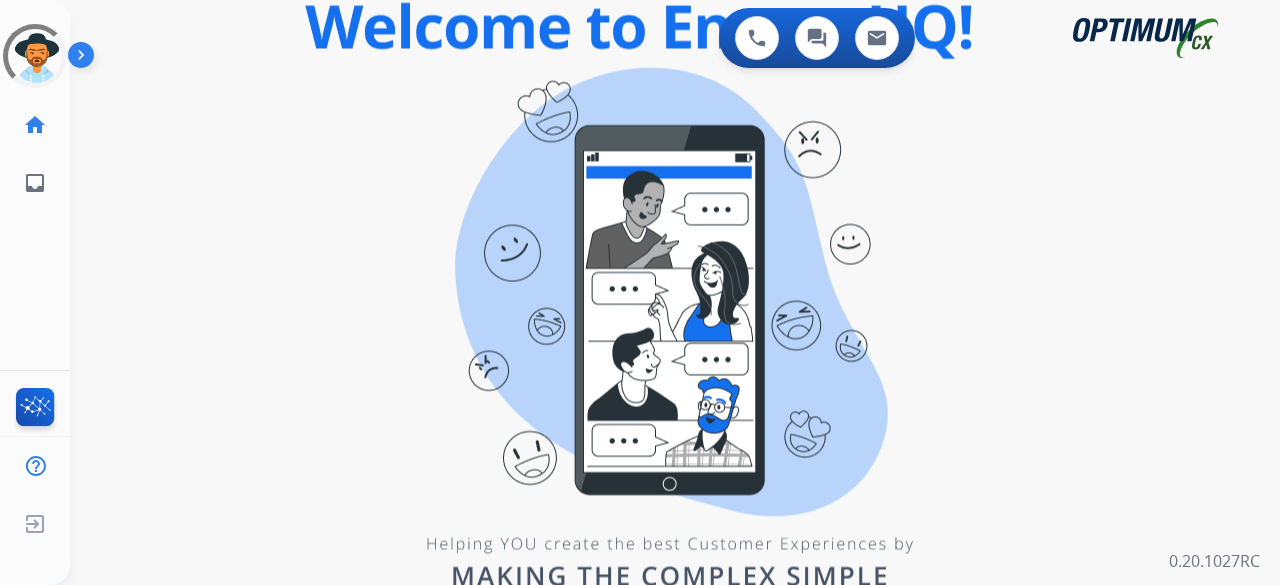 scroll, scrollTop: 0, scrollLeft: 0, axis: both 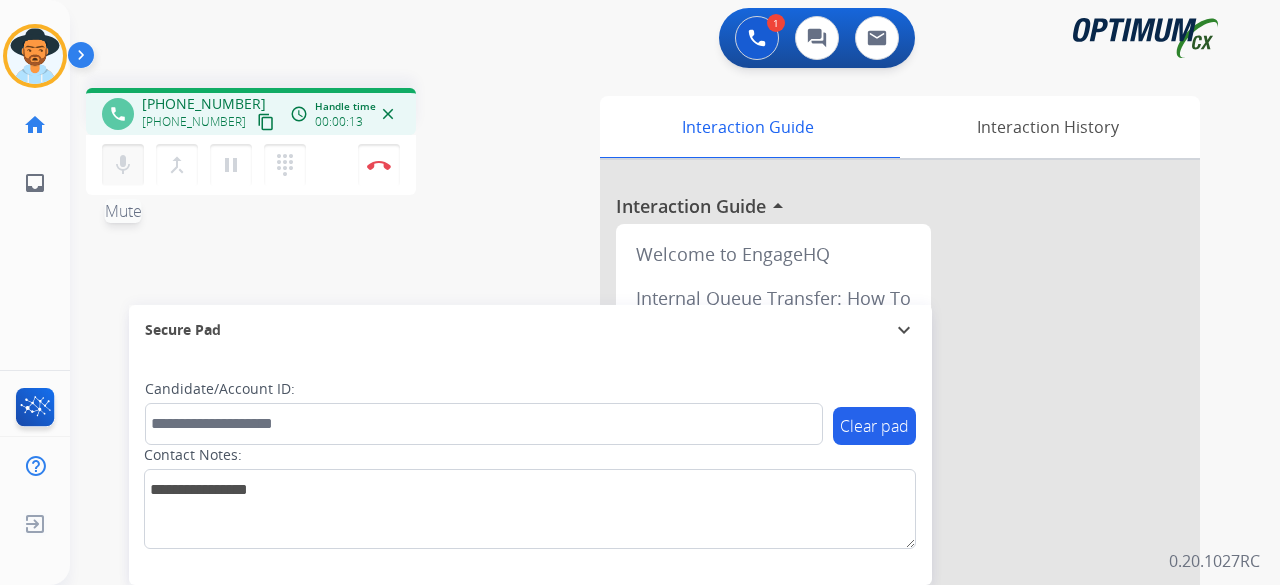 click on "mic" at bounding box center [123, 165] 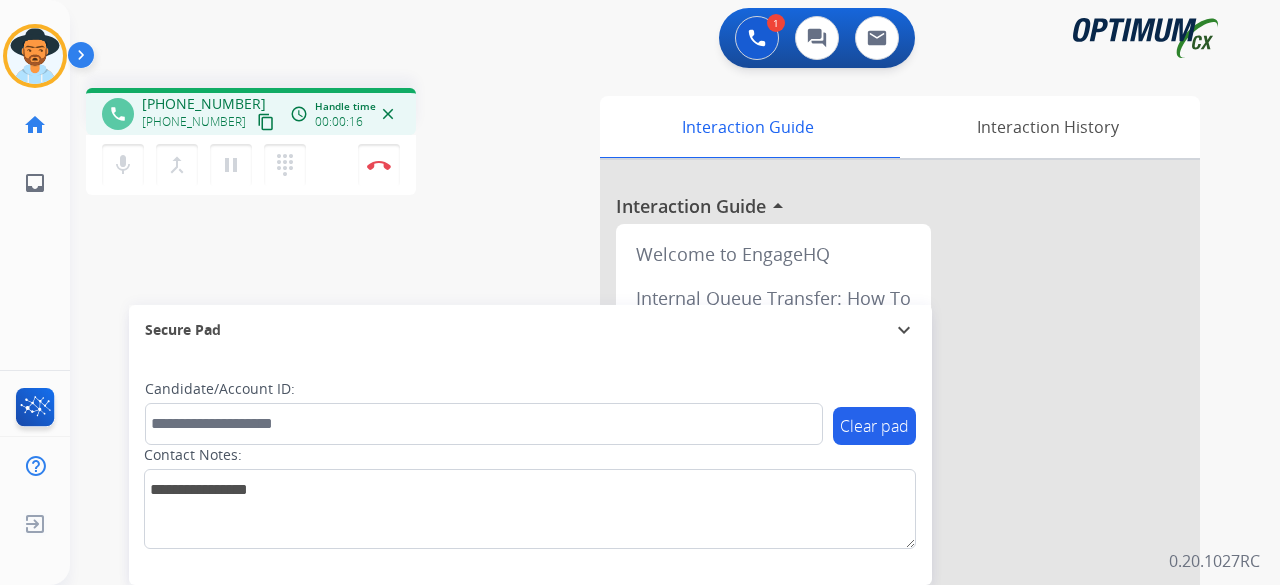 click on "content_copy" at bounding box center (266, 122) 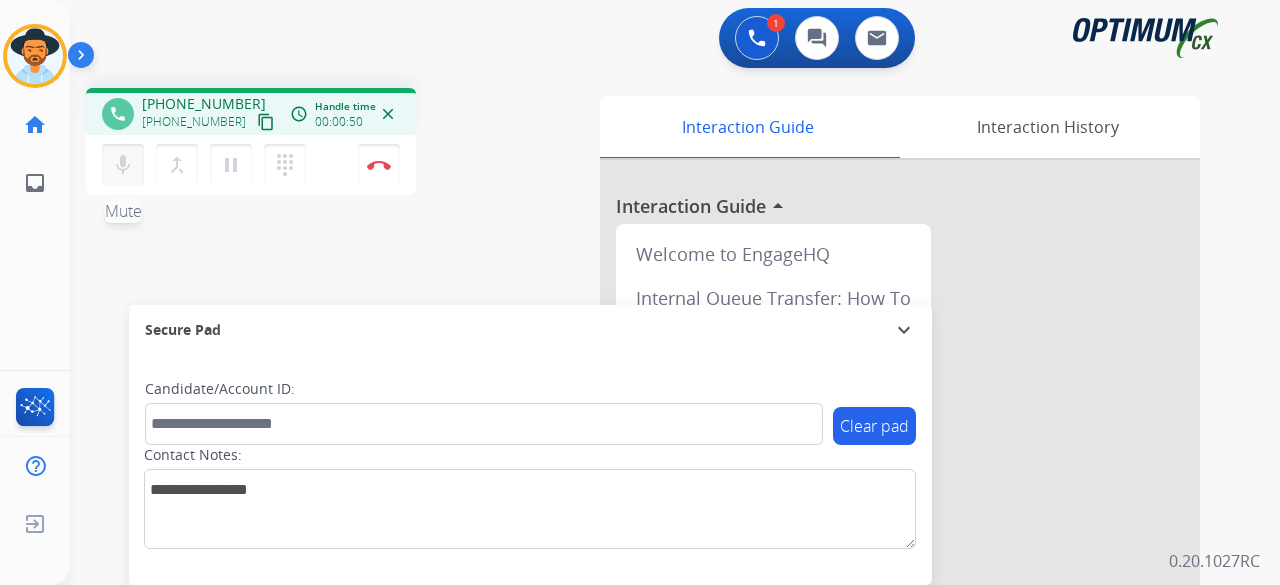 click on "mic" at bounding box center (123, 165) 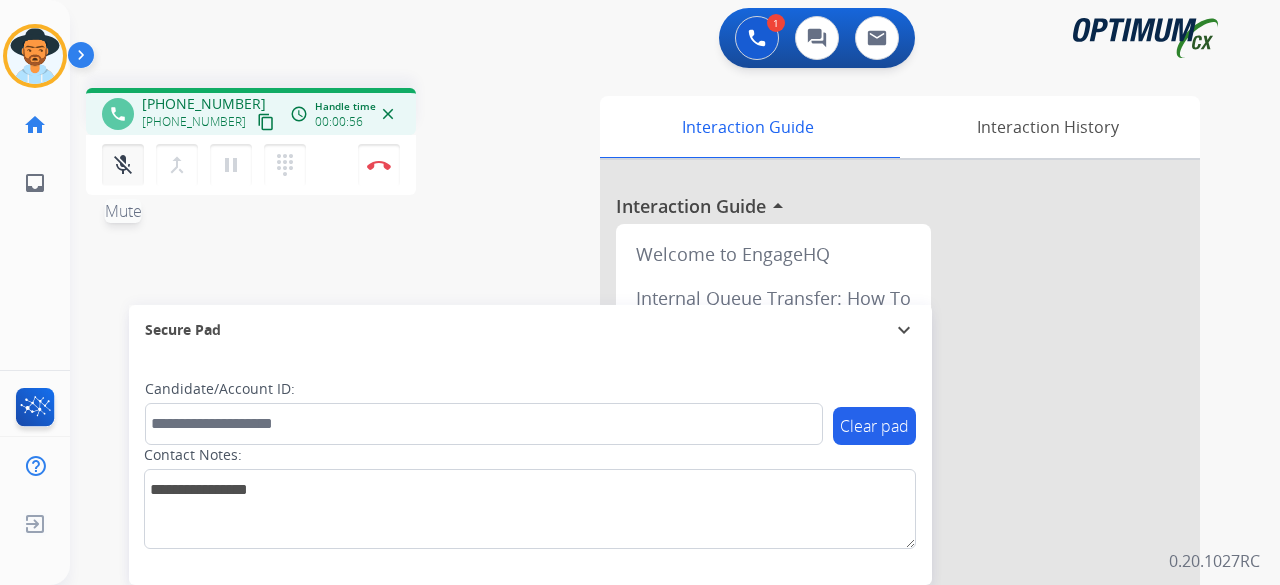 click on "mic_off Mute" at bounding box center (123, 165) 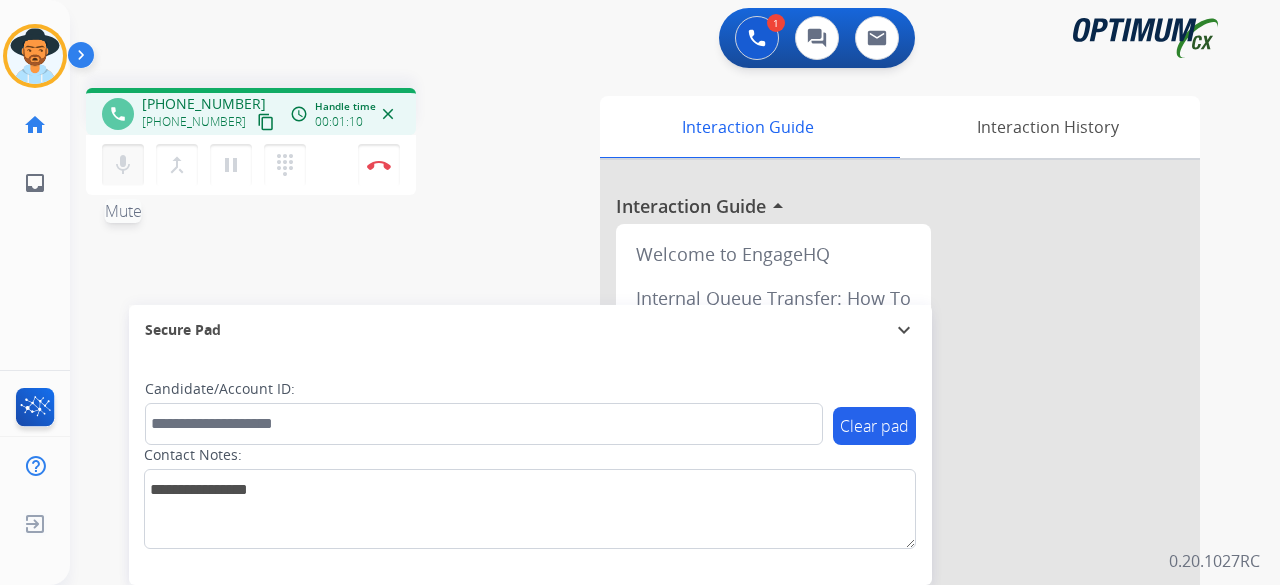 click on "mic Mute" at bounding box center [123, 165] 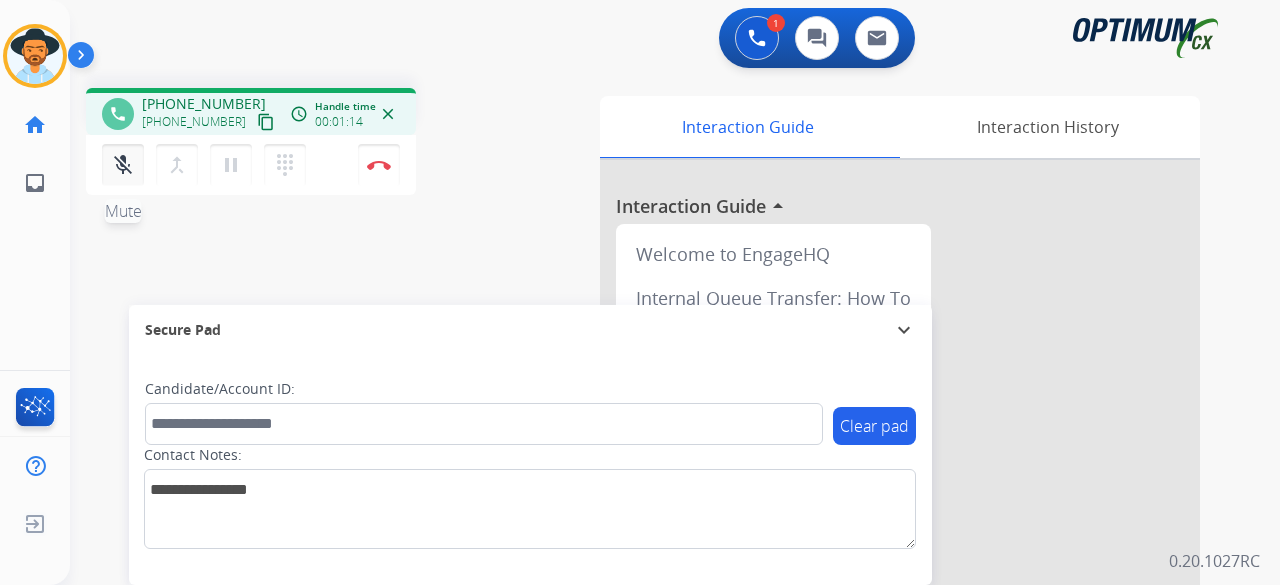 click on "mic_off" at bounding box center (123, 165) 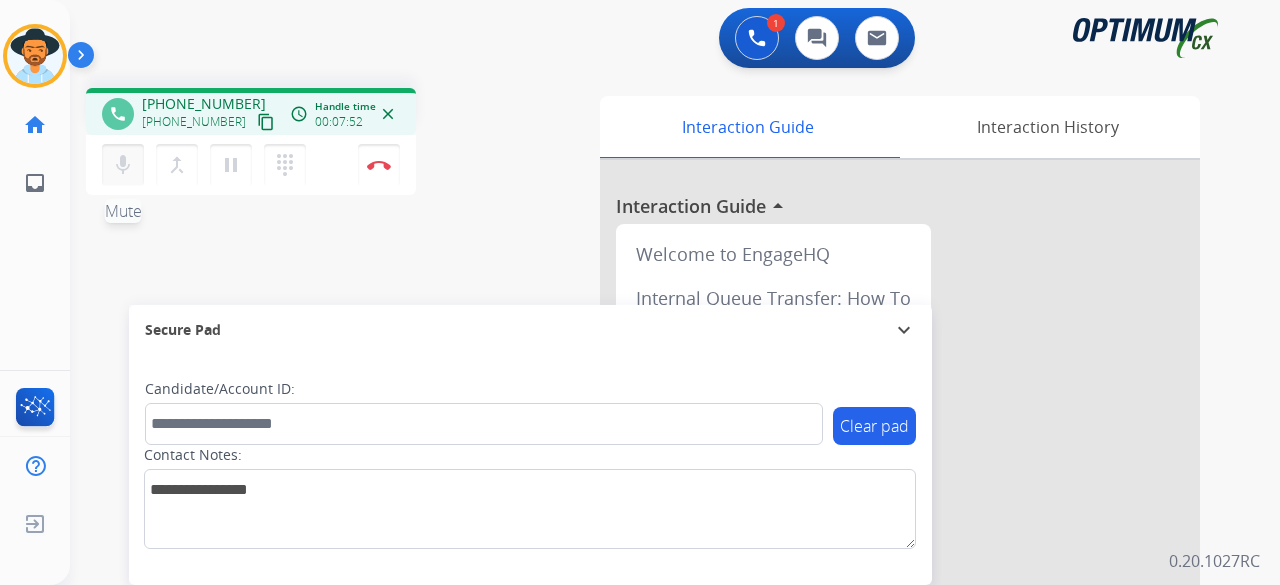 click on "mic" at bounding box center [123, 165] 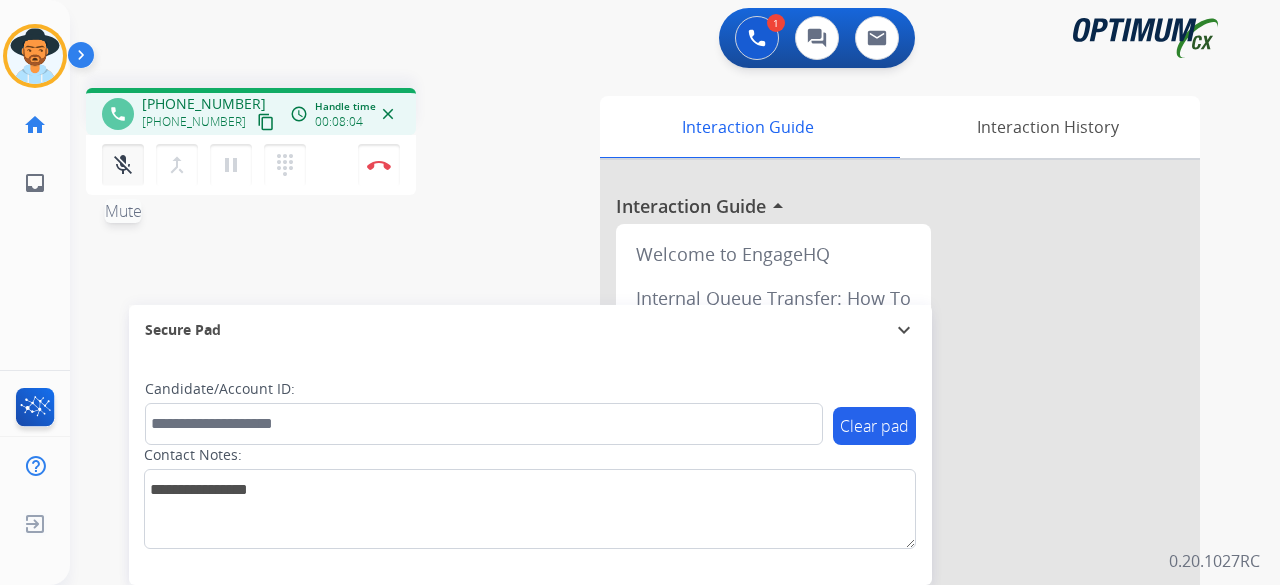 click on "mic_off" at bounding box center [123, 165] 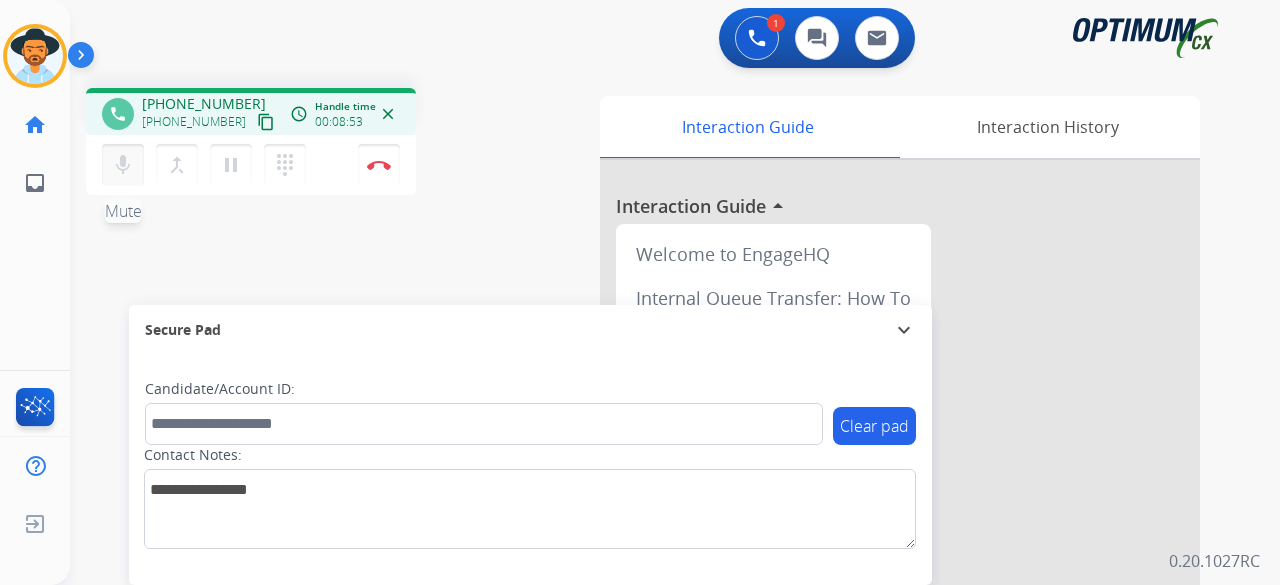 click on "mic" at bounding box center (123, 165) 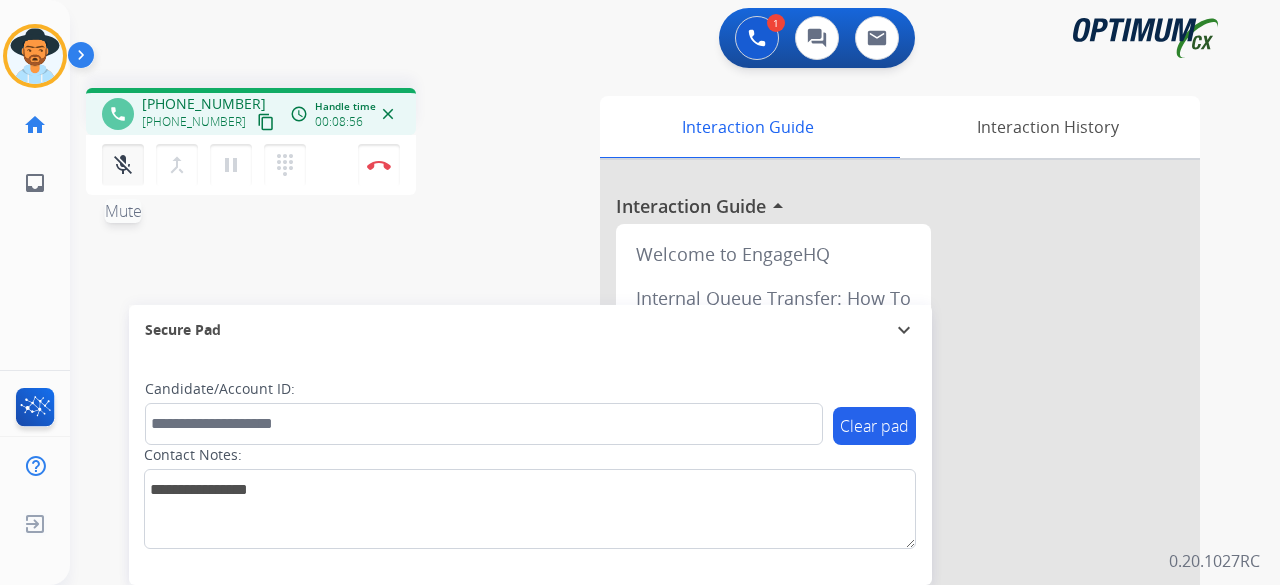 click on "mic_off" at bounding box center [123, 165] 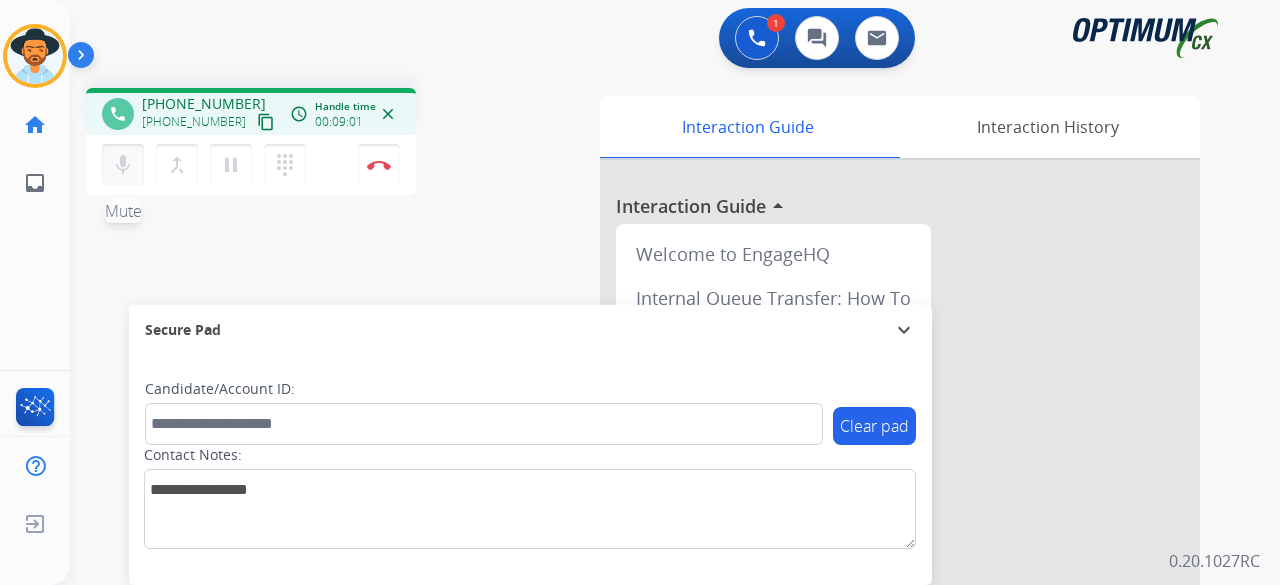click on "mic" at bounding box center [123, 165] 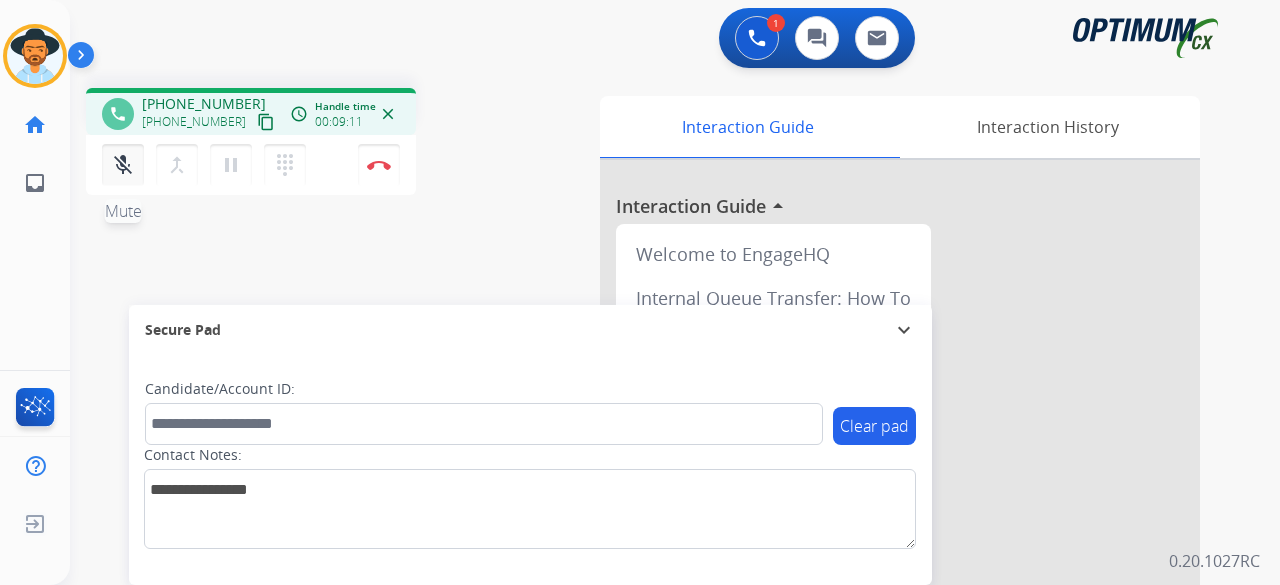 click on "mic_off" at bounding box center [123, 165] 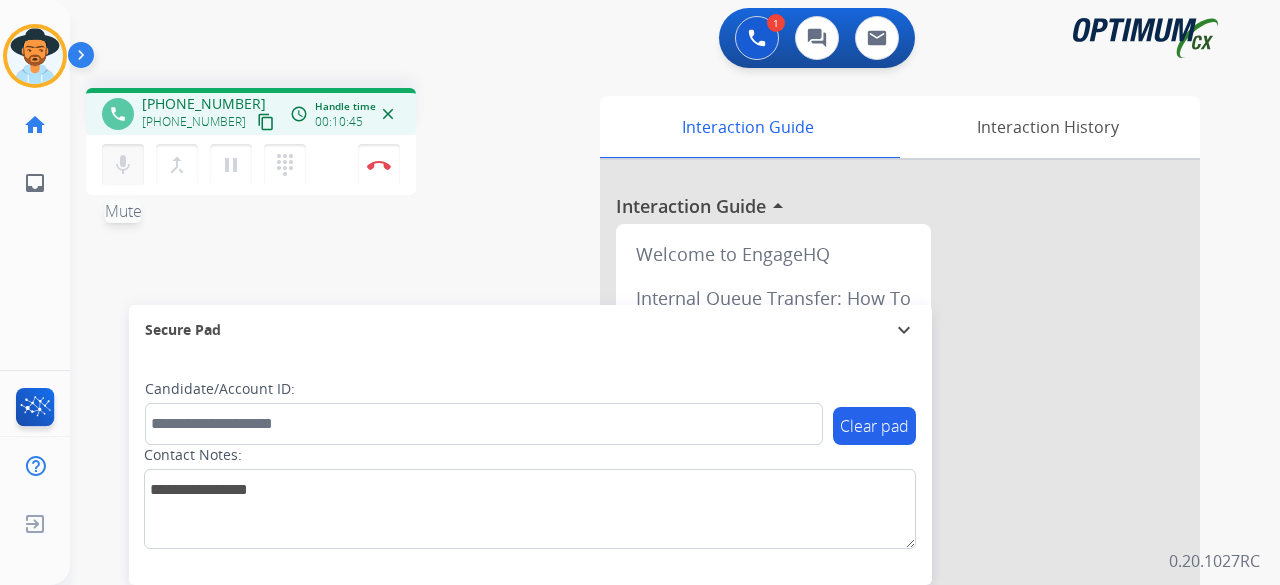 click on "mic" at bounding box center [123, 165] 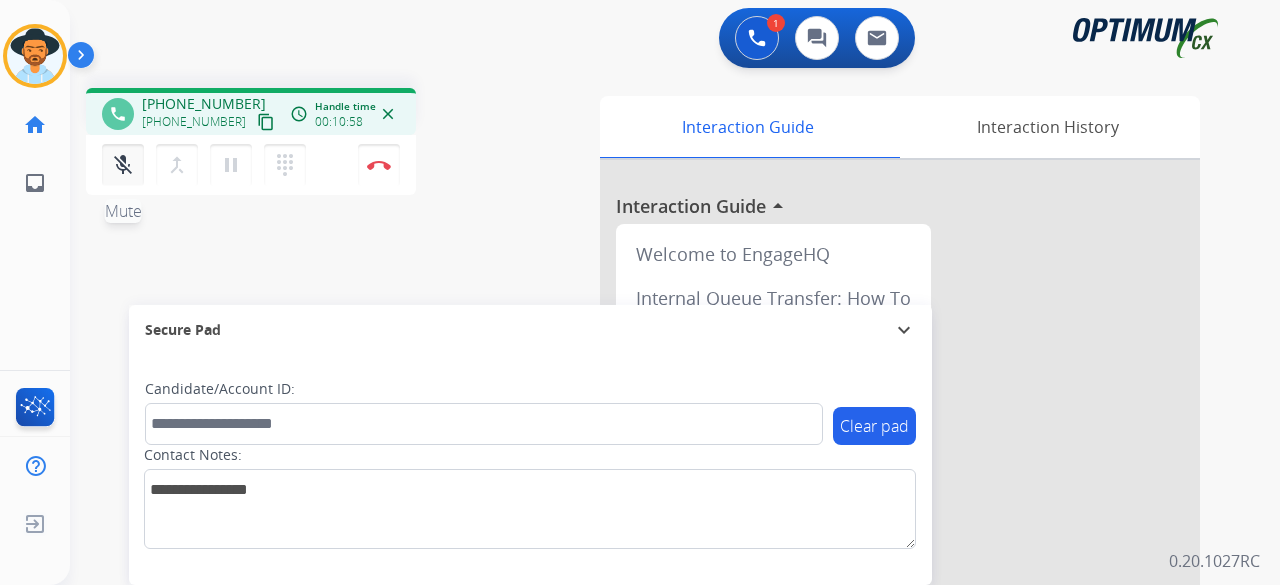 click on "mic_off" at bounding box center [123, 165] 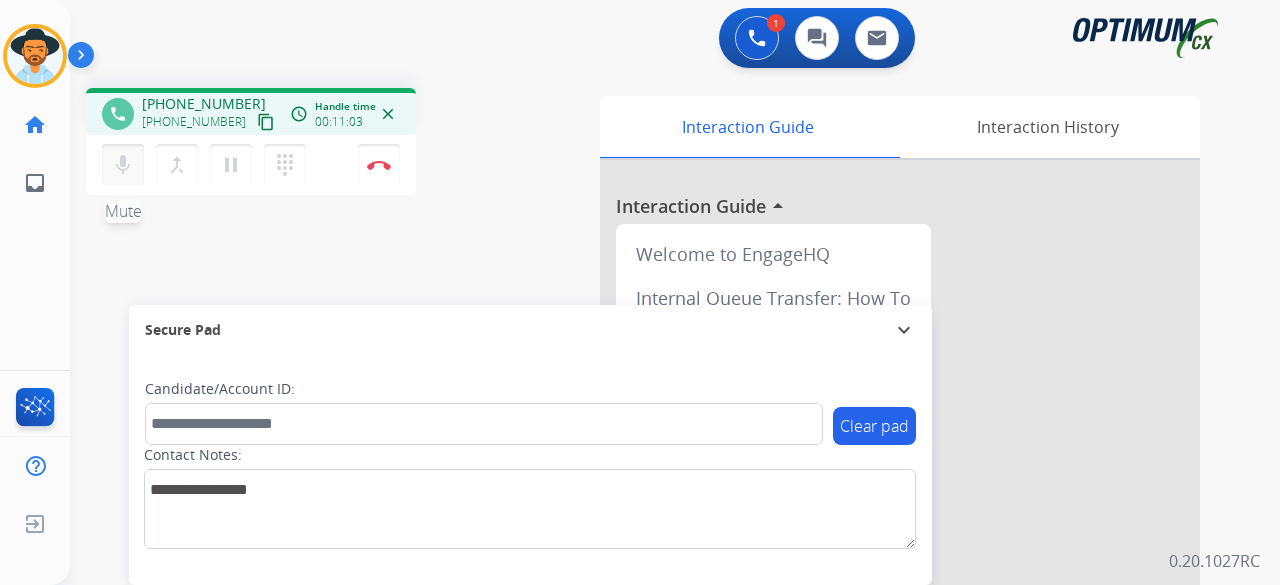 click on "mic" at bounding box center [123, 165] 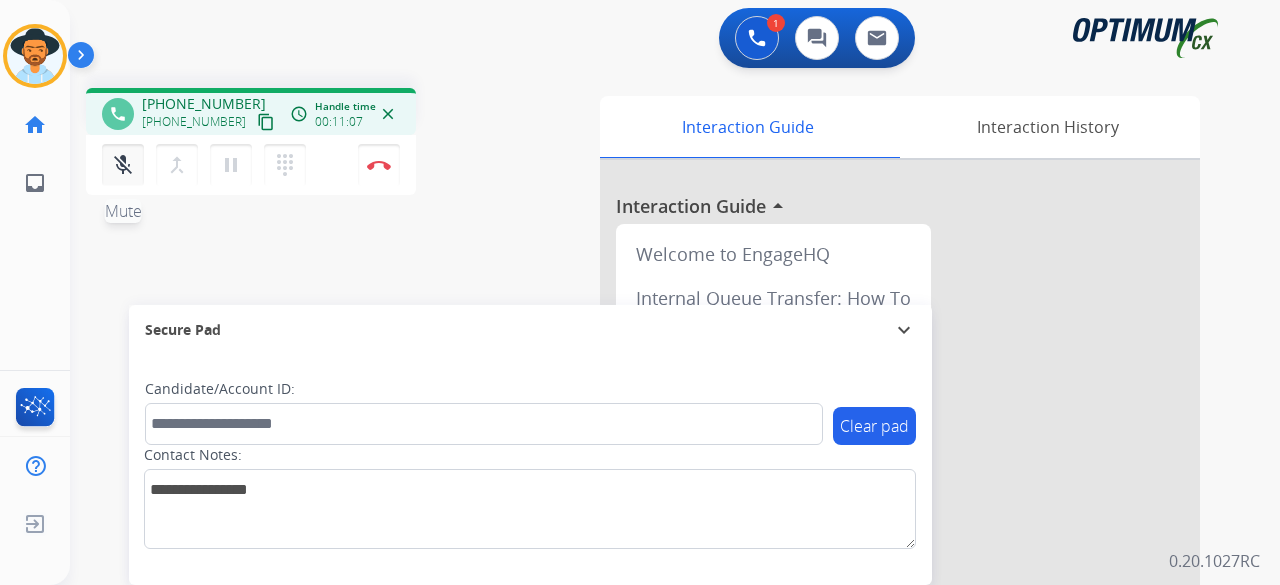 click on "mic_off" at bounding box center [123, 165] 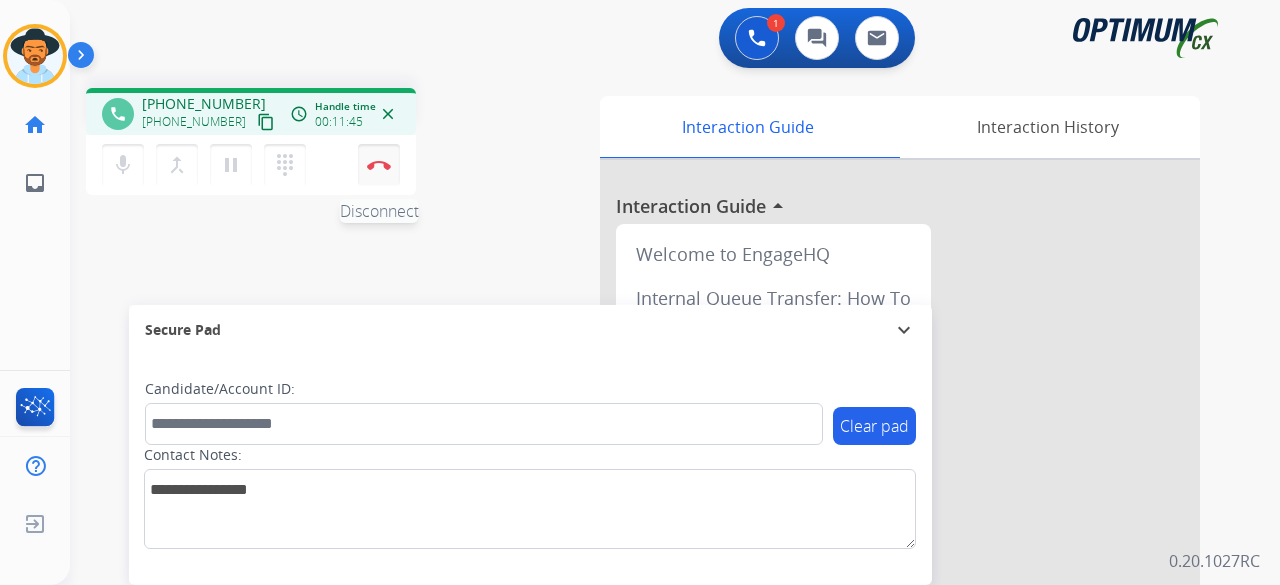 click on "Disconnect" at bounding box center [379, 165] 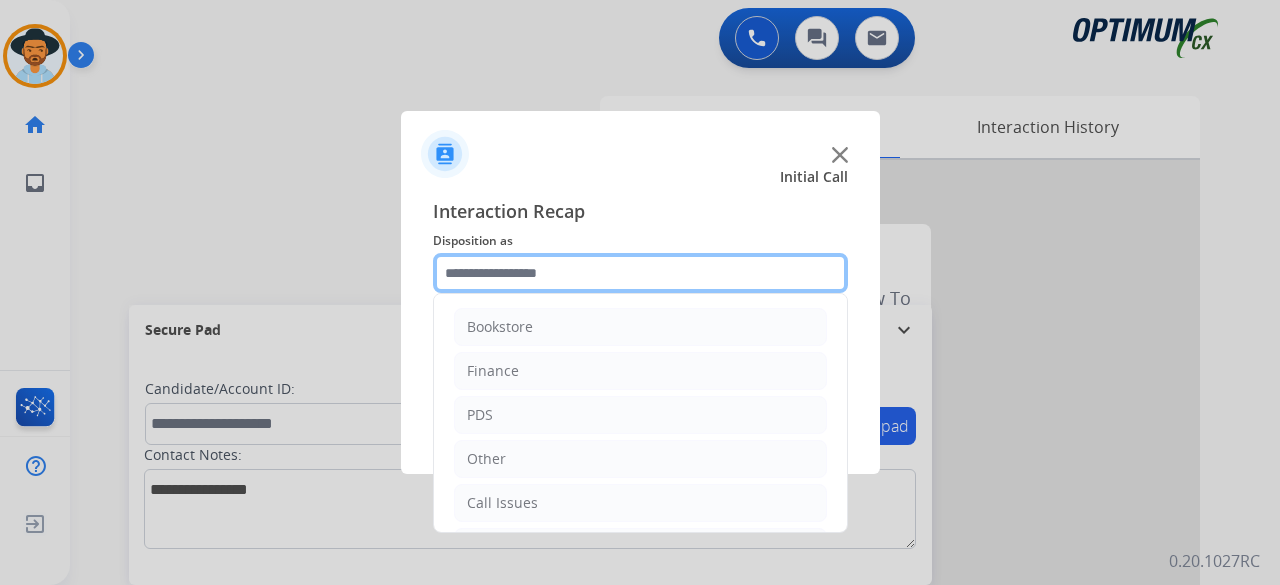 click 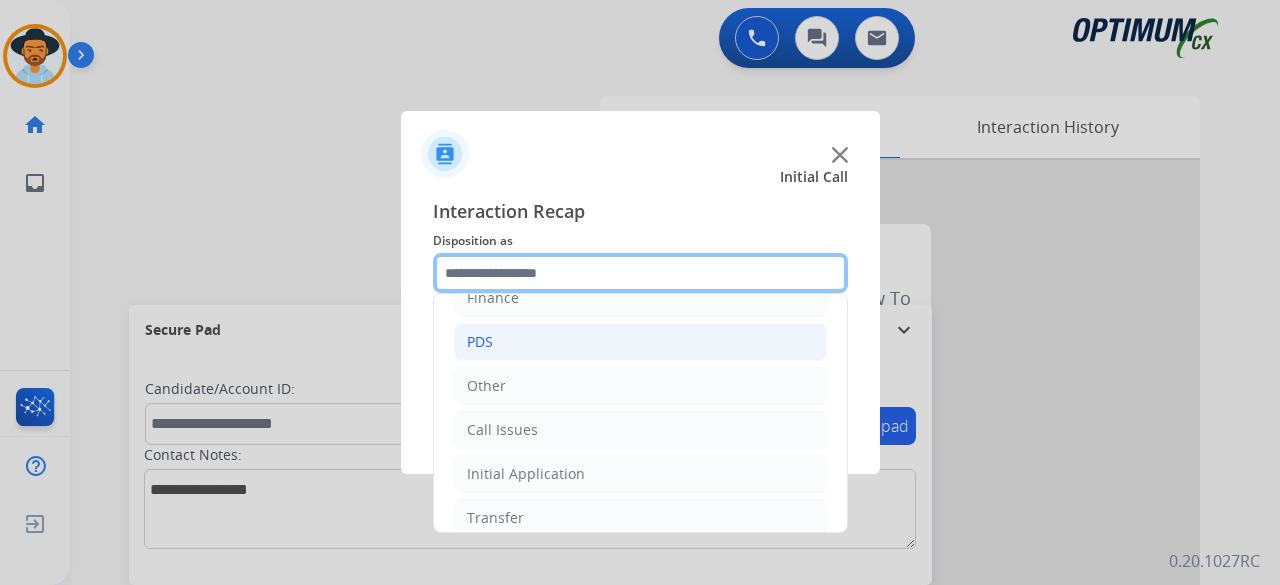 scroll, scrollTop: 130, scrollLeft: 0, axis: vertical 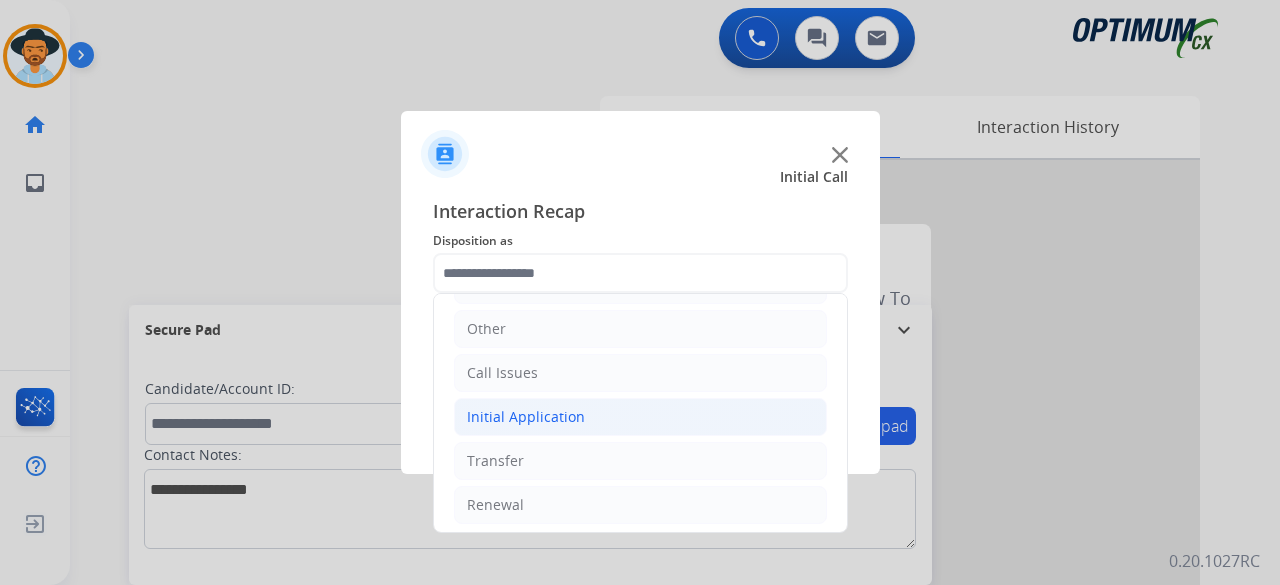 click on "Initial Application" 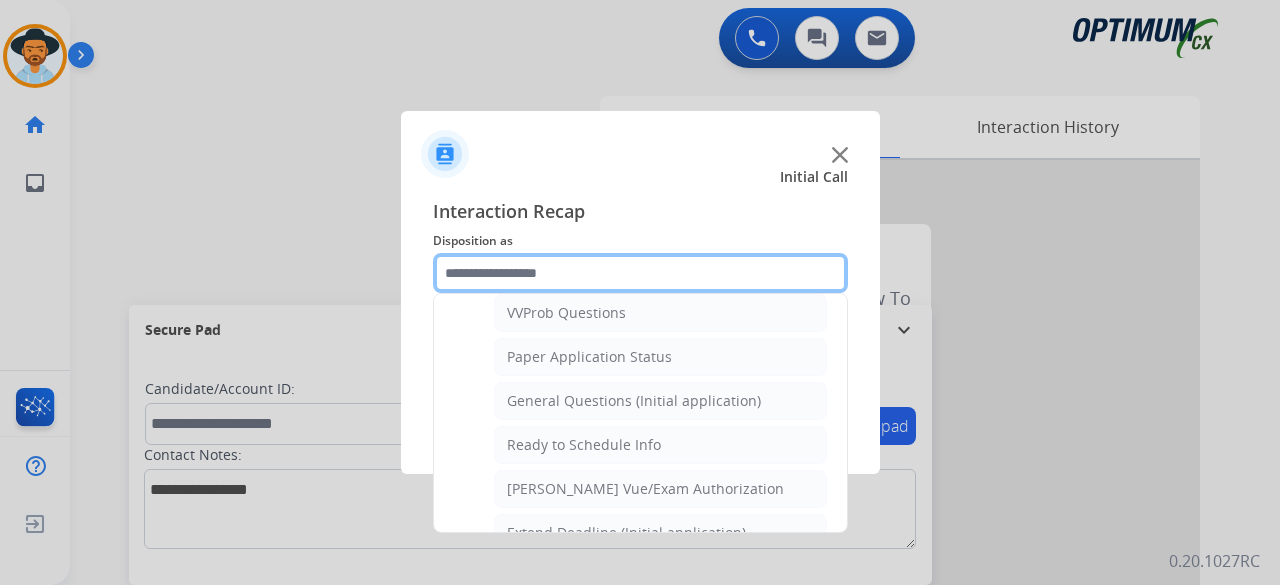 scroll, scrollTop: 1092, scrollLeft: 0, axis: vertical 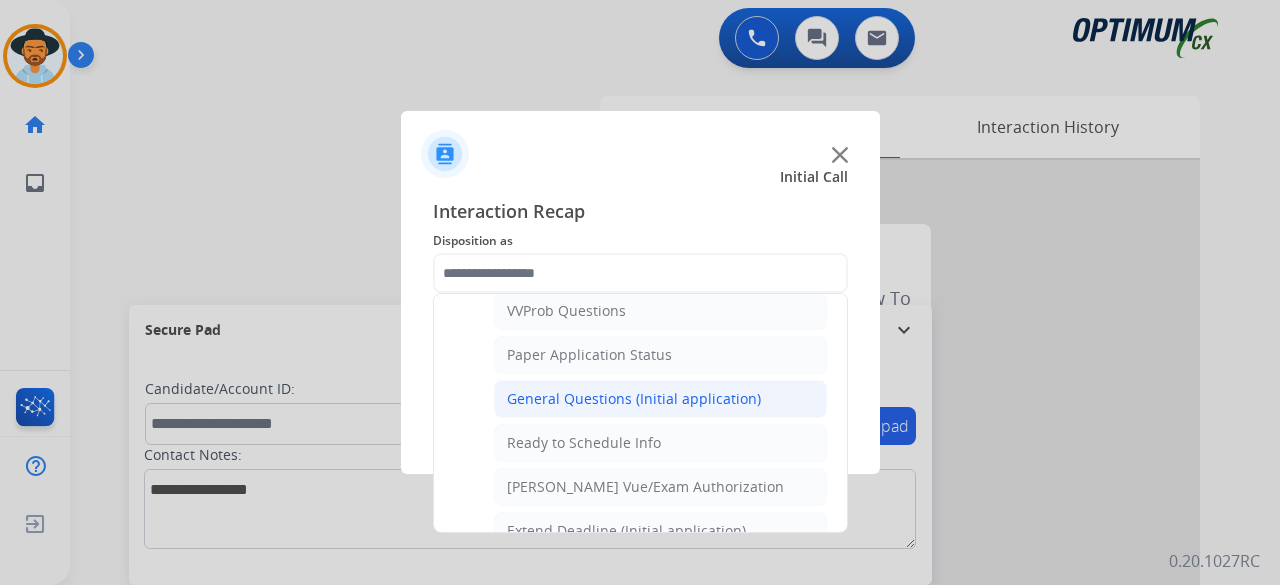 click on "General Questions (Initial application)" 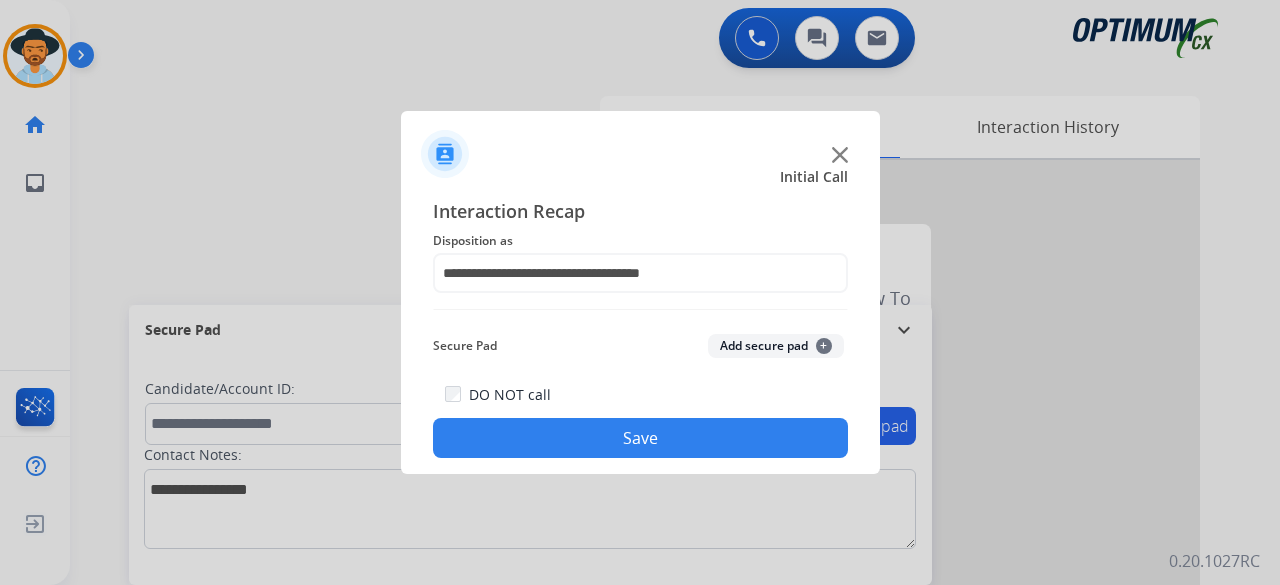 click on "Add secure pad  +" 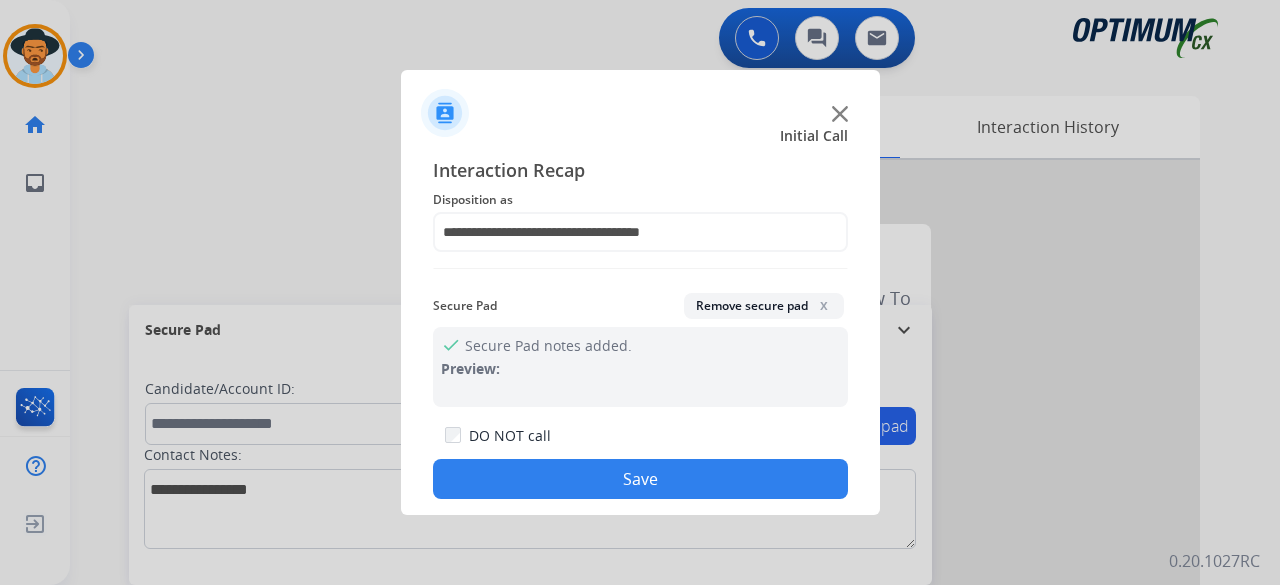 click on "Save" 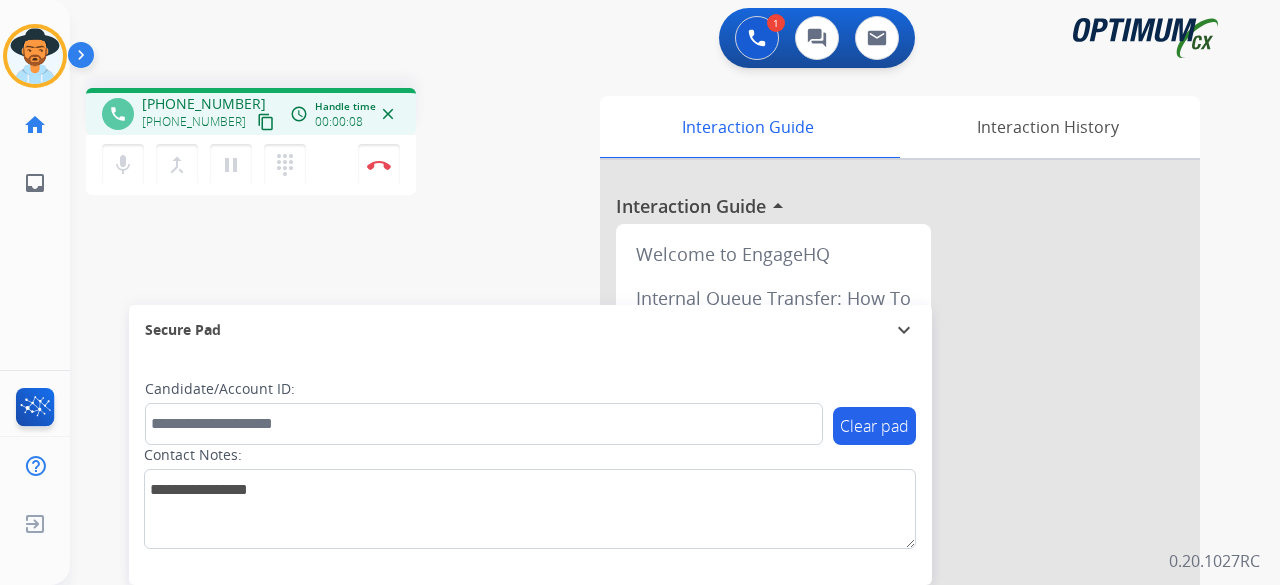 click on "content_copy" at bounding box center (266, 122) 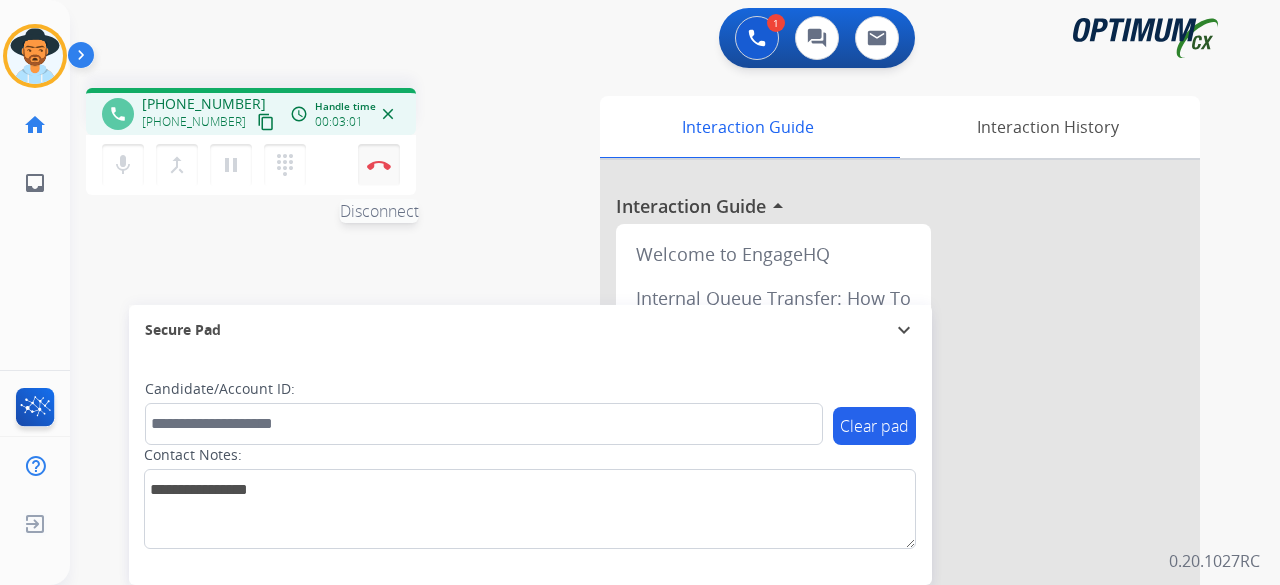click on "Disconnect" at bounding box center (379, 165) 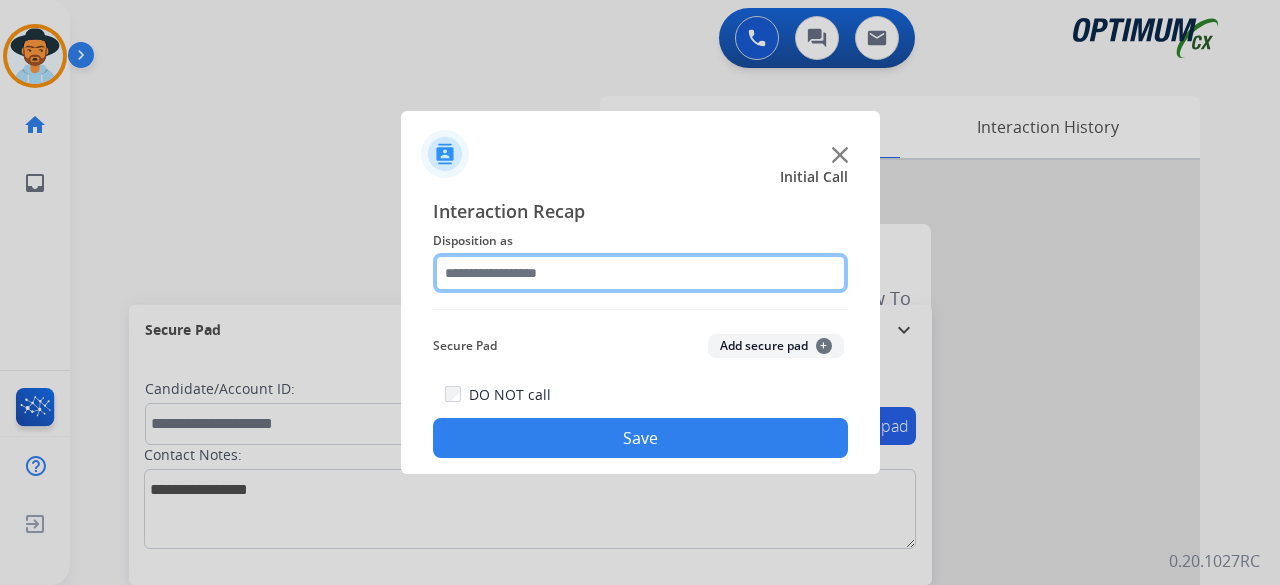 click 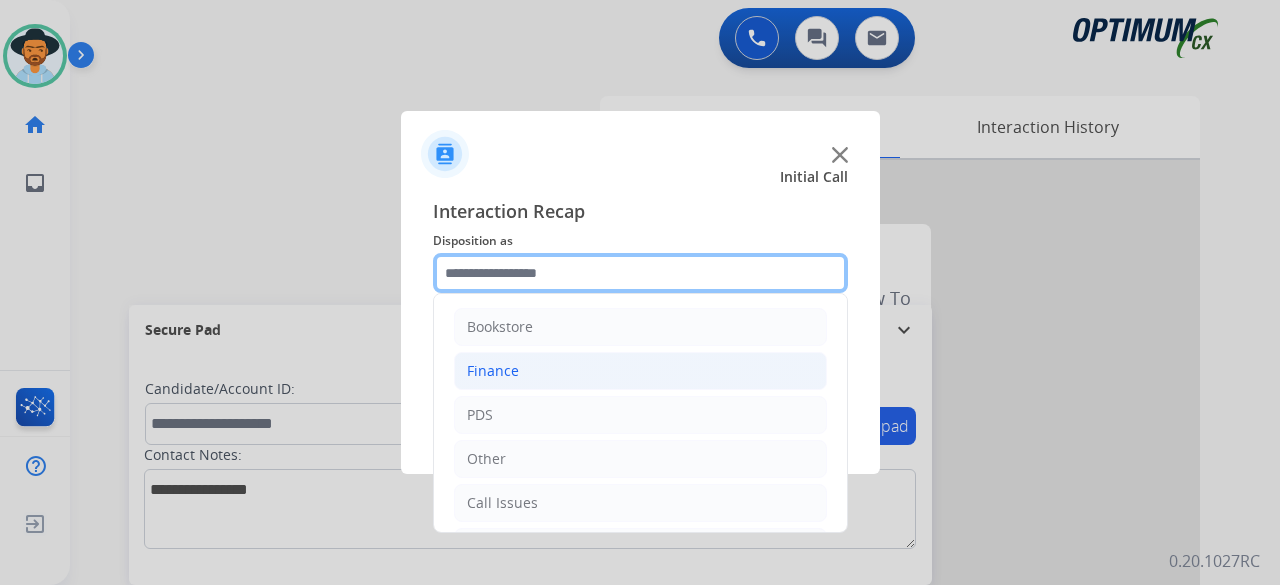 scroll, scrollTop: 130, scrollLeft: 0, axis: vertical 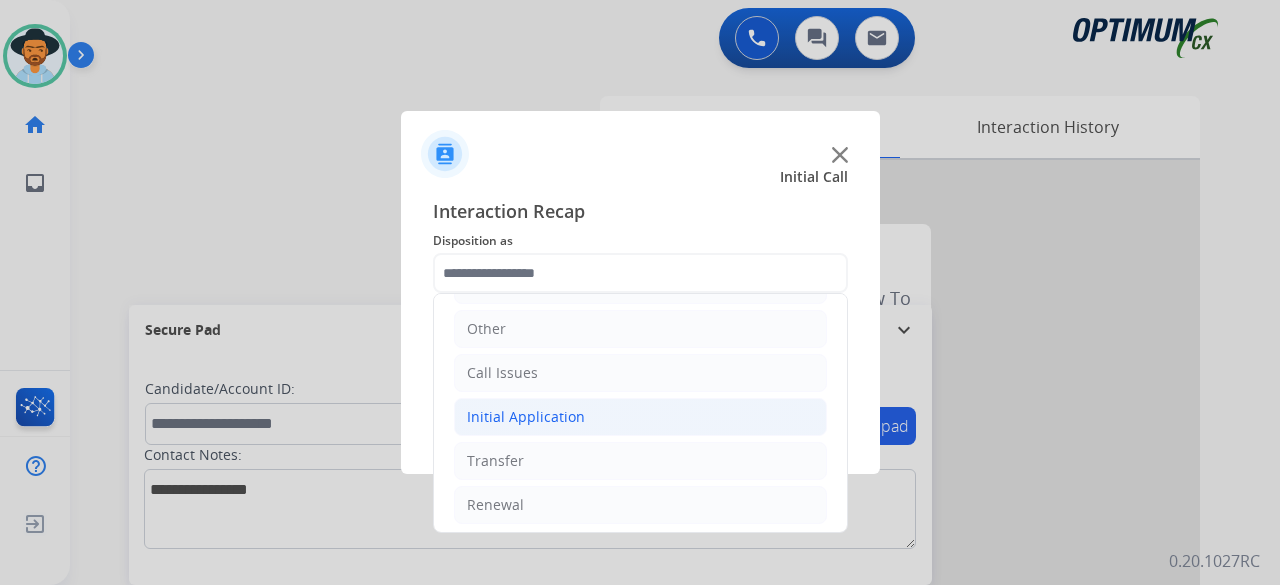 click on "Initial Application" 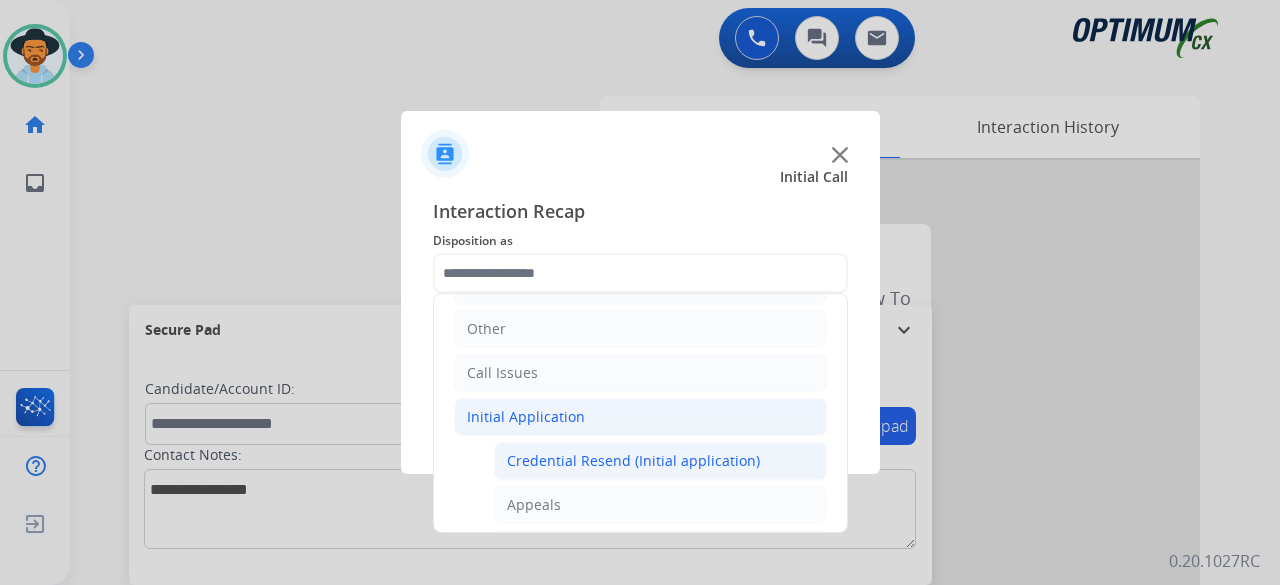 click on "Credential Resend (Initial application)" 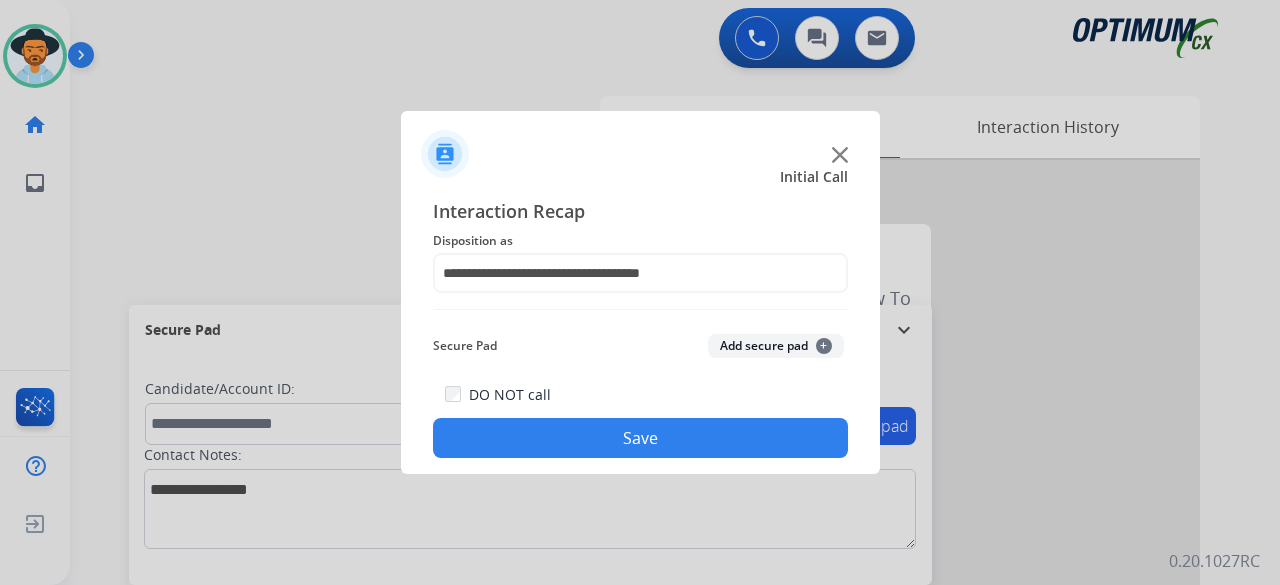 click on "Add secure pad  +" 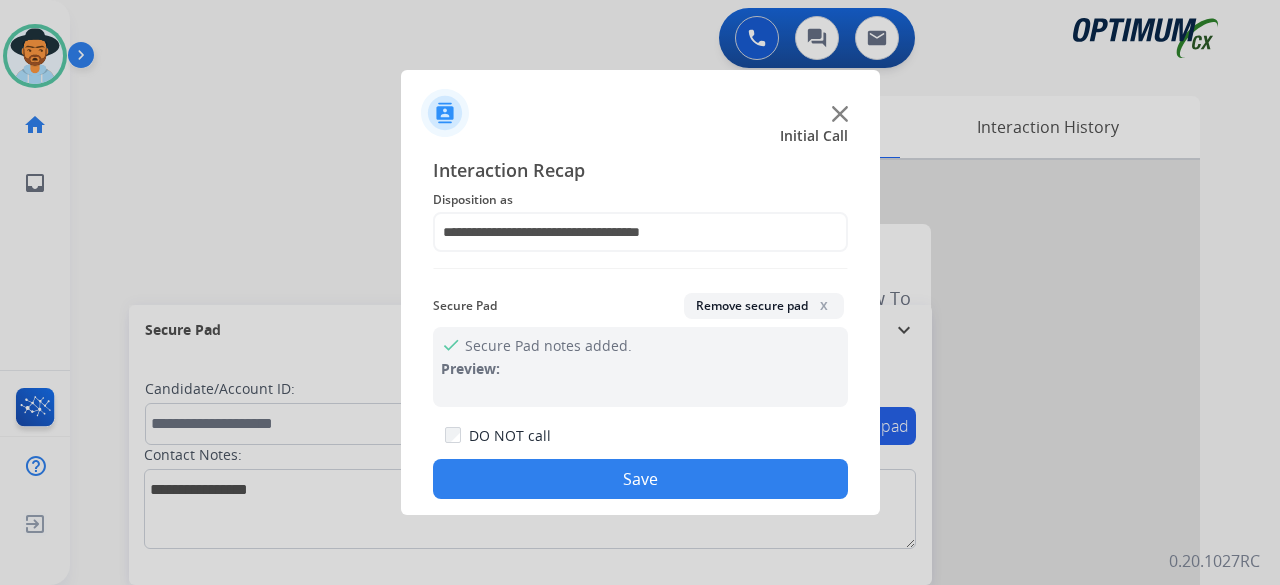click on "Save" 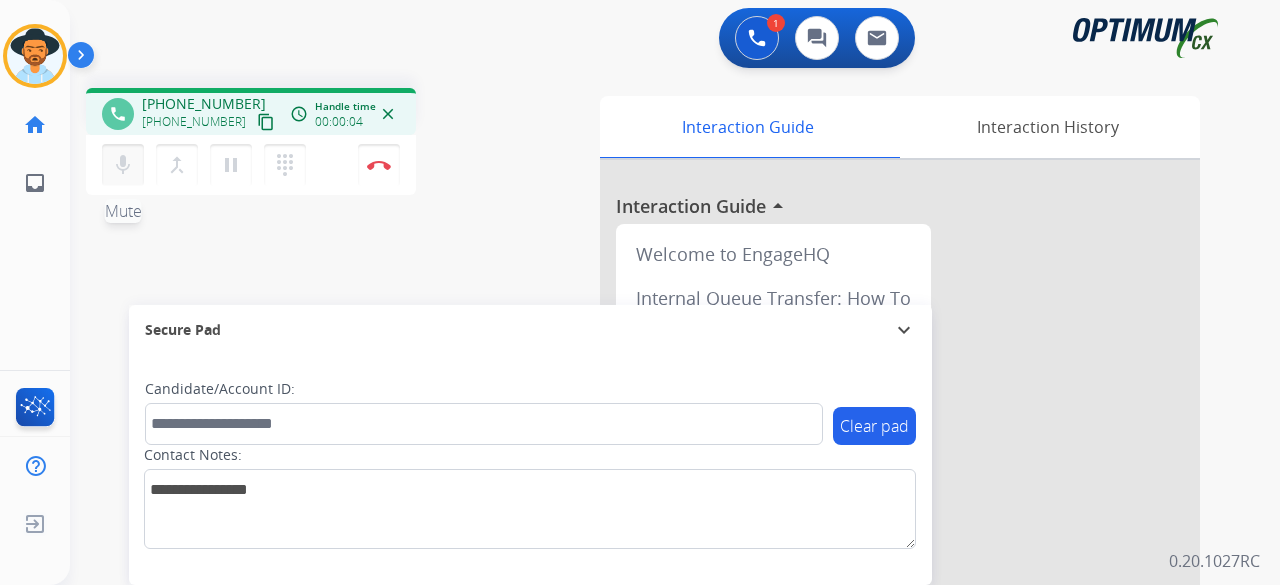 click on "mic" at bounding box center [123, 165] 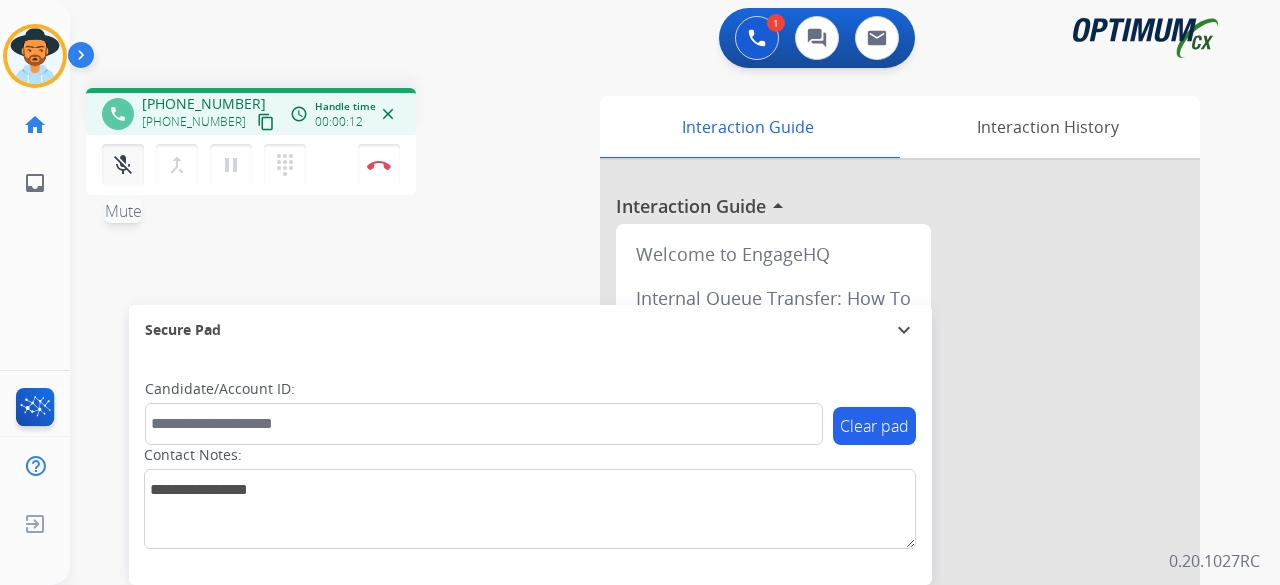 click on "mic_off" at bounding box center [123, 165] 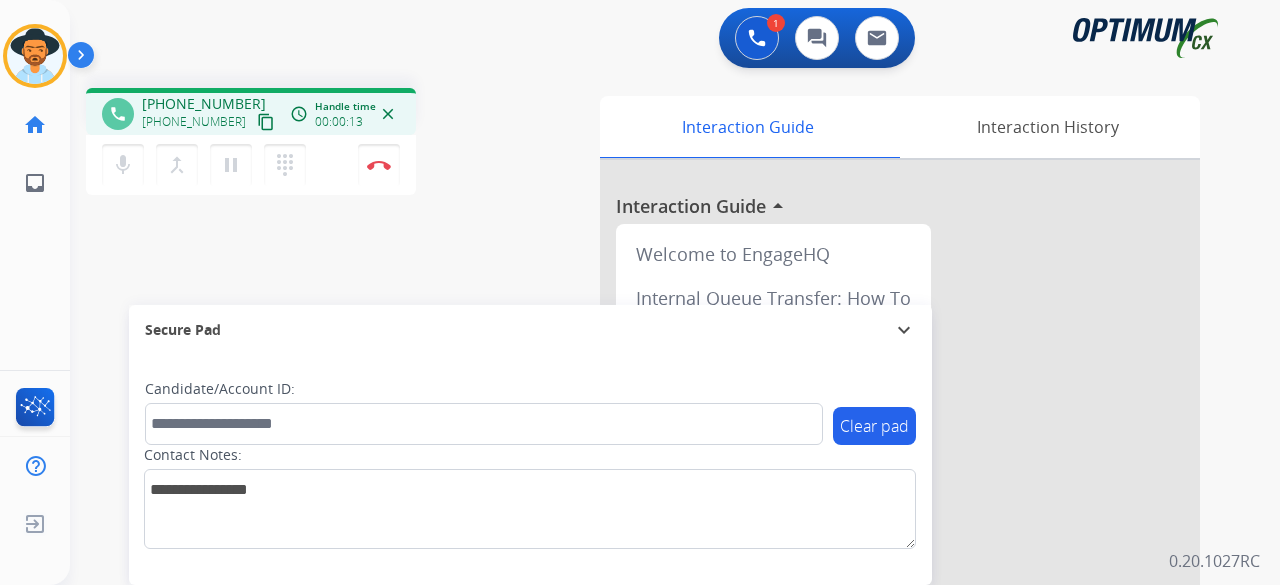 click on "content_copy" at bounding box center [266, 122] 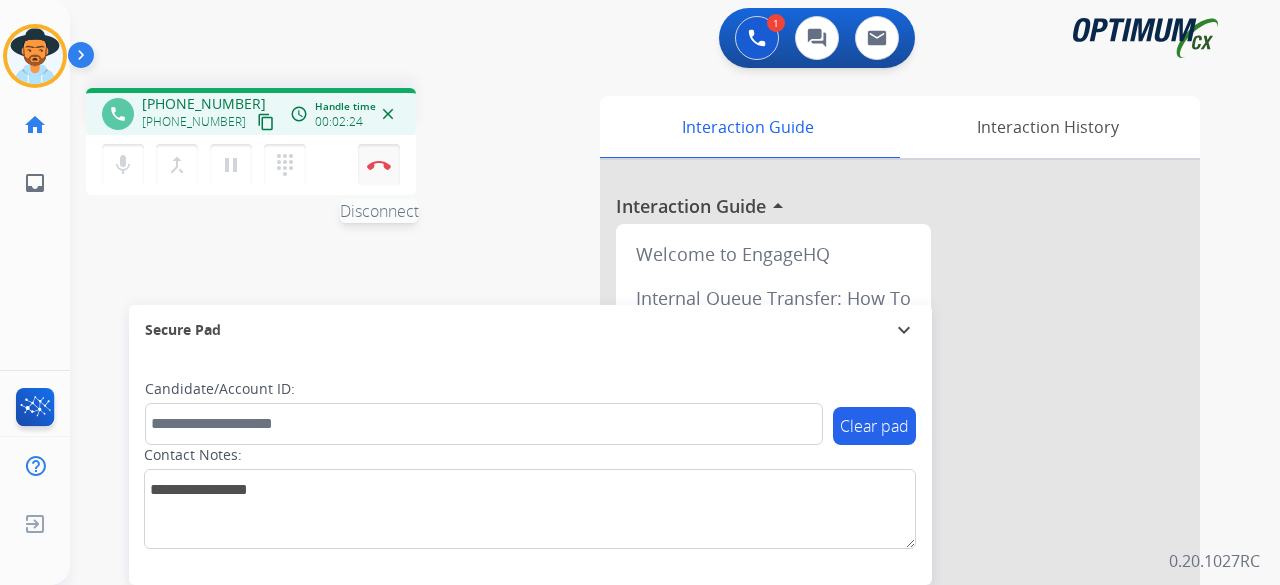 click on "Disconnect" at bounding box center [379, 165] 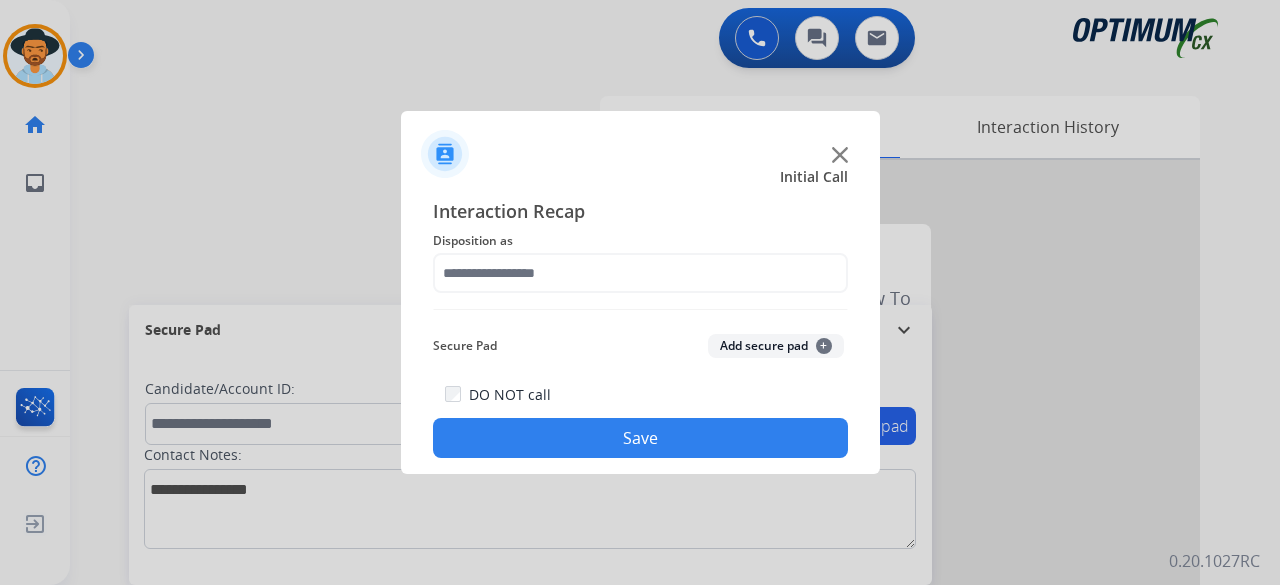 click 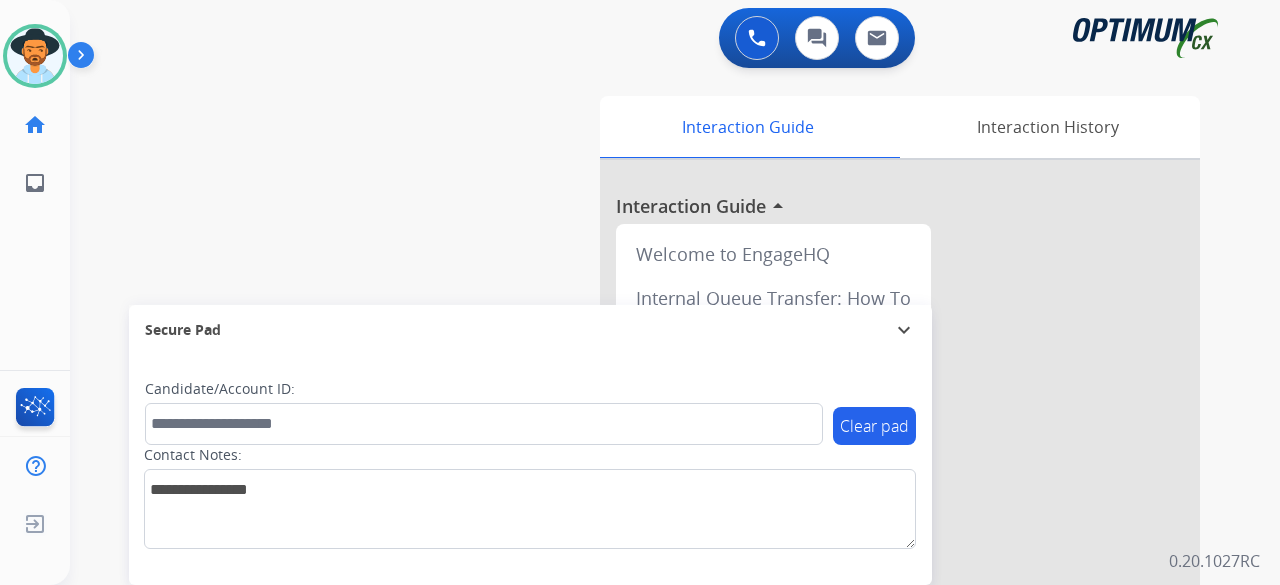 click on "swap_horiz Break voice bridge close_fullscreen Connect 3-Way Call merge_type Separate 3-Way Call  Interaction Guide   Interaction History  Interaction Guide arrow_drop_up  Welcome to EngageHQ   Internal Queue Transfer: How To  Secure Pad expand_more Clear pad Candidate/Account ID: Contact Notes:" at bounding box center (651, 489) 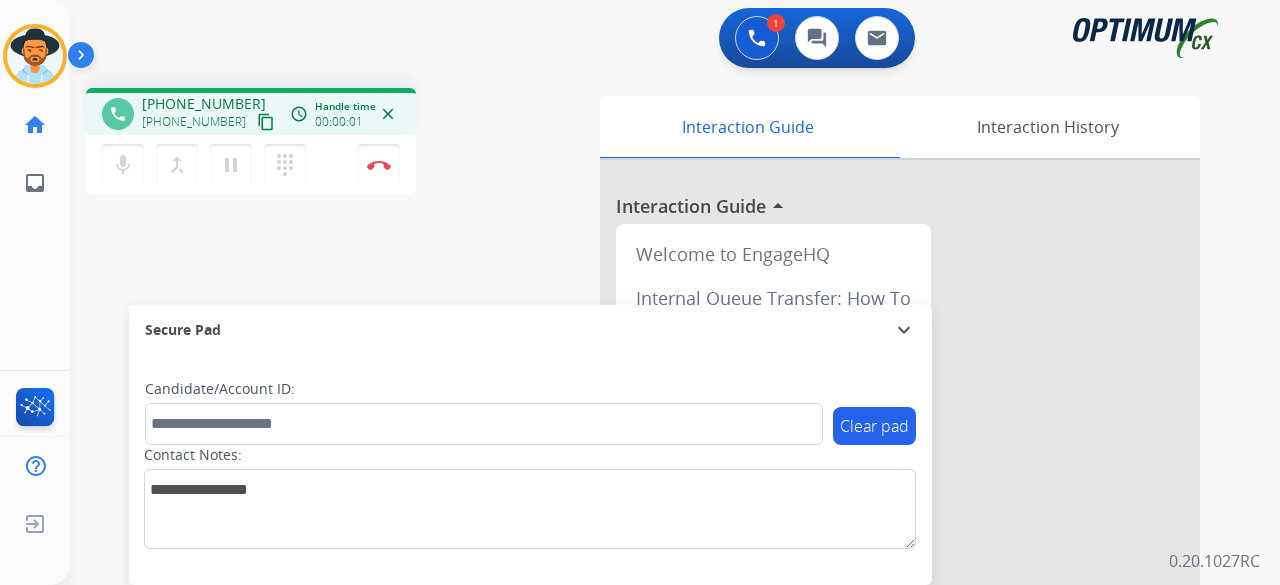 click on "content_copy" at bounding box center (266, 122) 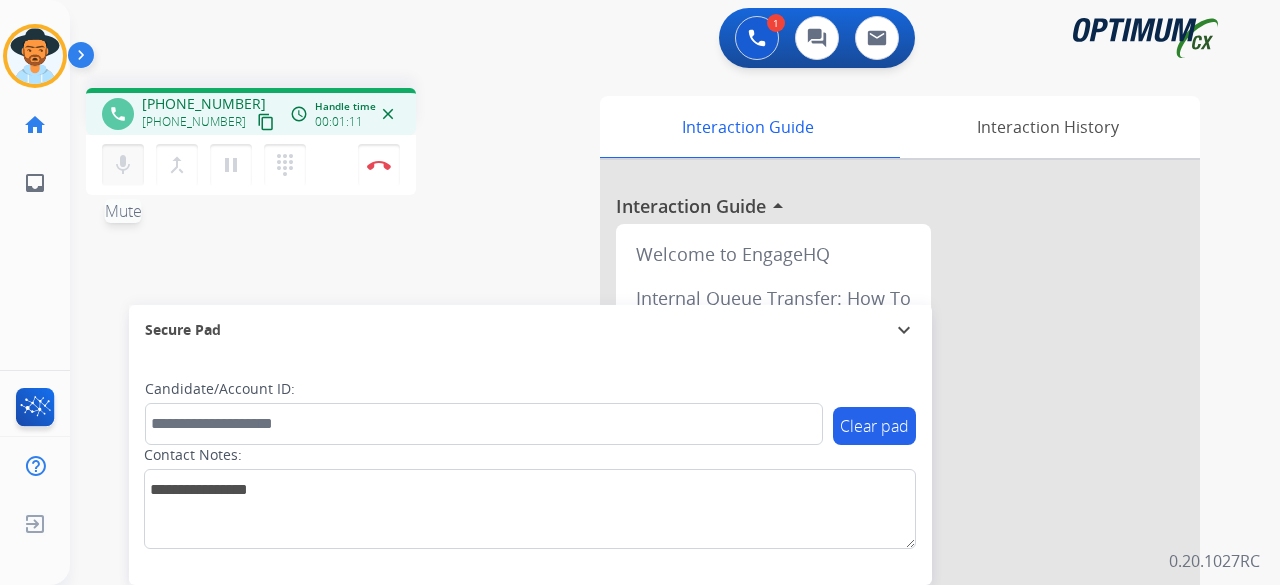 click on "mic" at bounding box center (123, 165) 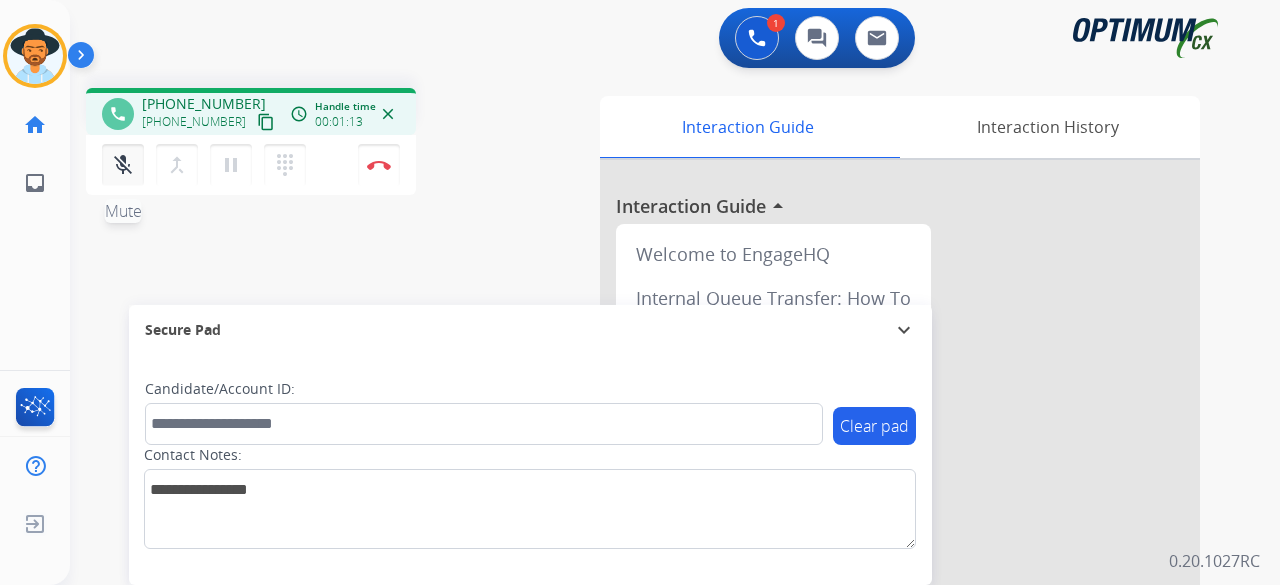 click on "mic_off Mute" at bounding box center [123, 165] 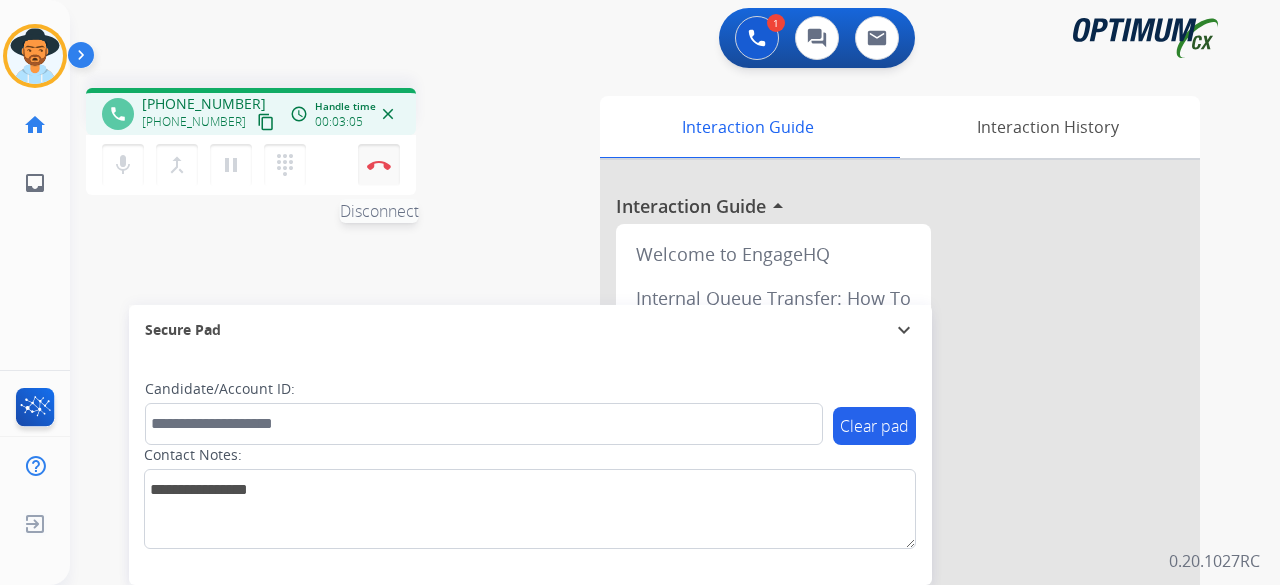 click at bounding box center (379, 165) 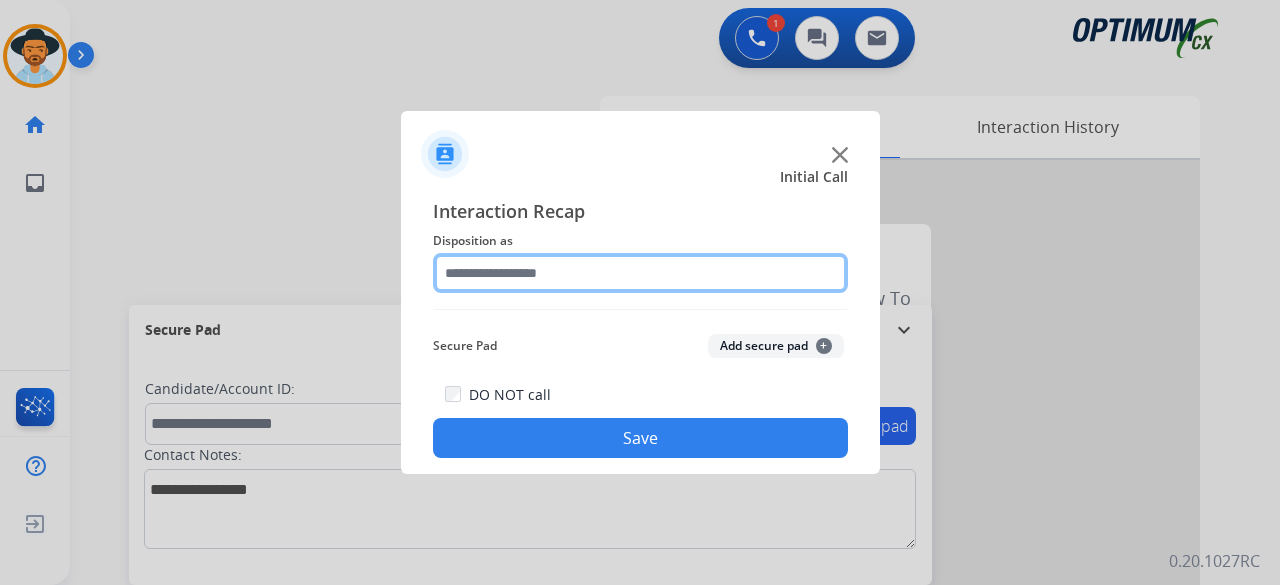 click 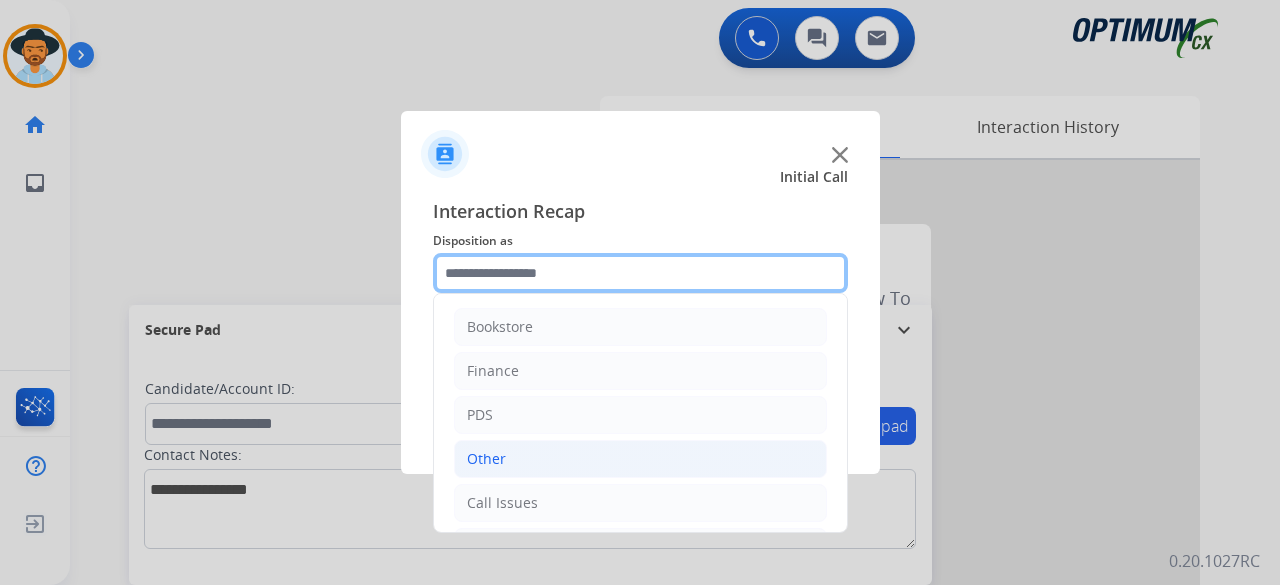 scroll, scrollTop: 130, scrollLeft: 0, axis: vertical 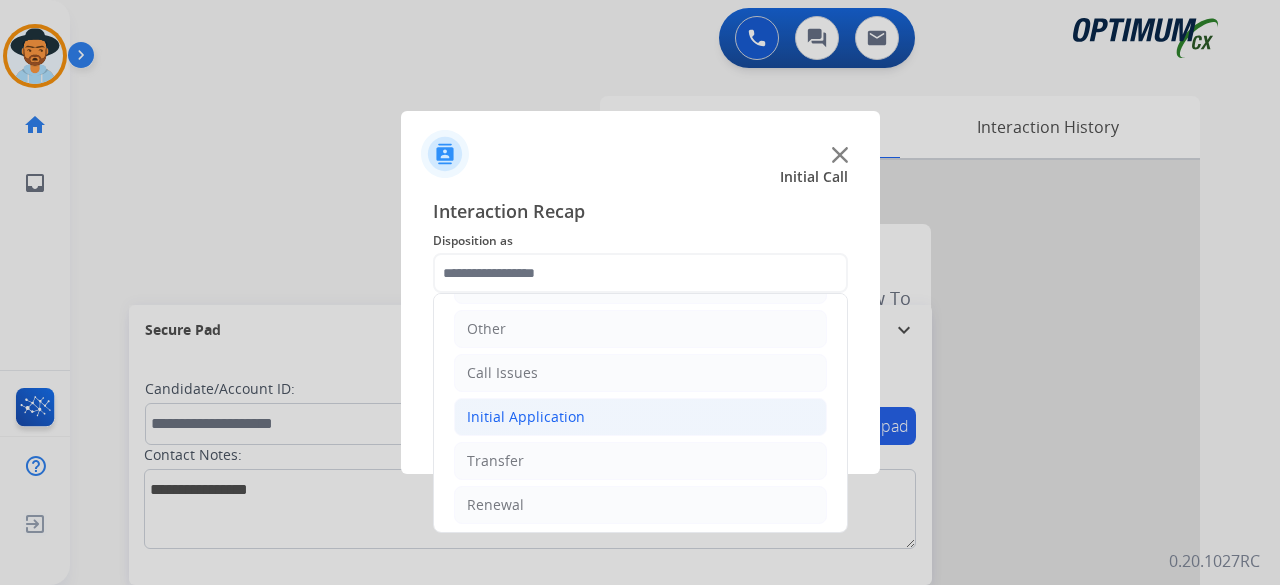 click on "Initial Application" 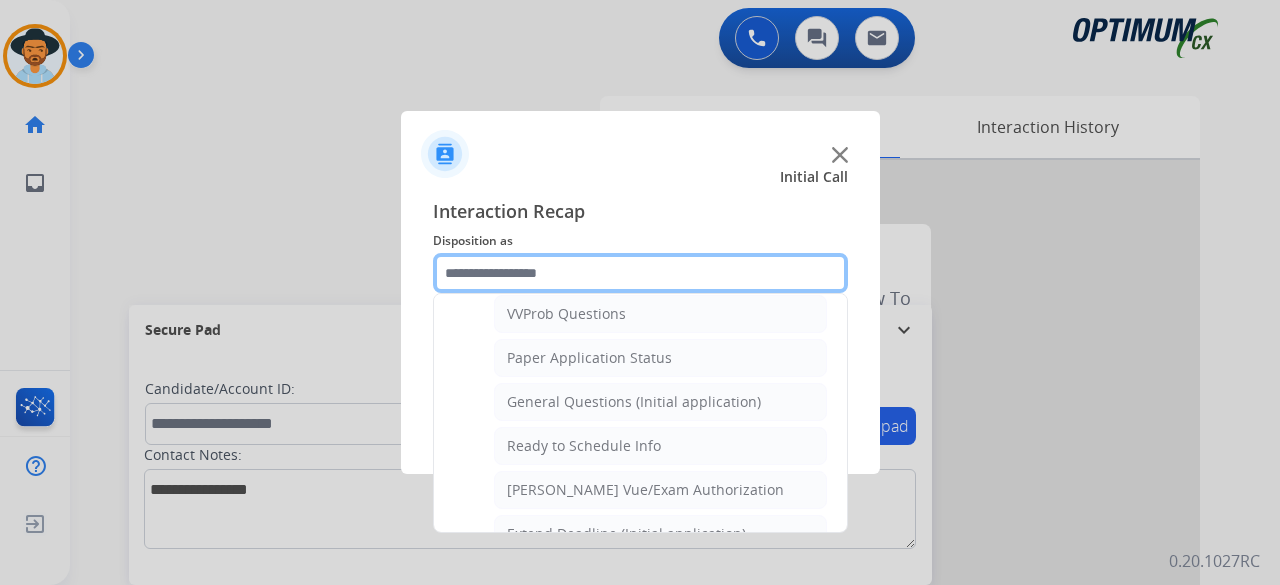 scroll, scrollTop: 1133, scrollLeft: 0, axis: vertical 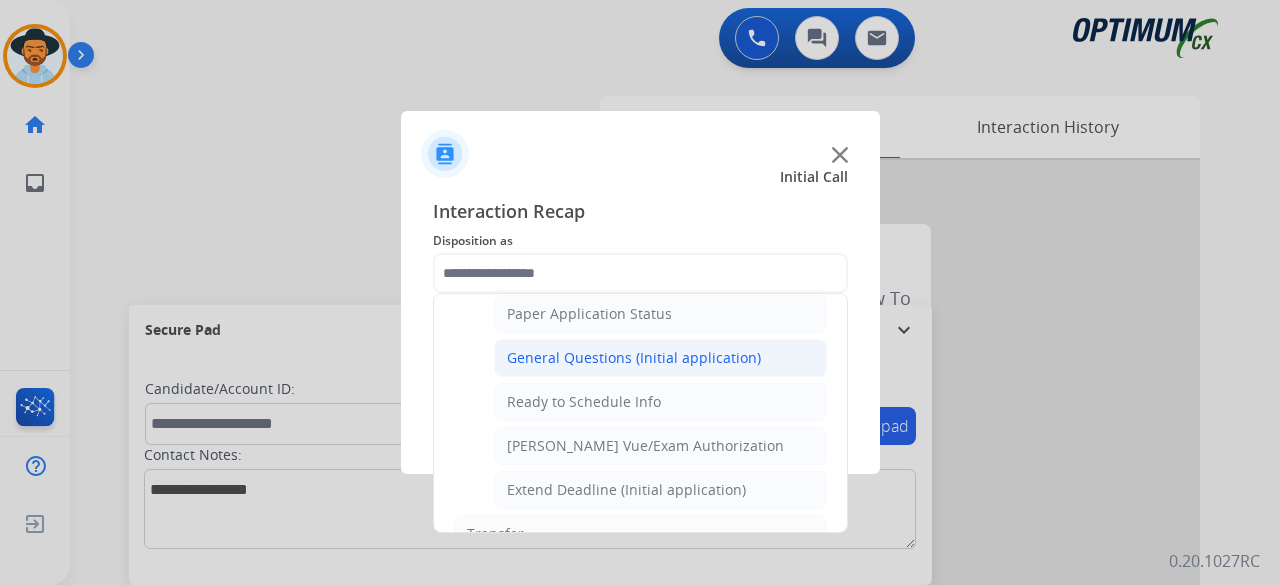 click on "General Questions (Initial application)" 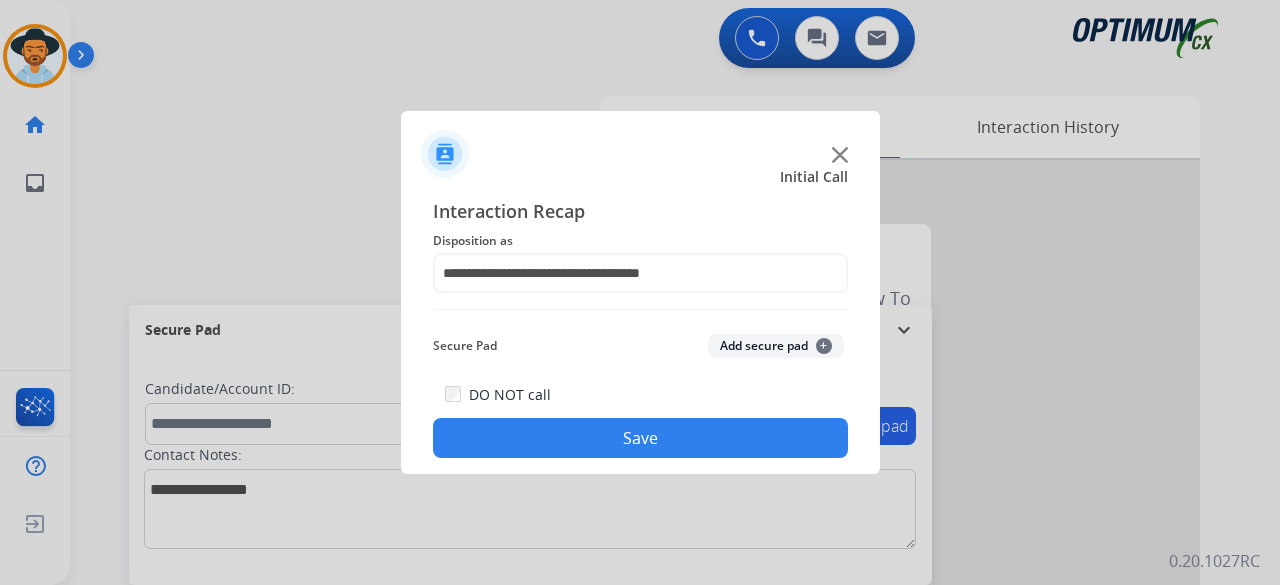 click on "Add secure pad  +" 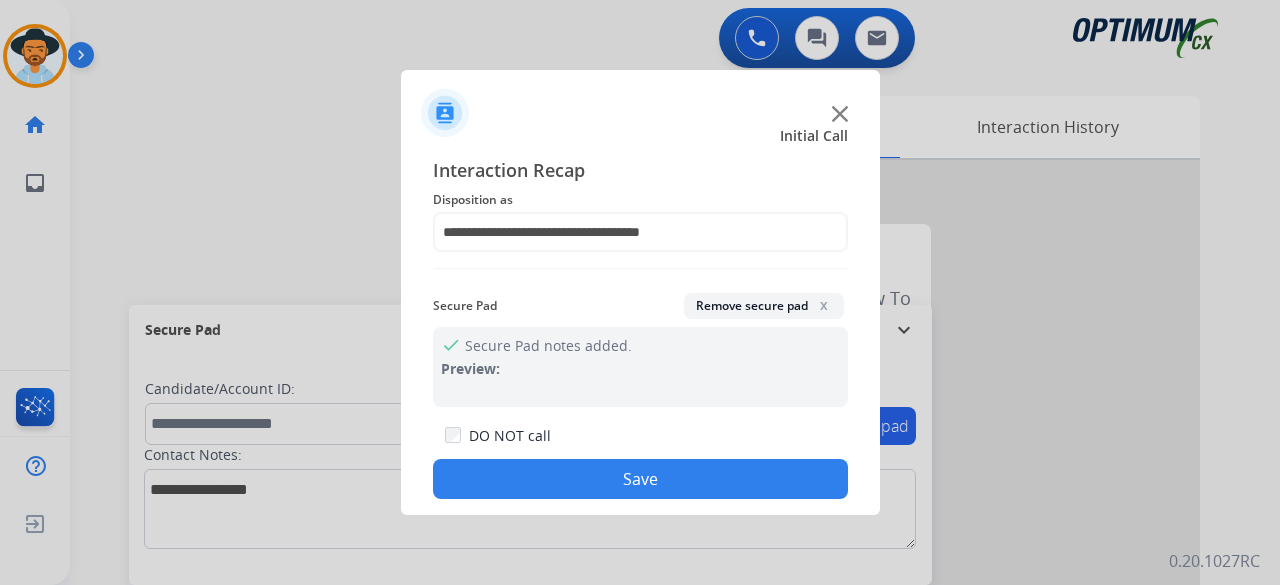 click on "Save" 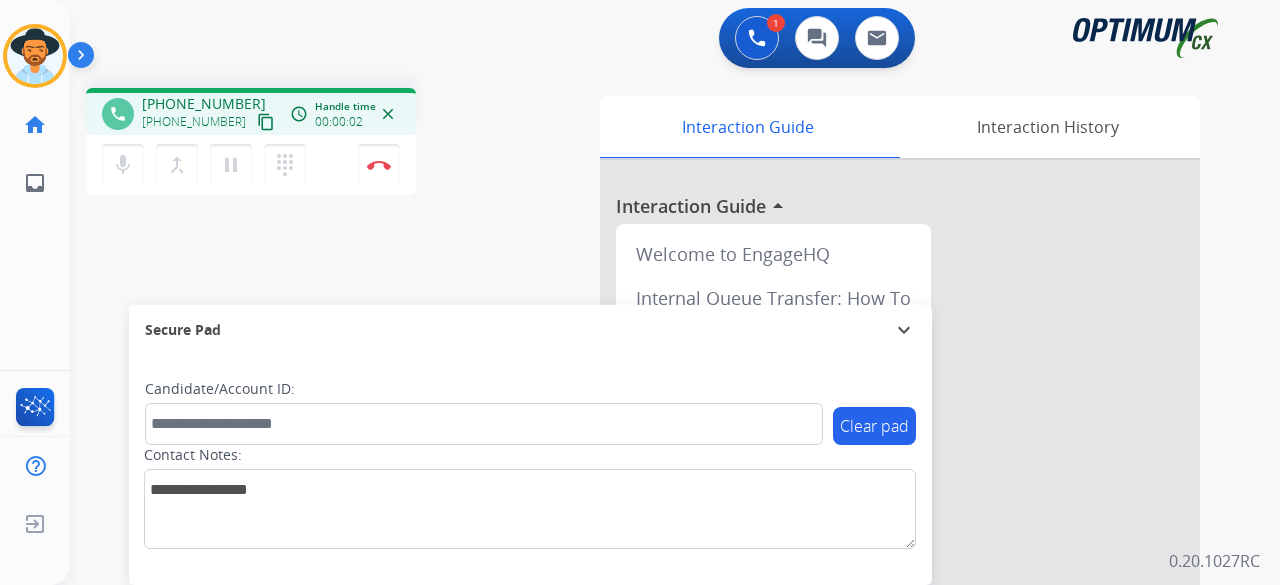 click on "content_copy" at bounding box center [266, 122] 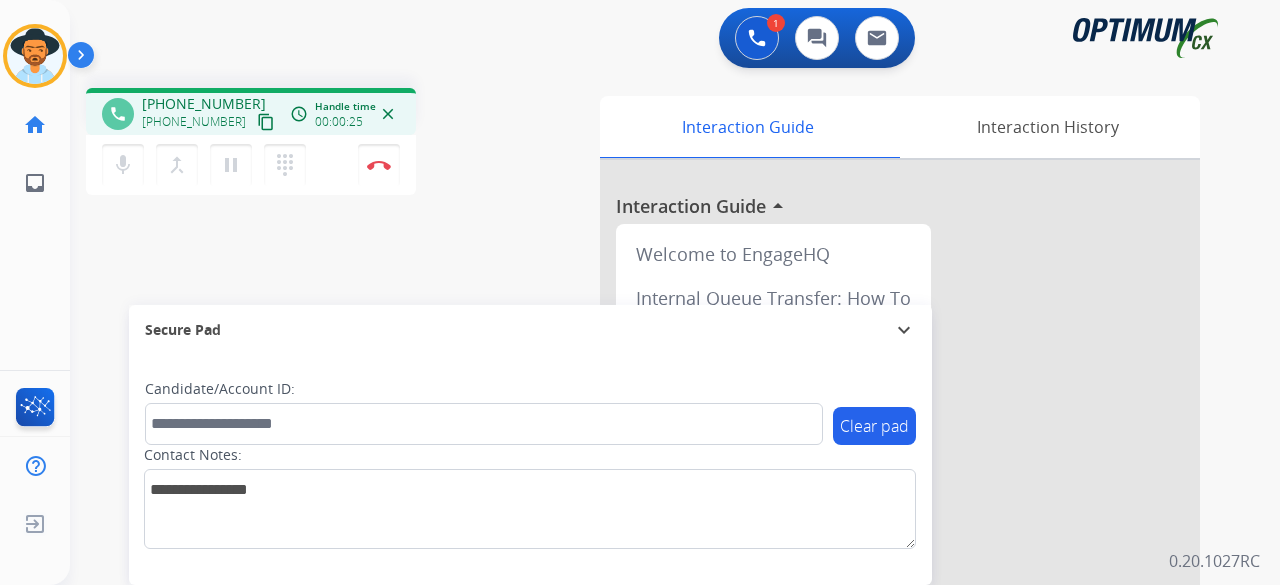 click on "content_copy" at bounding box center (266, 122) 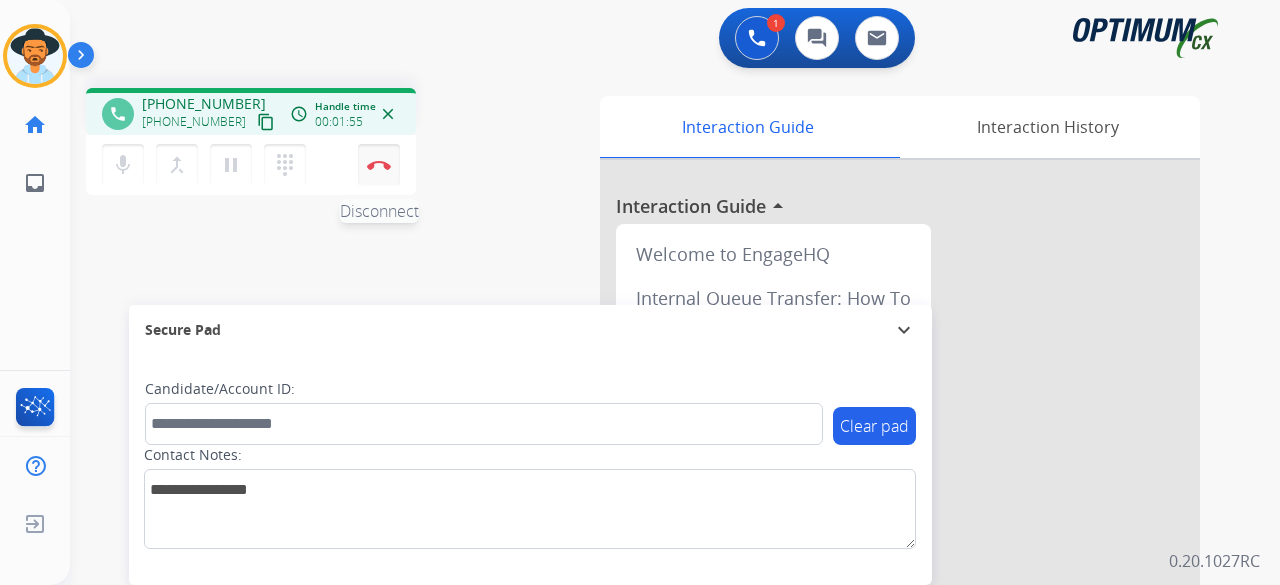 click on "Disconnect" at bounding box center [379, 165] 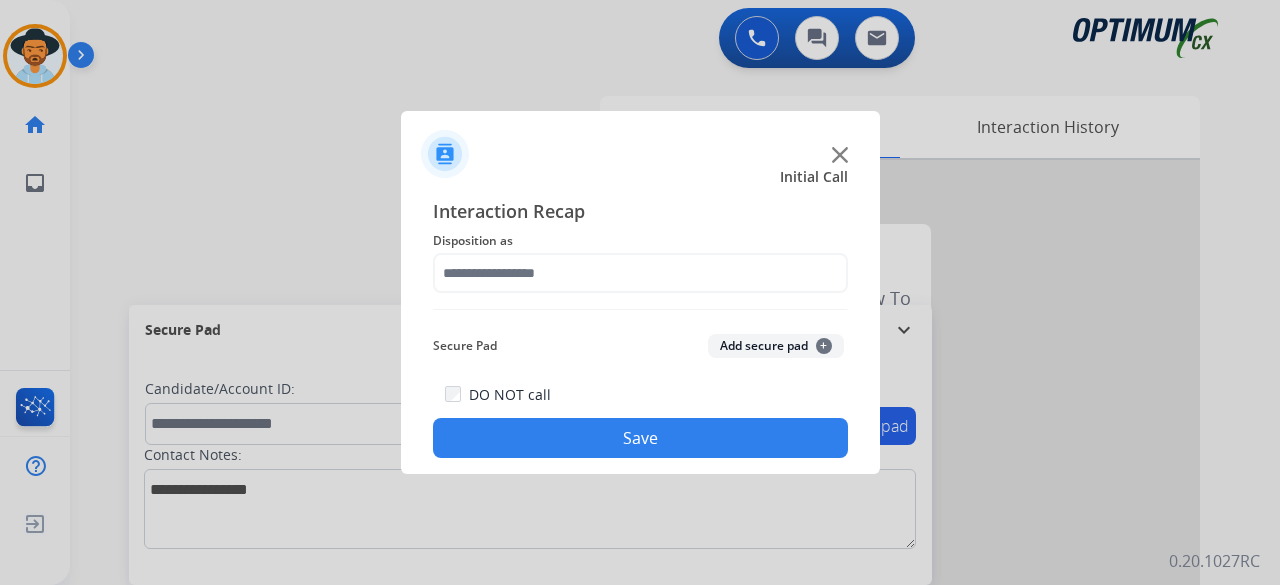 click 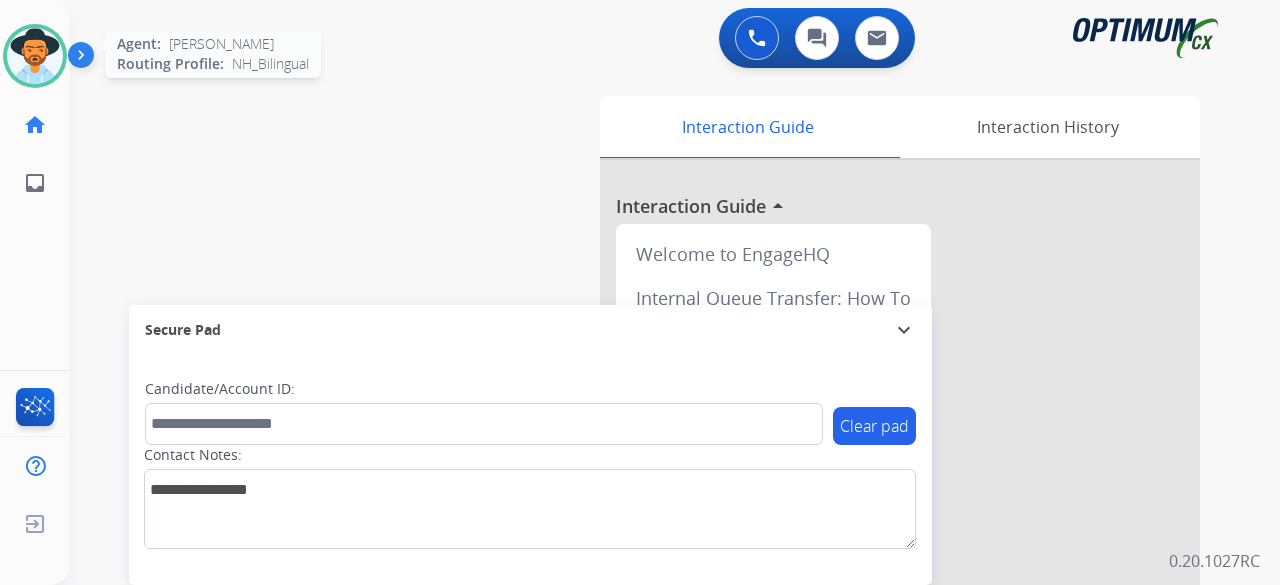 click at bounding box center (35, 56) 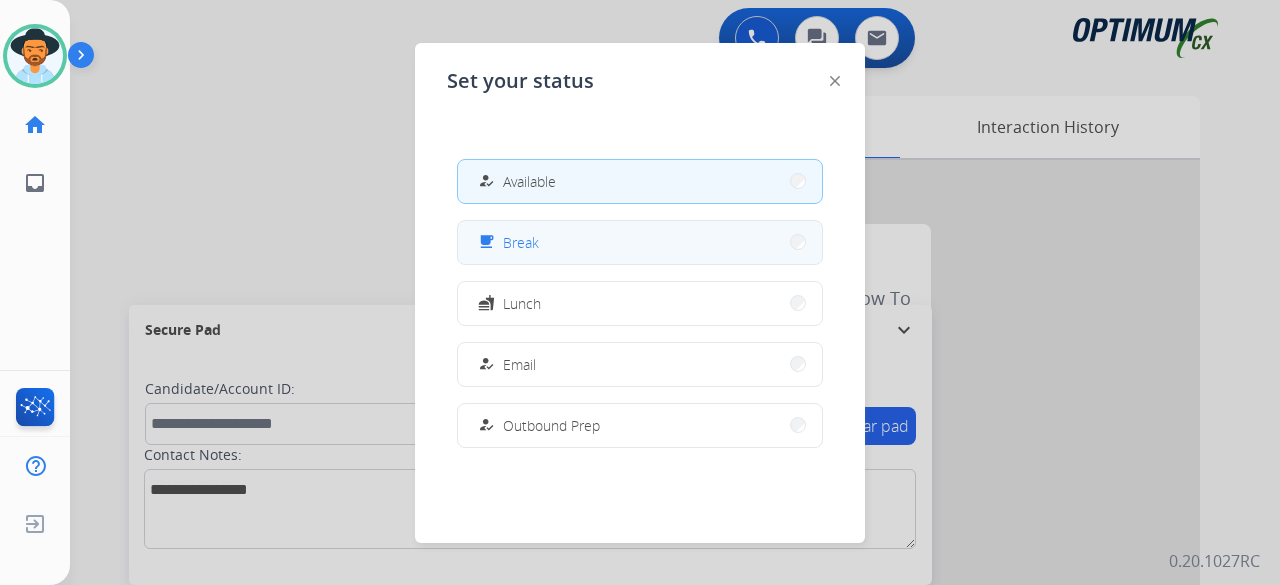 click on "Break" at bounding box center (521, 242) 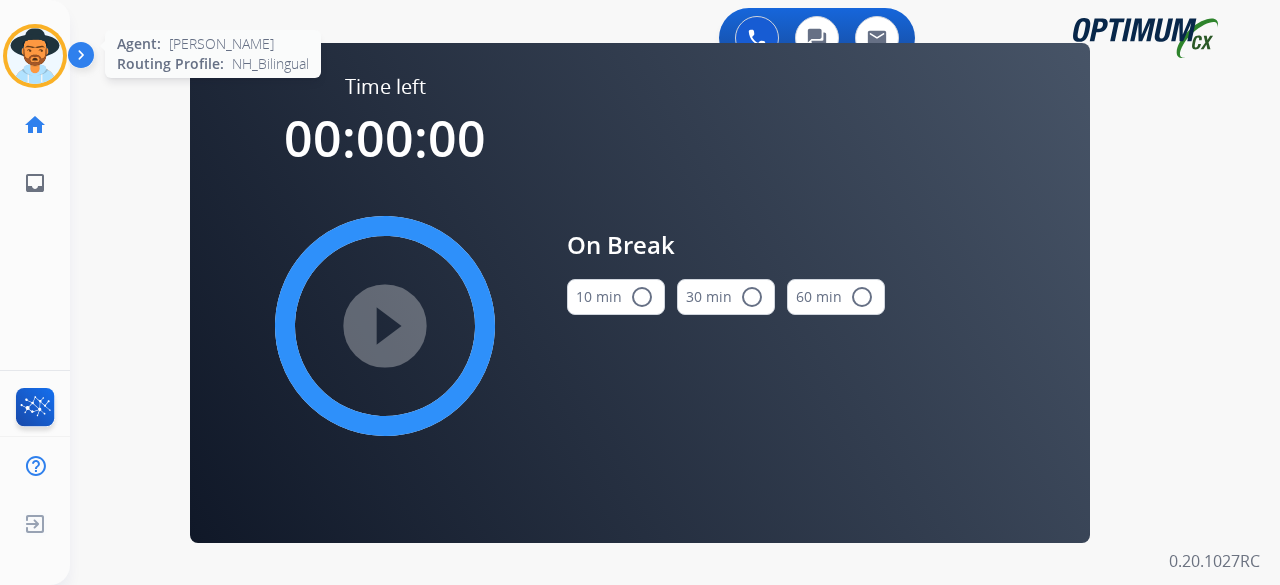 click at bounding box center [35, 56] 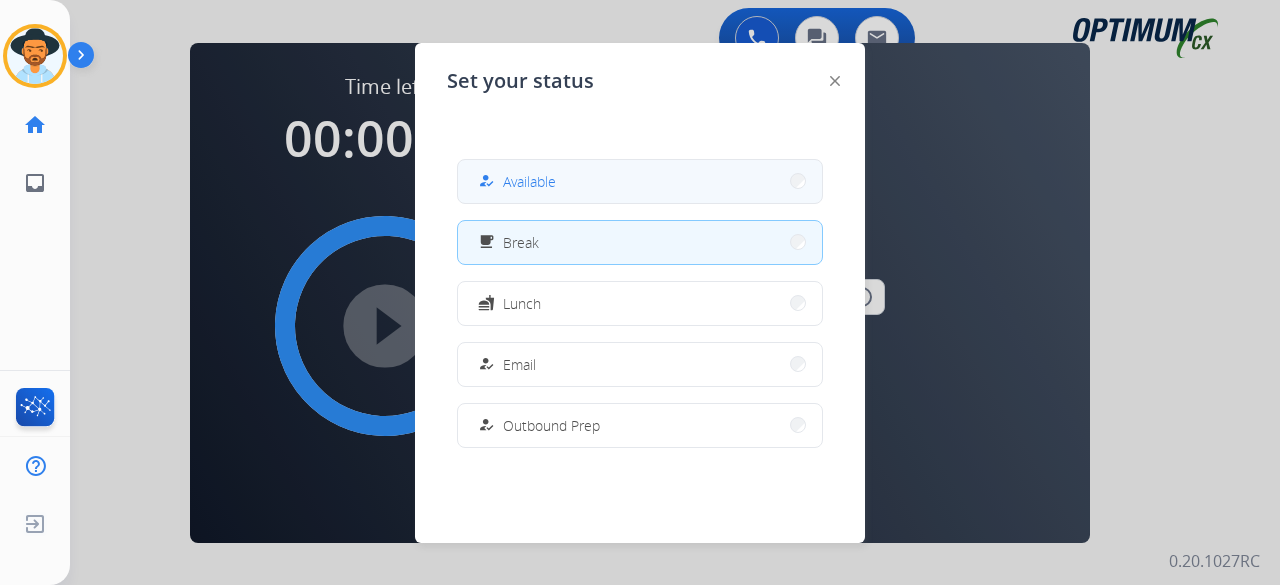 click on "how_to_reg Available" at bounding box center [640, 181] 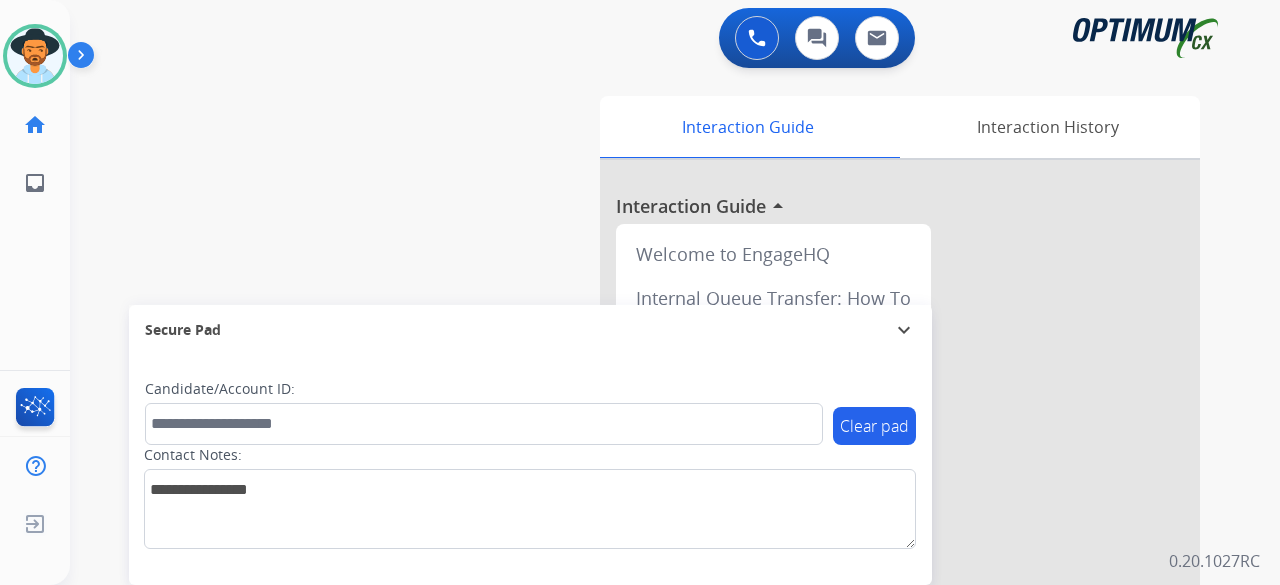 click on "swap_horiz Break voice bridge close_fullscreen Connect 3-Way Call merge_type Separate 3-Way Call  Interaction Guide   Interaction History  Interaction Guide arrow_drop_up  Welcome to EngageHQ   Internal Queue Transfer: How To  Secure Pad expand_more Clear pad Candidate/Account ID: Contact Notes:" at bounding box center (651, 489) 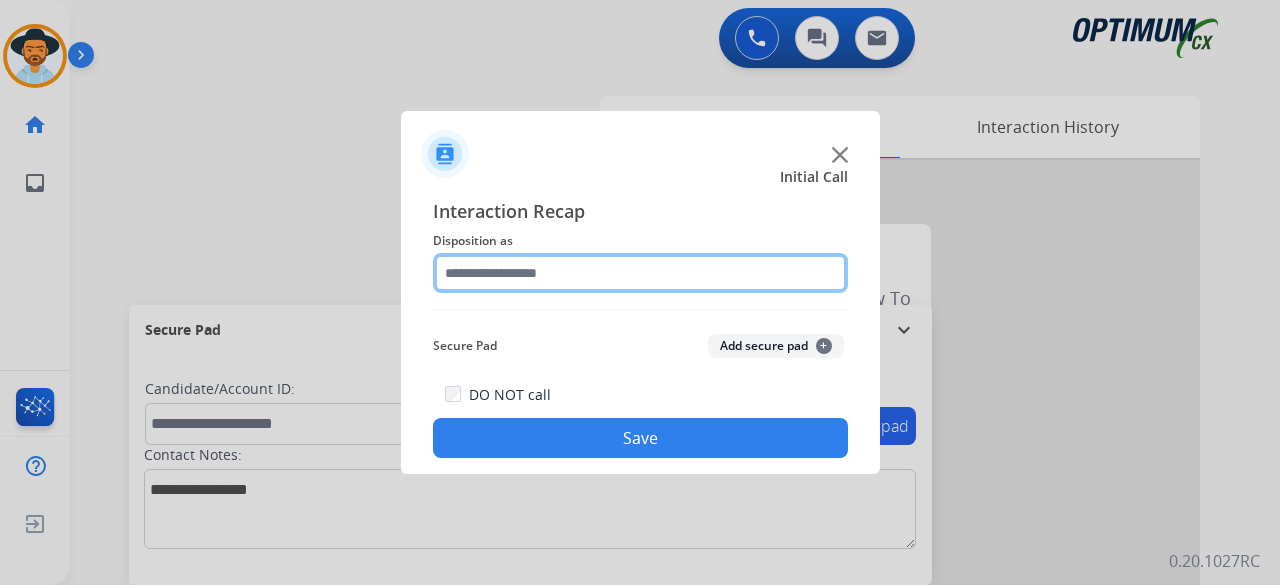 click 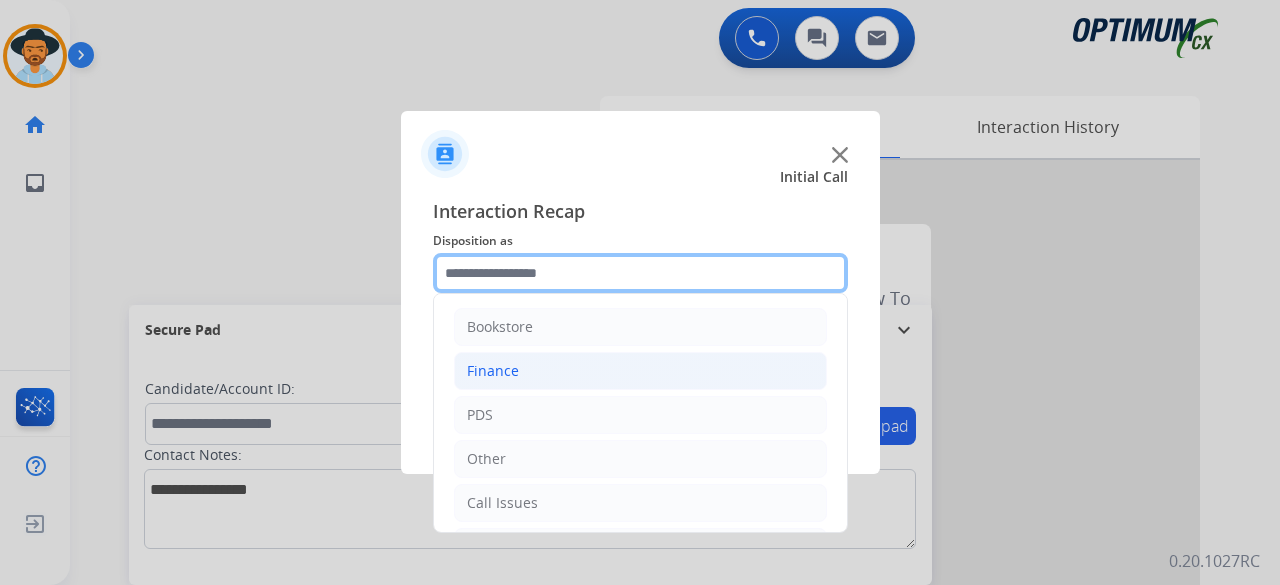 scroll, scrollTop: 130, scrollLeft: 0, axis: vertical 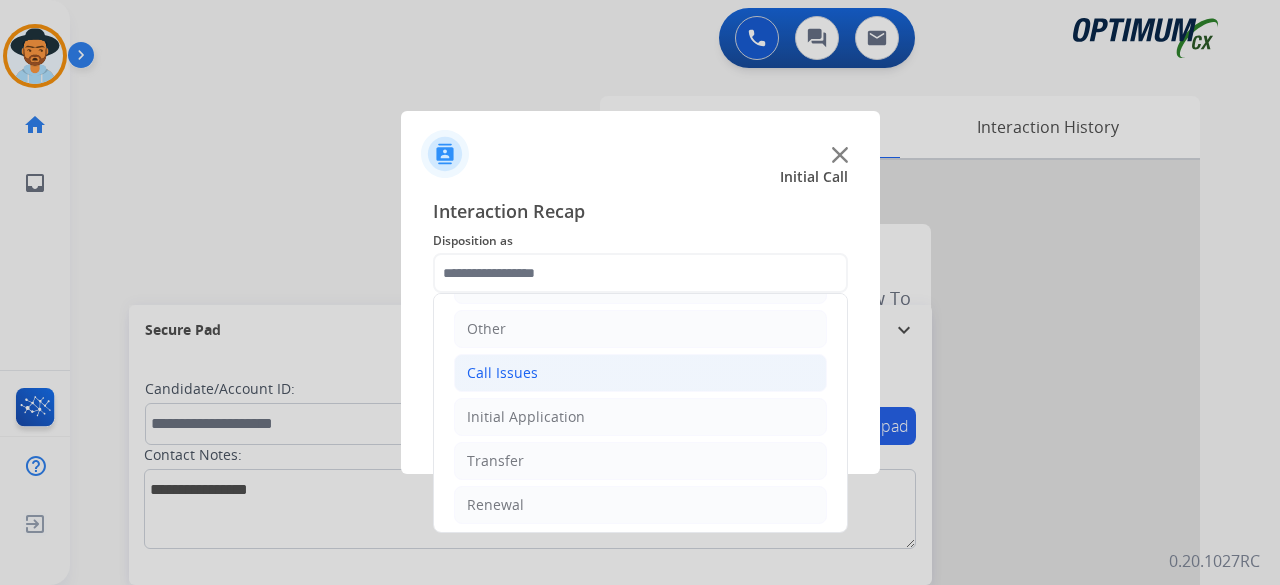click on "Call Issues" 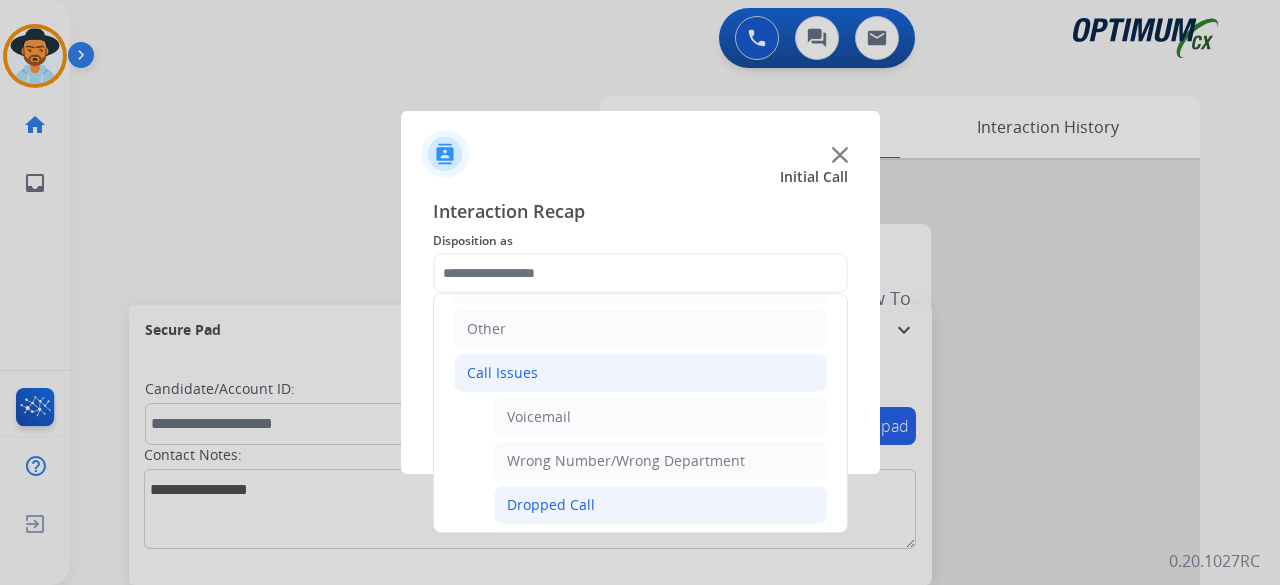 click on "Dropped Call" 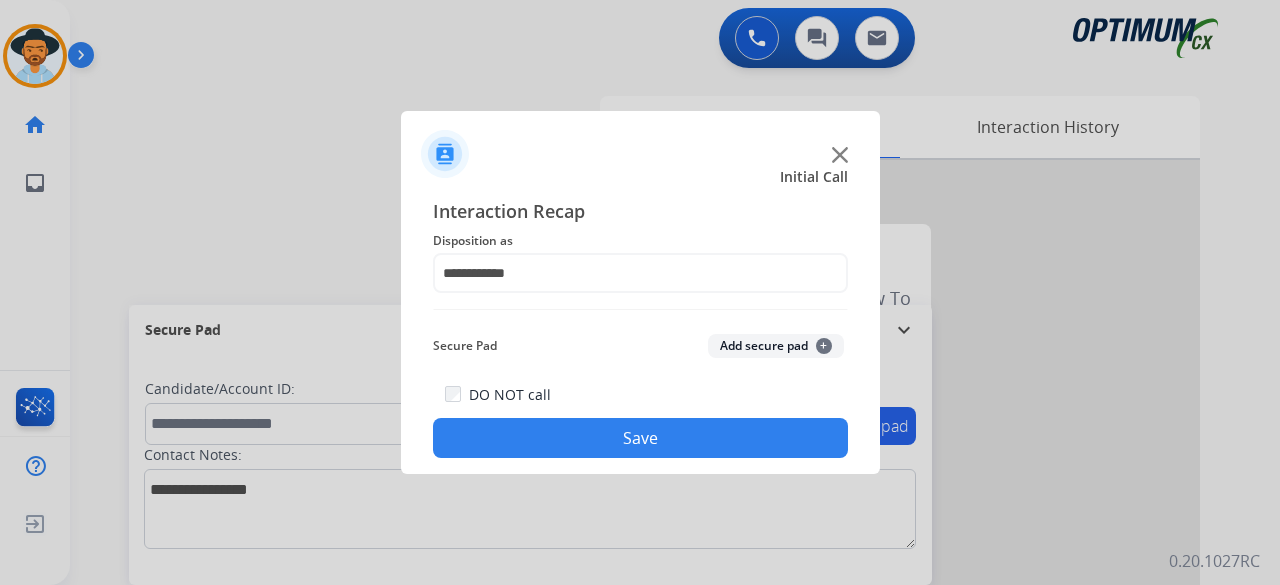 click on "Add secure pad  +" 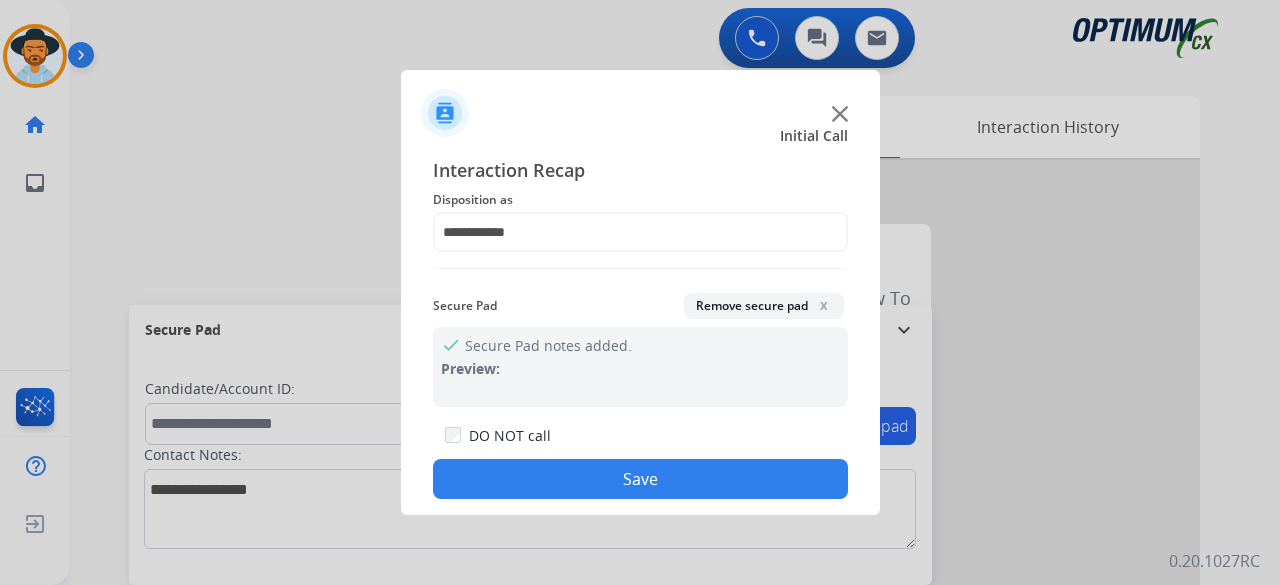 click on "Save" 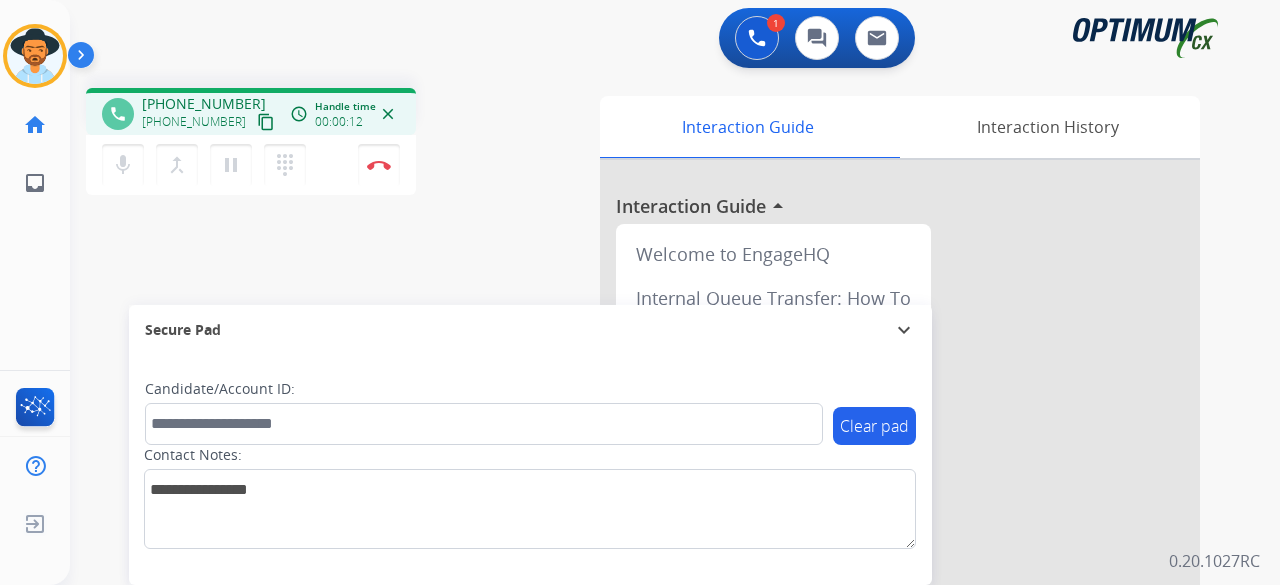 click on "content_copy" at bounding box center [266, 122] 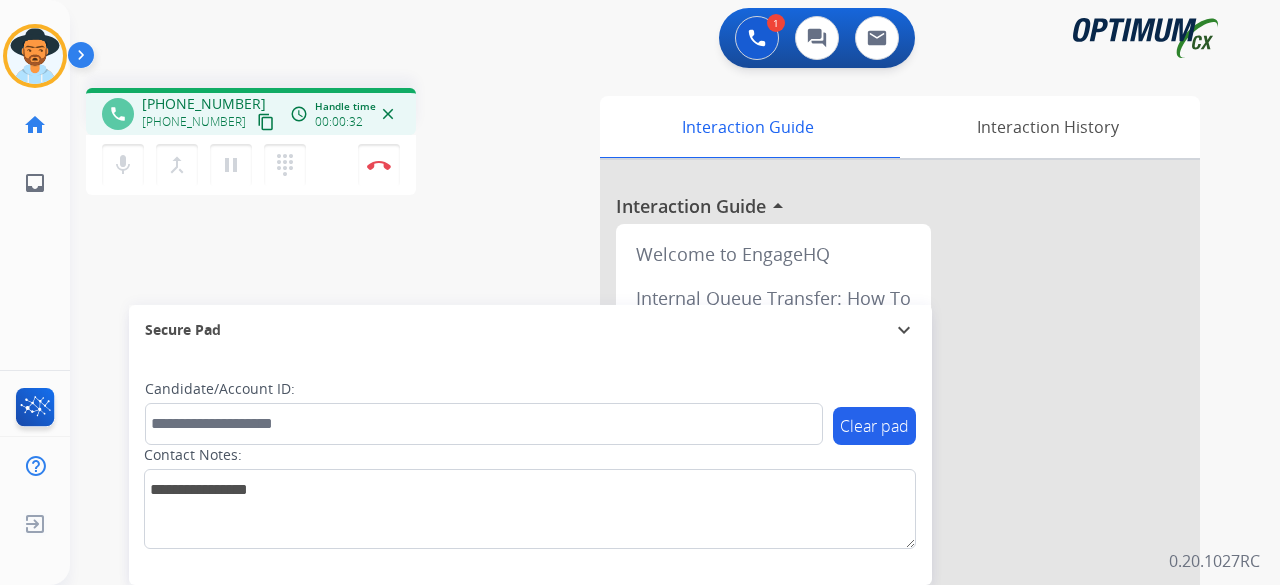 type 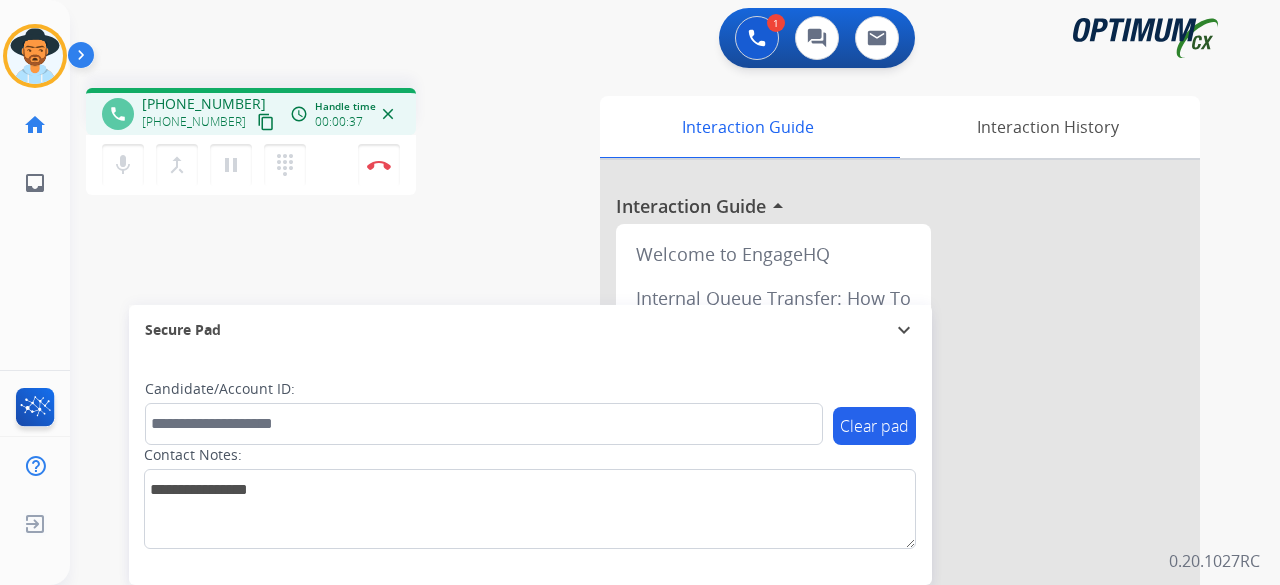 drag, startPoint x: 360, startPoint y: 253, endPoint x: 297, endPoint y: 259, distance: 63.28507 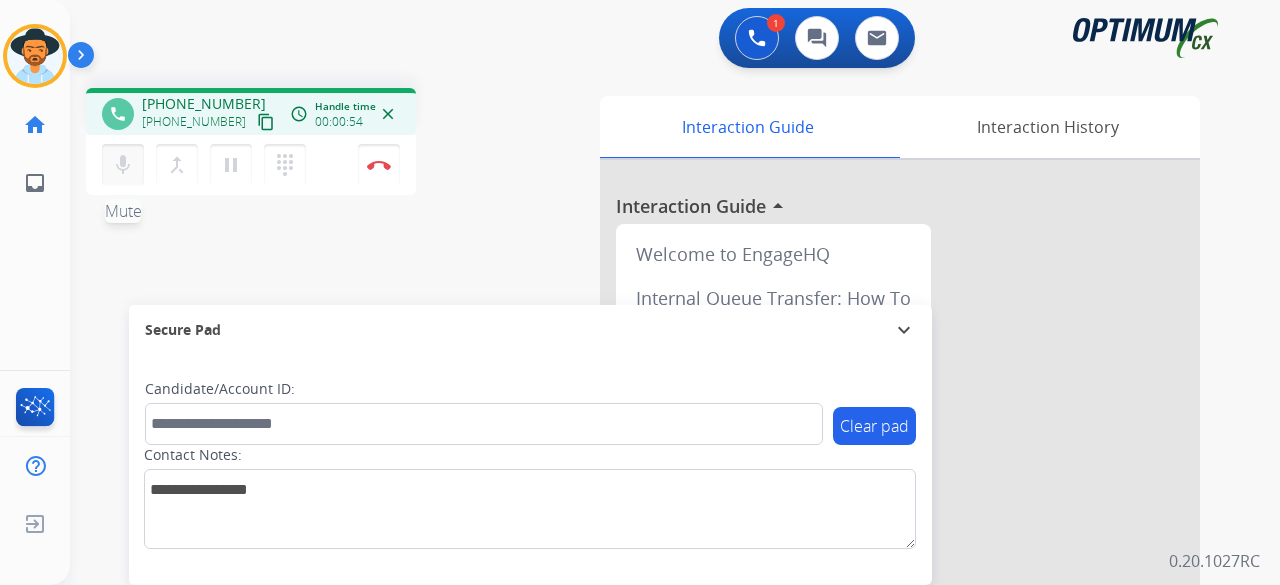 click on "mic" at bounding box center [123, 165] 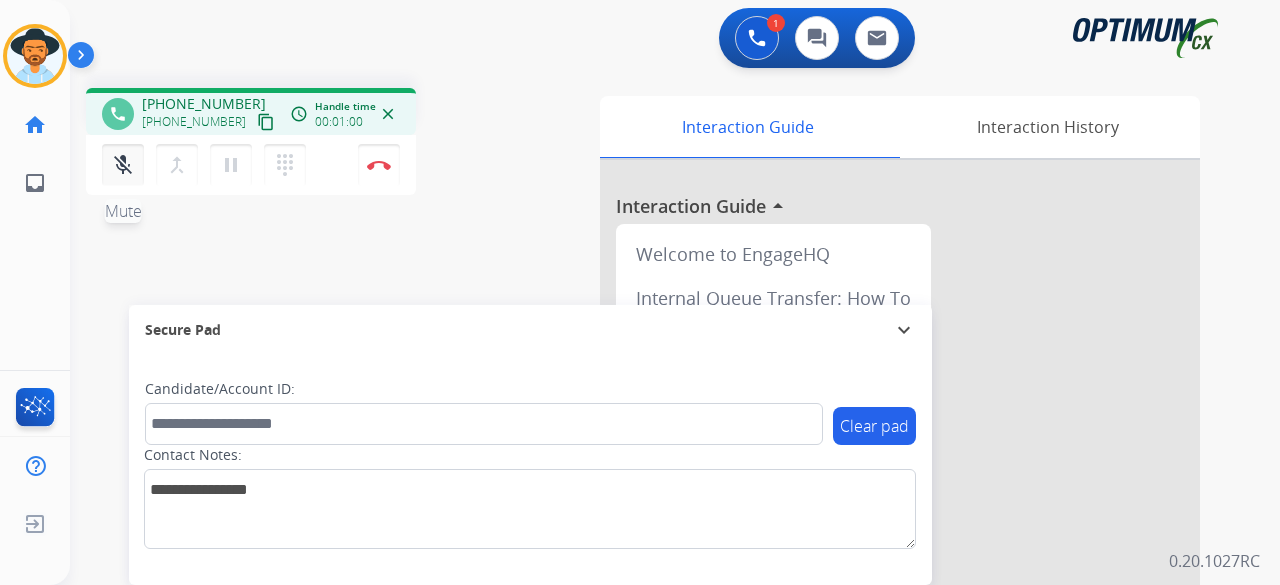 click on "mic_off" at bounding box center (123, 165) 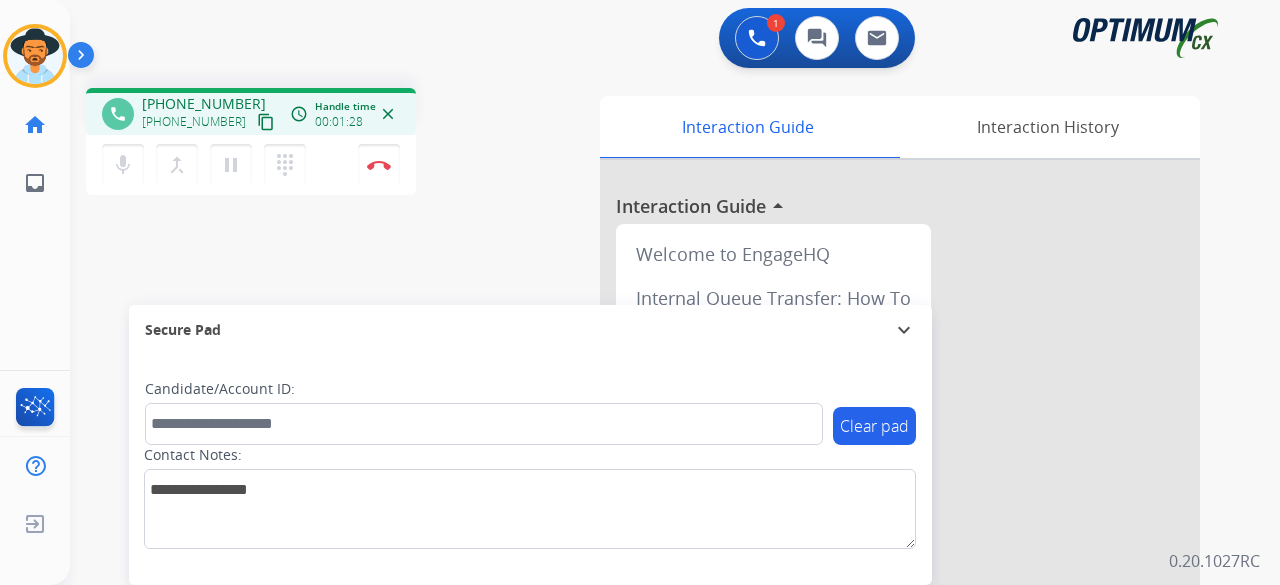 click on "content_copy" at bounding box center (266, 122) 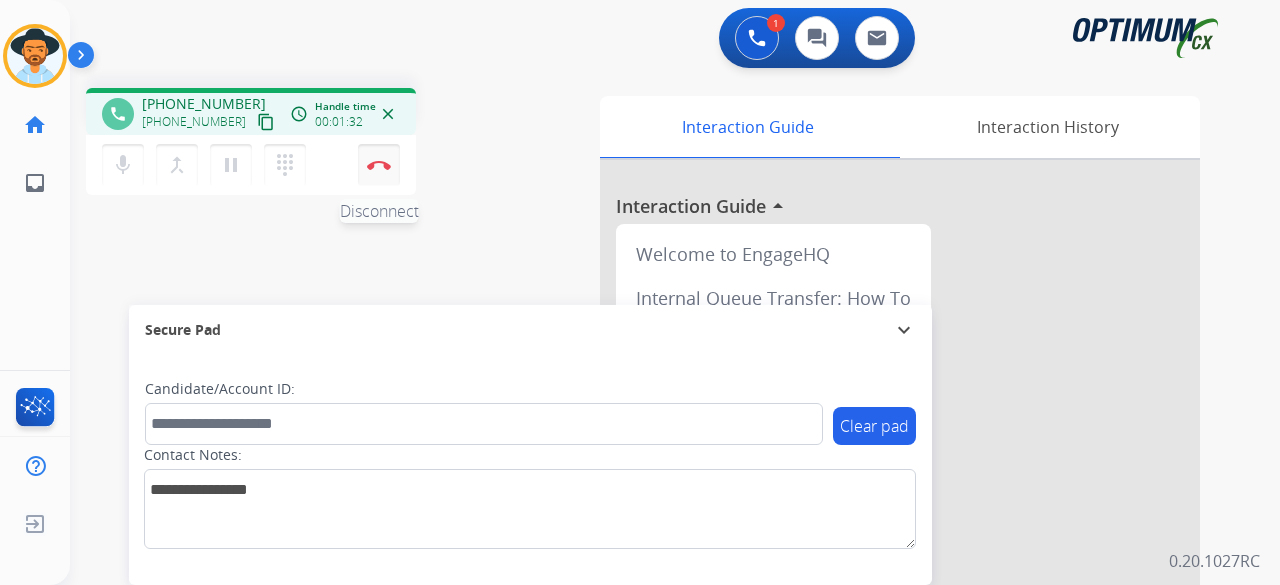 click on "Disconnect" at bounding box center [379, 165] 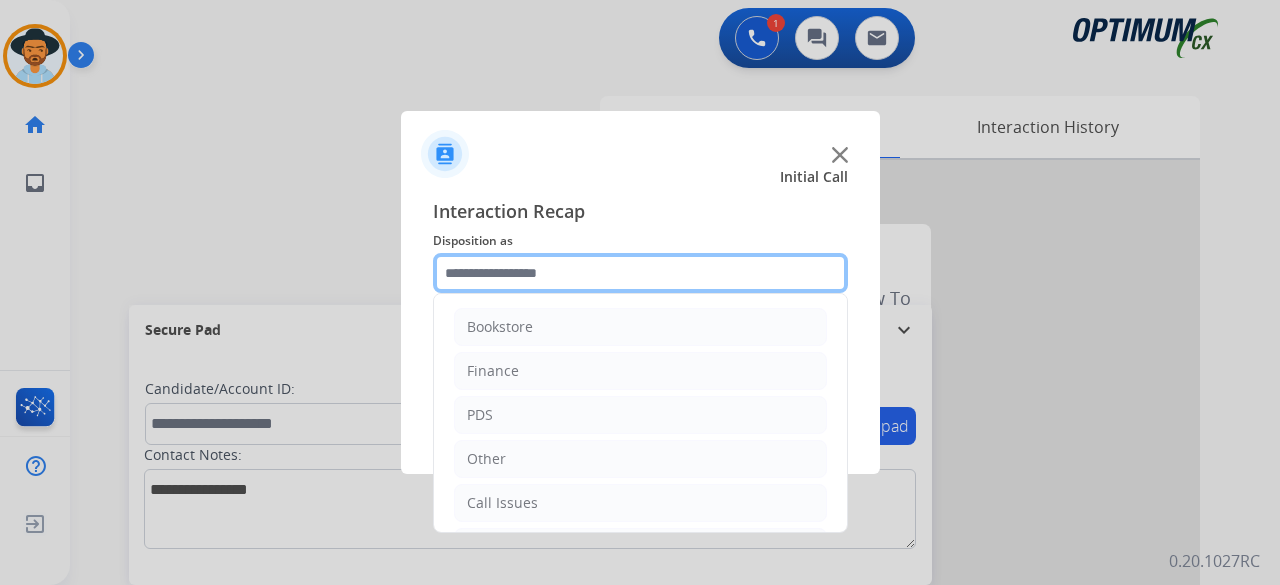click 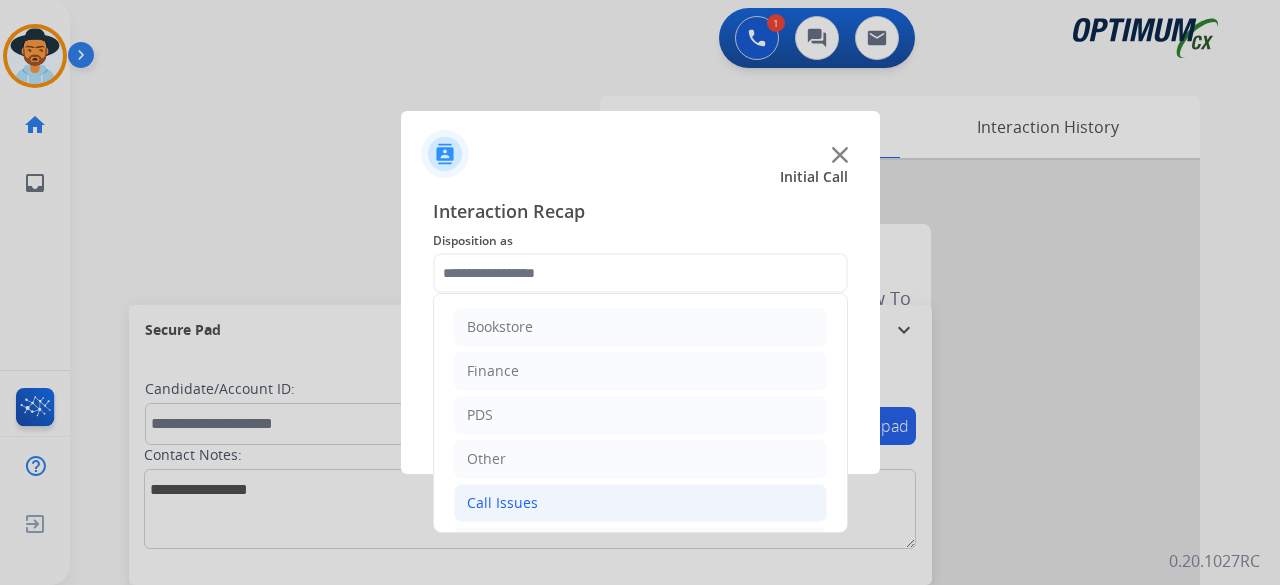 click on "Call Issues" 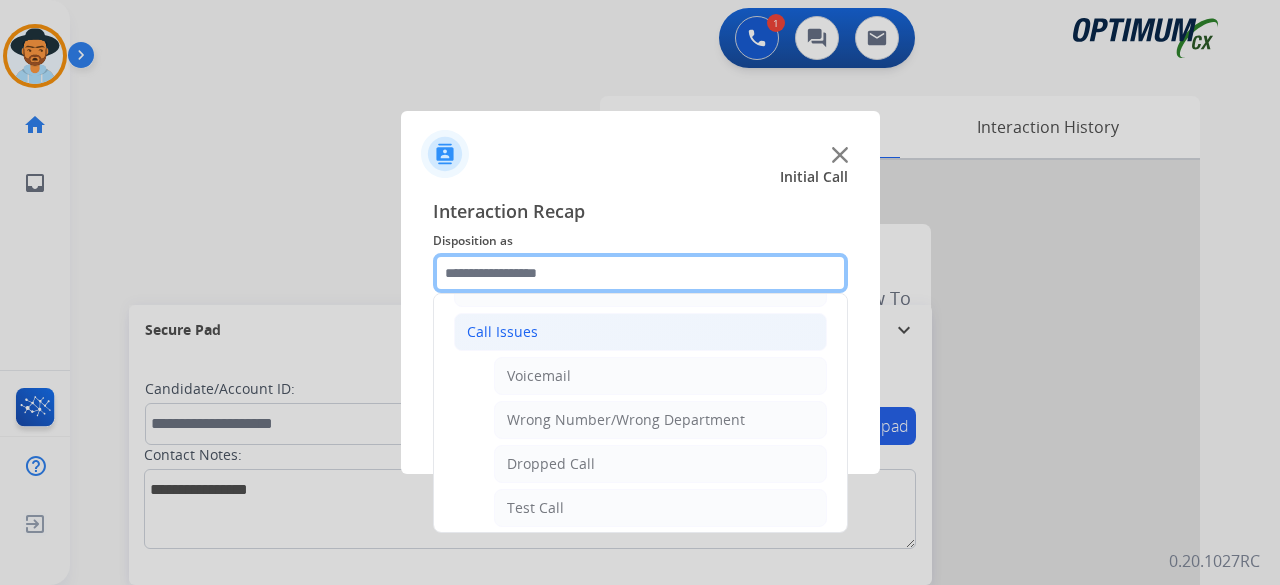 scroll, scrollTop: 173, scrollLeft: 0, axis: vertical 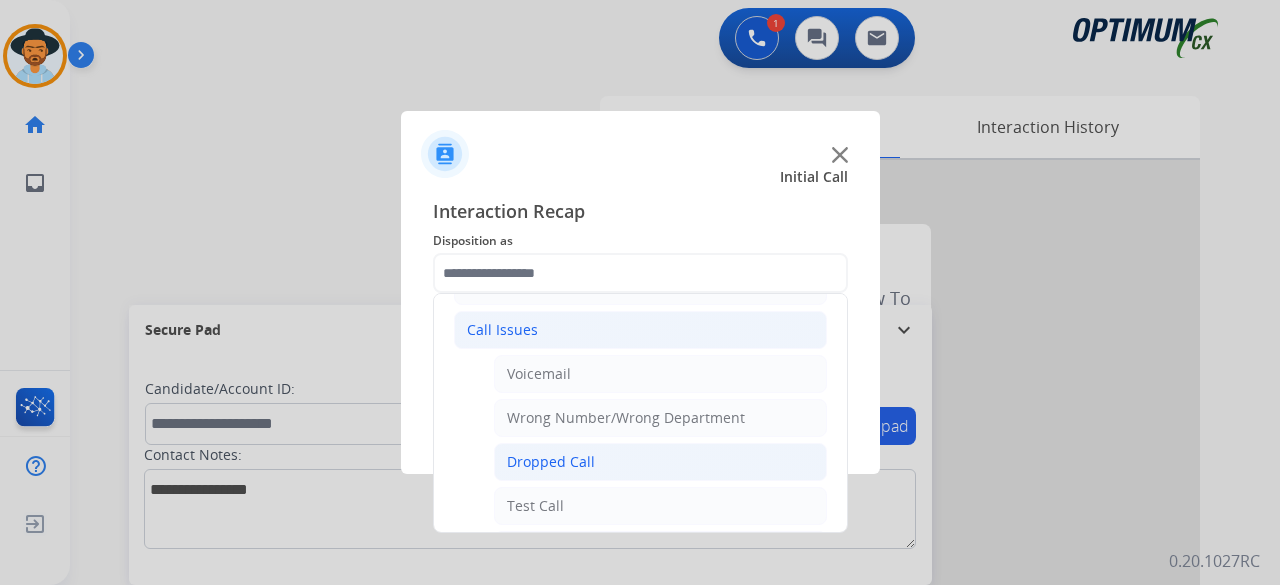 click on "Dropped Call" 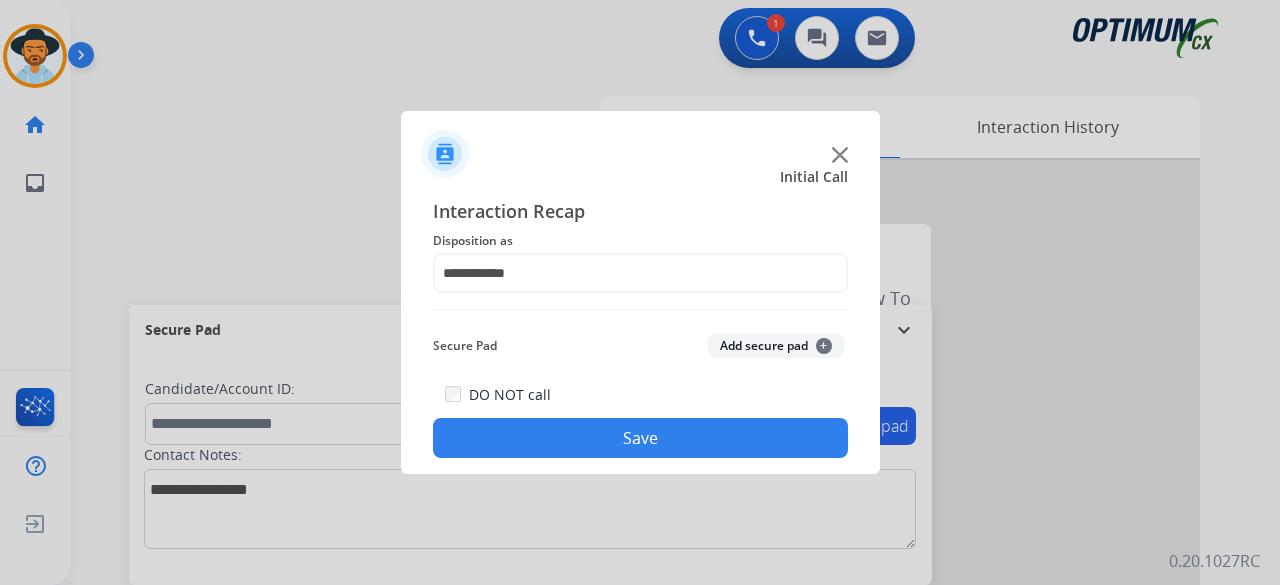 click on "Add secure pad  +" 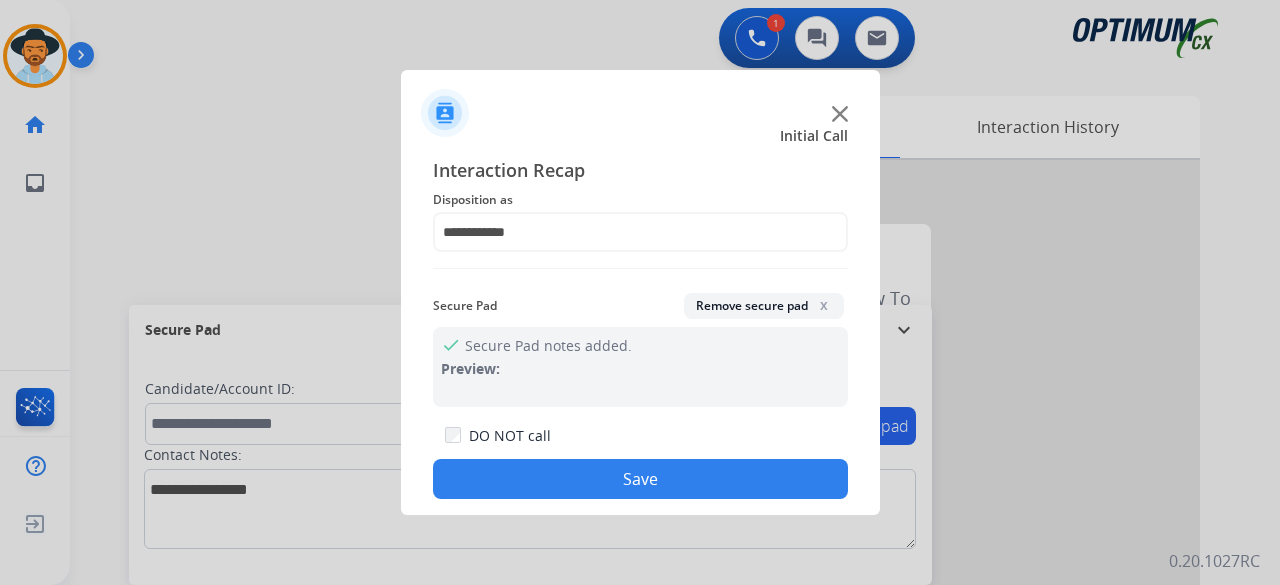 click on "Save" 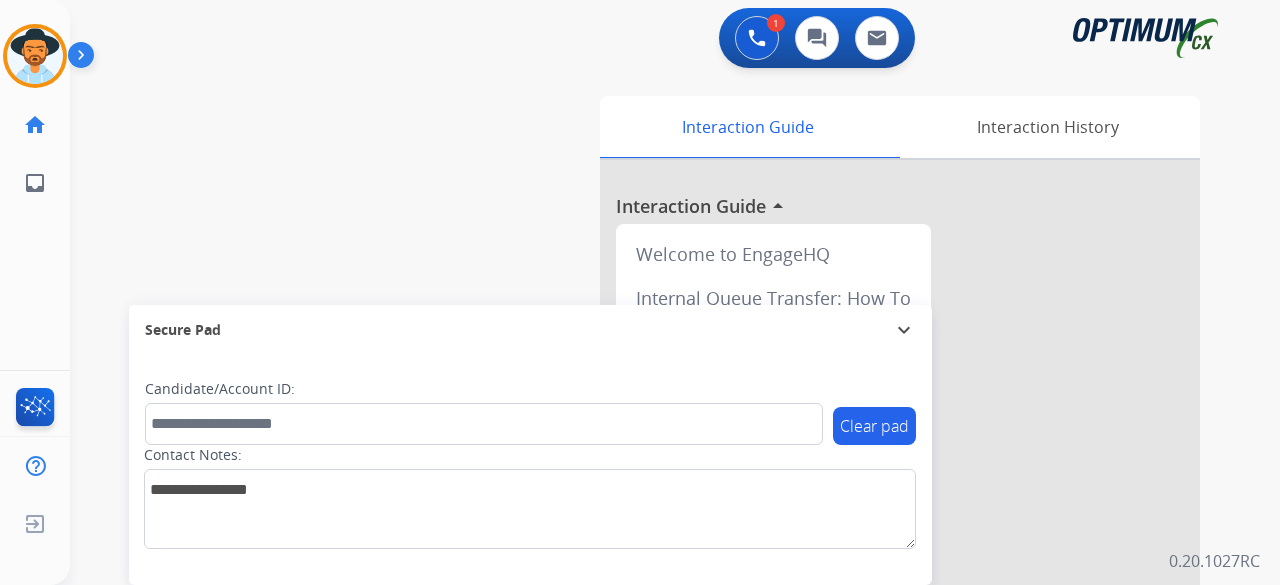 click on "swap_horiz Break voice bridge close_fullscreen Connect 3-Way Call merge_type Separate 3-Way Call  Interaction Guide   Interaction History  Interaction Guide arrow_drop_up  Welcome to EngageHQ   Internal Queue Transfer: How To  Secure Pad expand_more Clear pad Candidate/Account ID: Contact Notes:" at bounding box center (651, 489) 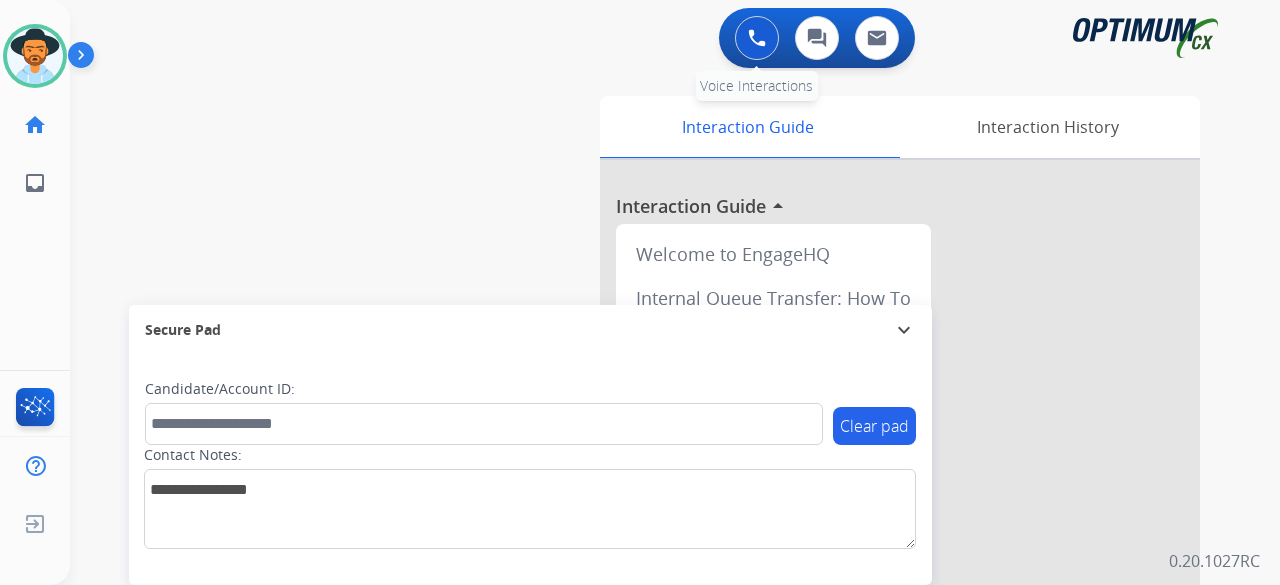 click at bounding box center (757, 38) 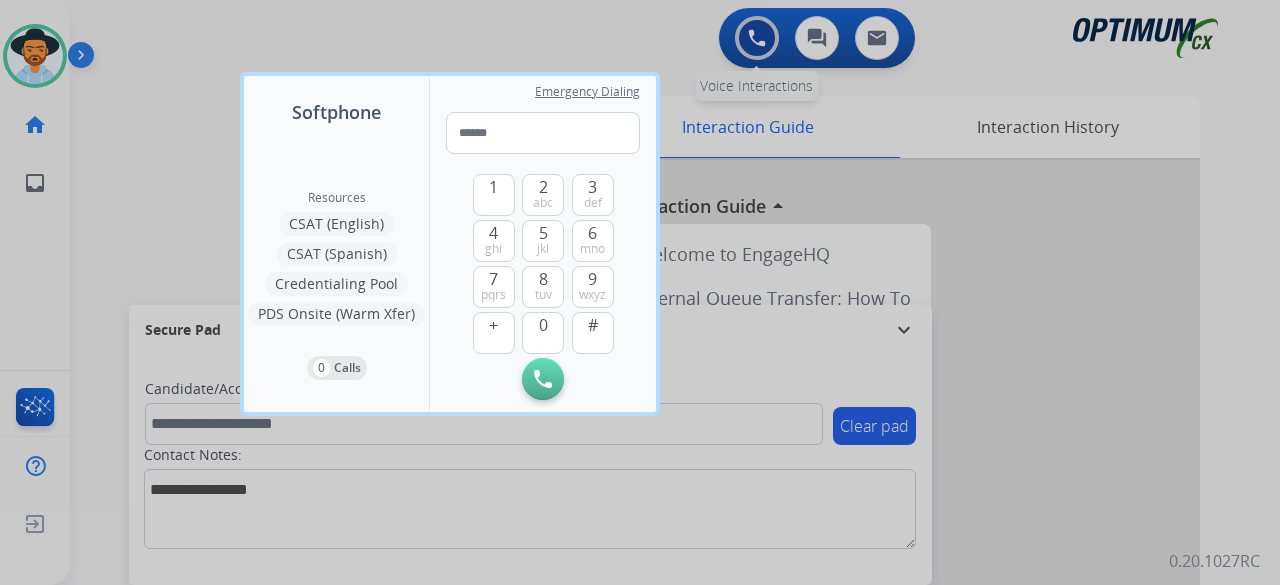 type on "**********" 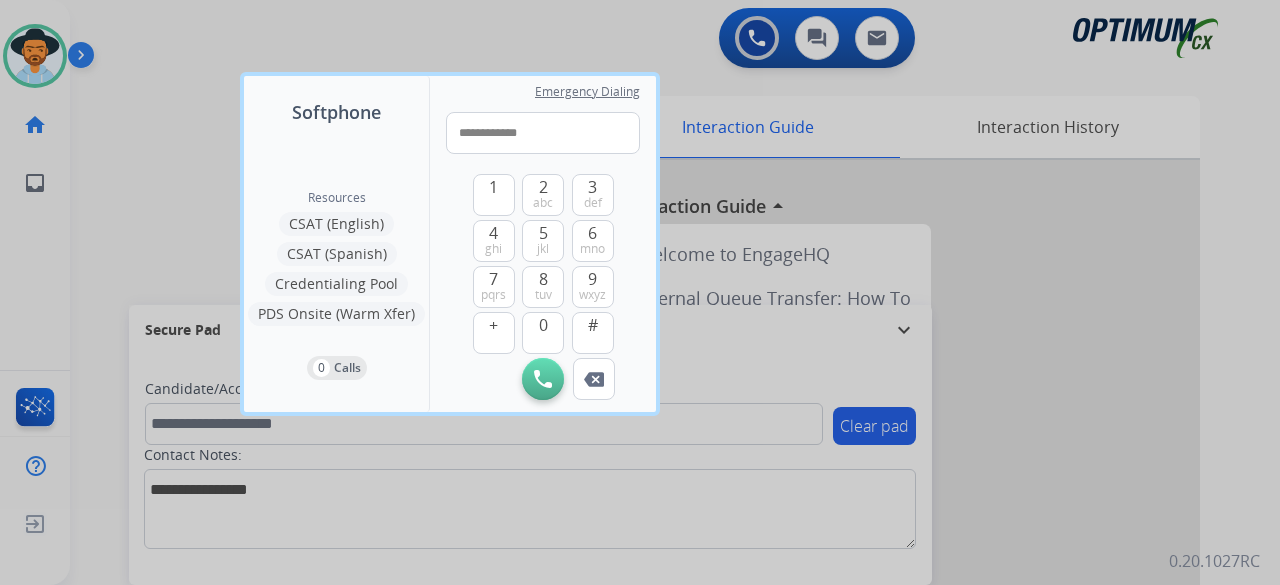 drag, startPoint x: 474, startPoint y: 130, endPoint x: 438, endPoint y: 131, distance: 36.013885 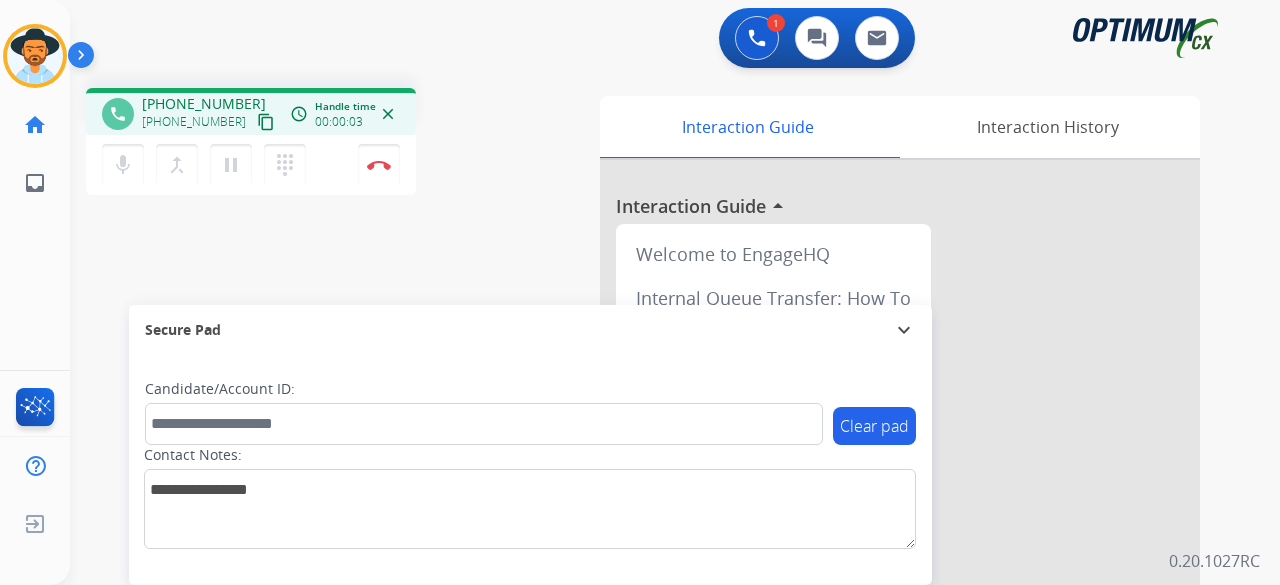 click on "content_copy" at bounding box center (266, 122) 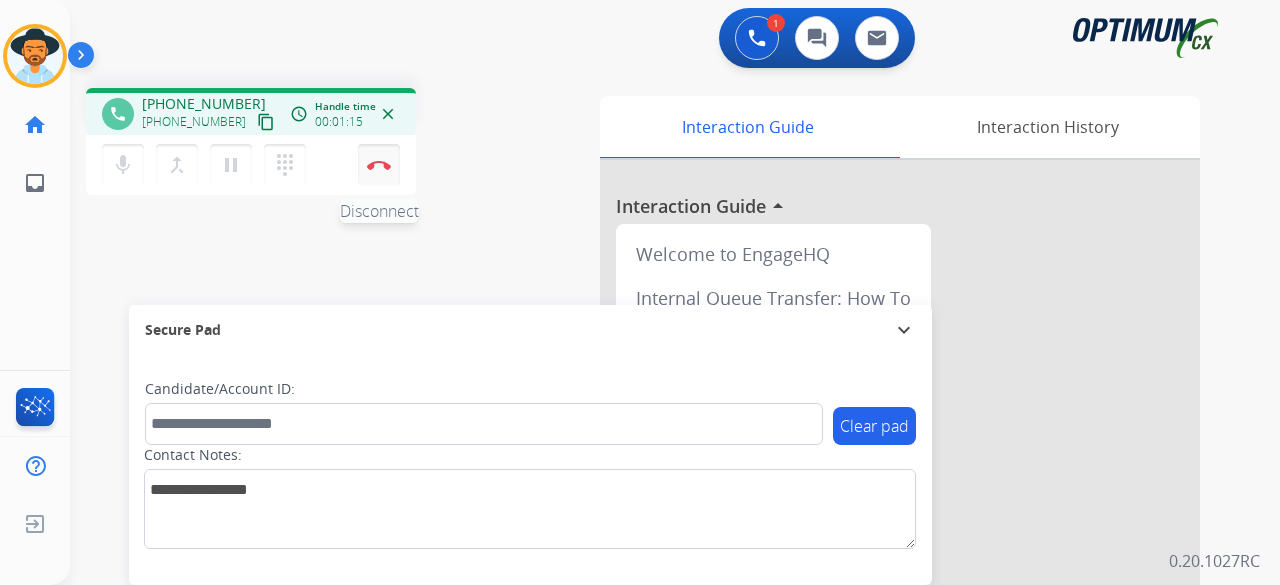 click on "Disconnect" at bounding box center [379, 165] 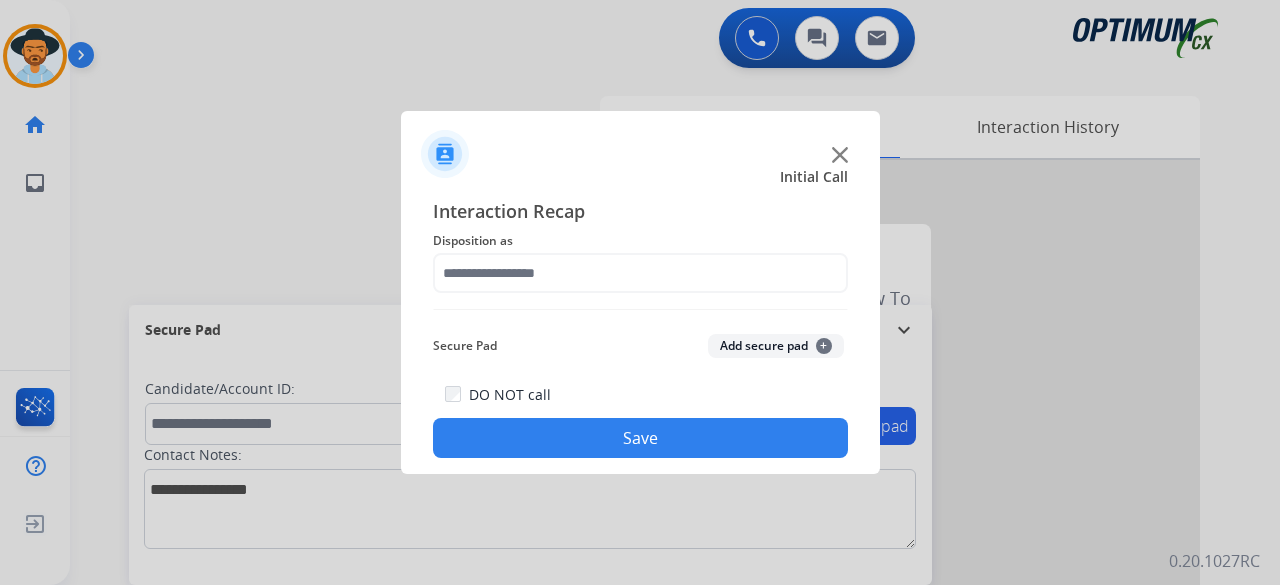 click at bounding box center (640, 292) 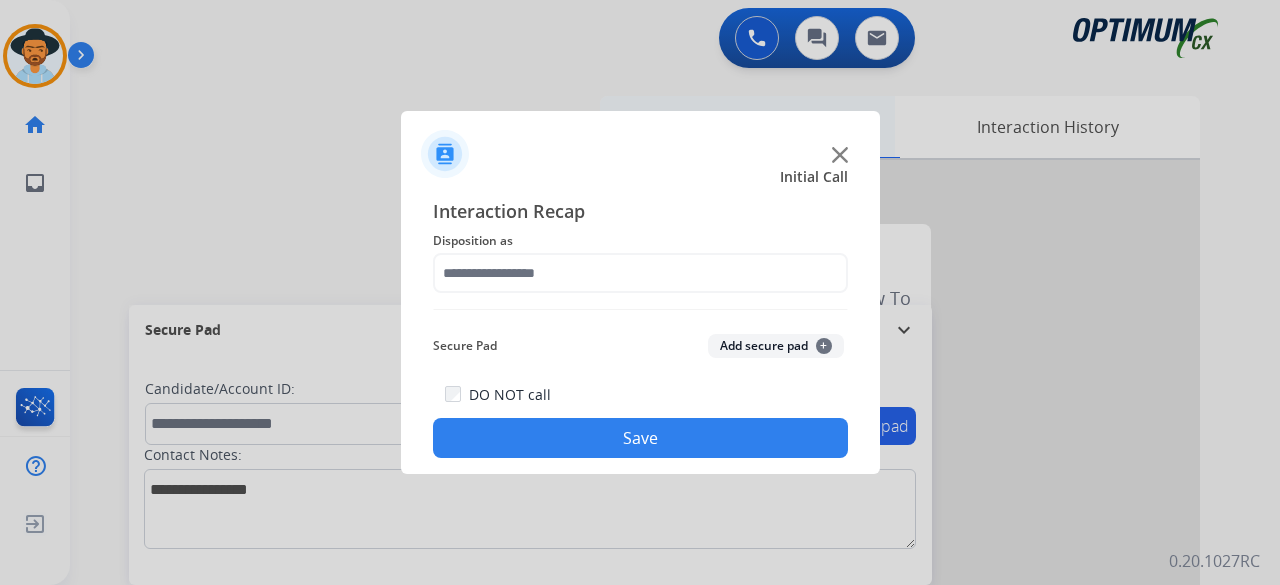 click 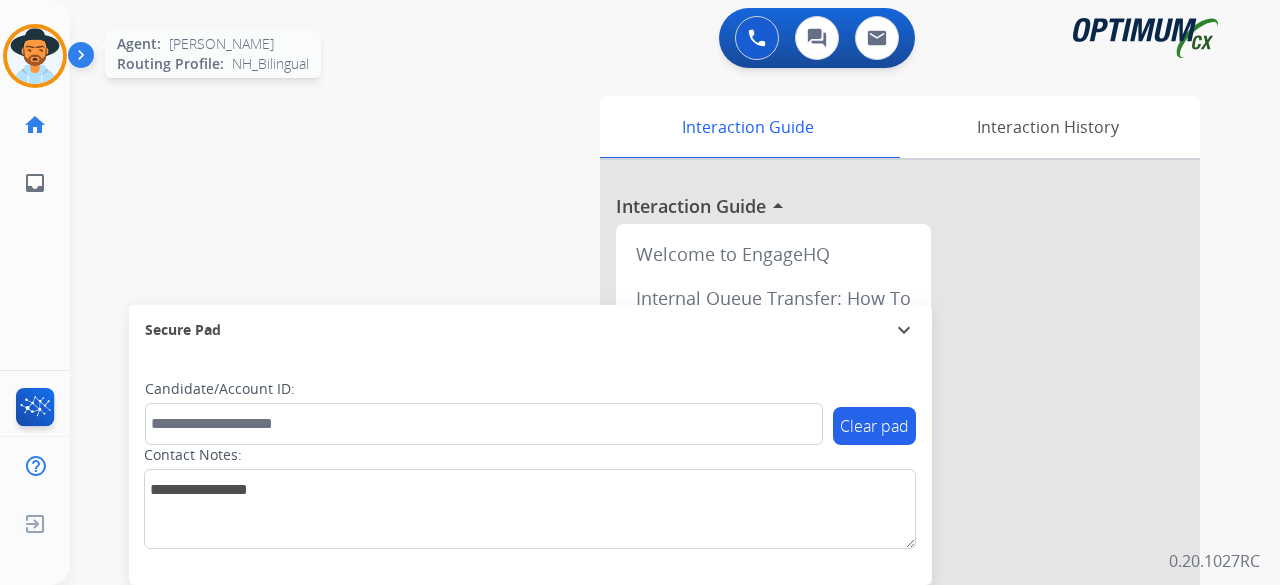 click at bounding box center [35, 56] 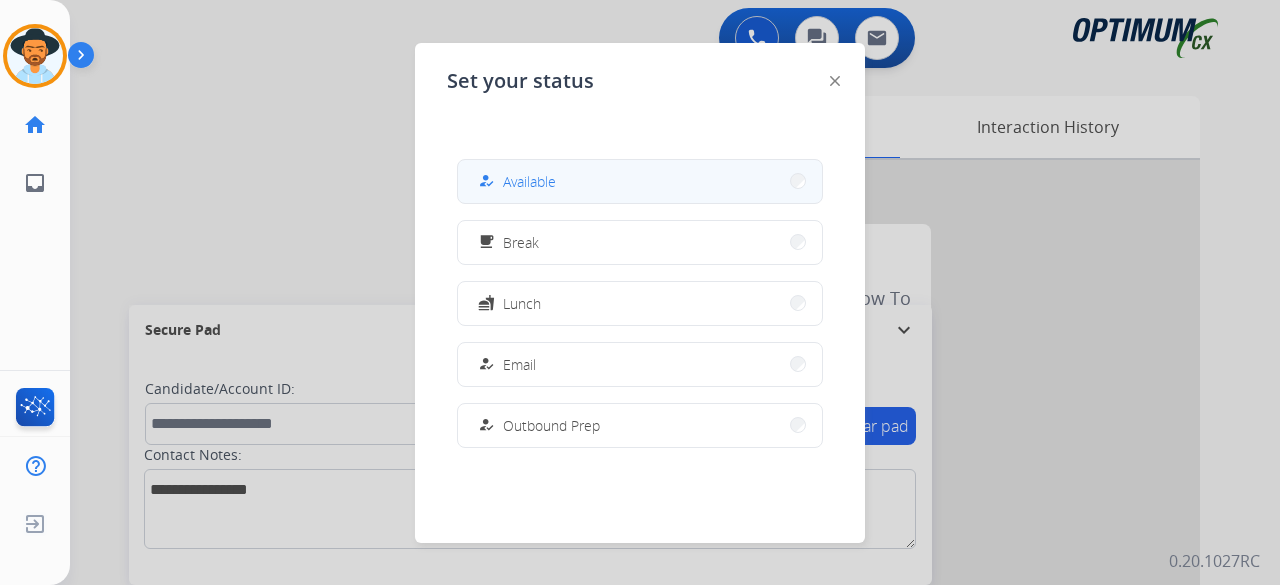 click on "how_to_reg Available" at bounding box center [640, 181] 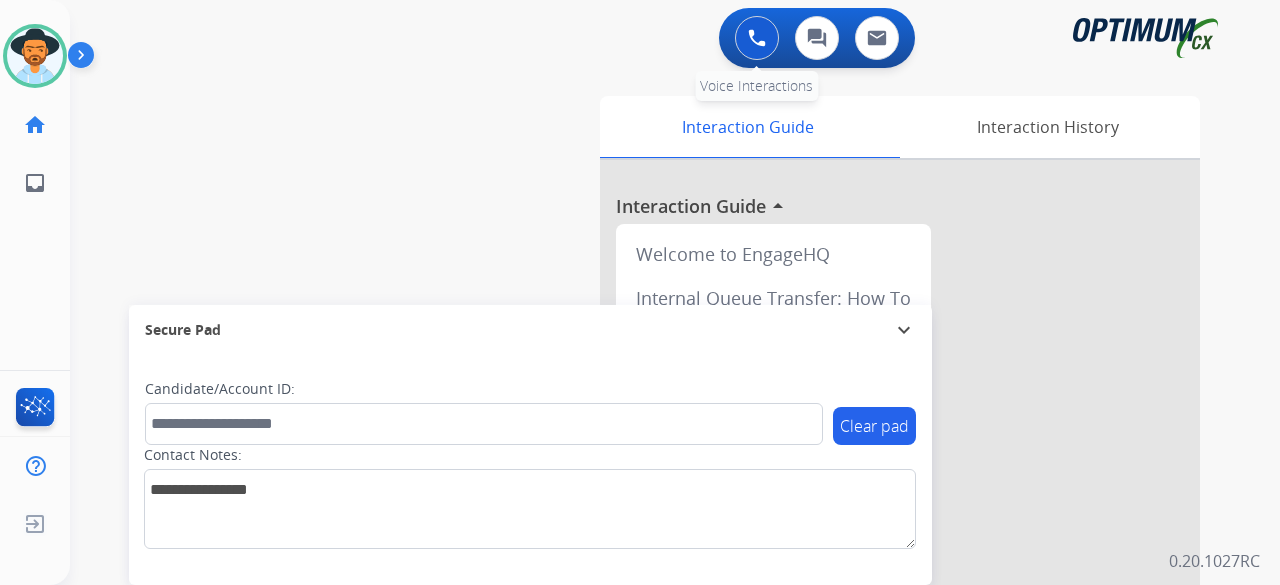click at bounding box center (757, 38) 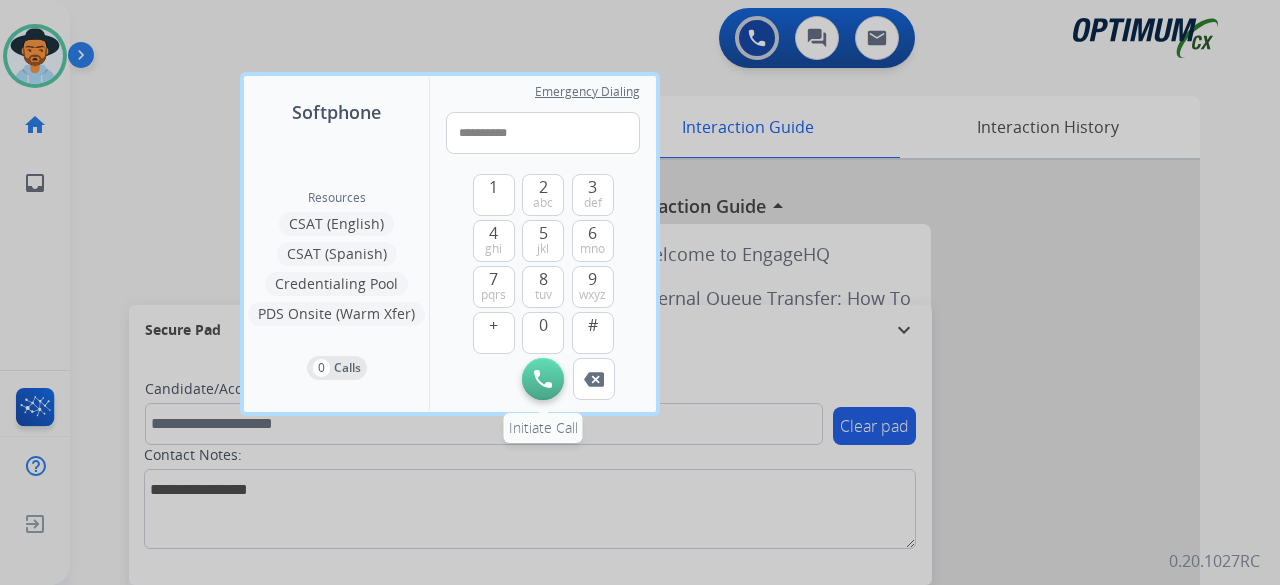 type on "**********" 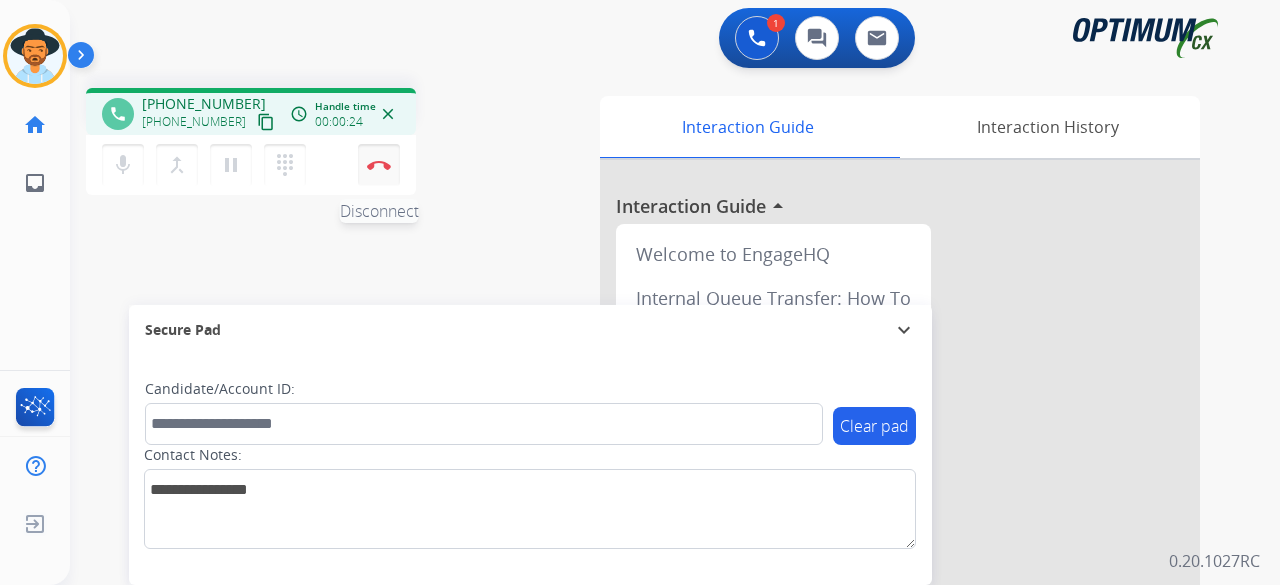 click on "Disconnect" at bounding box center [379, 165] 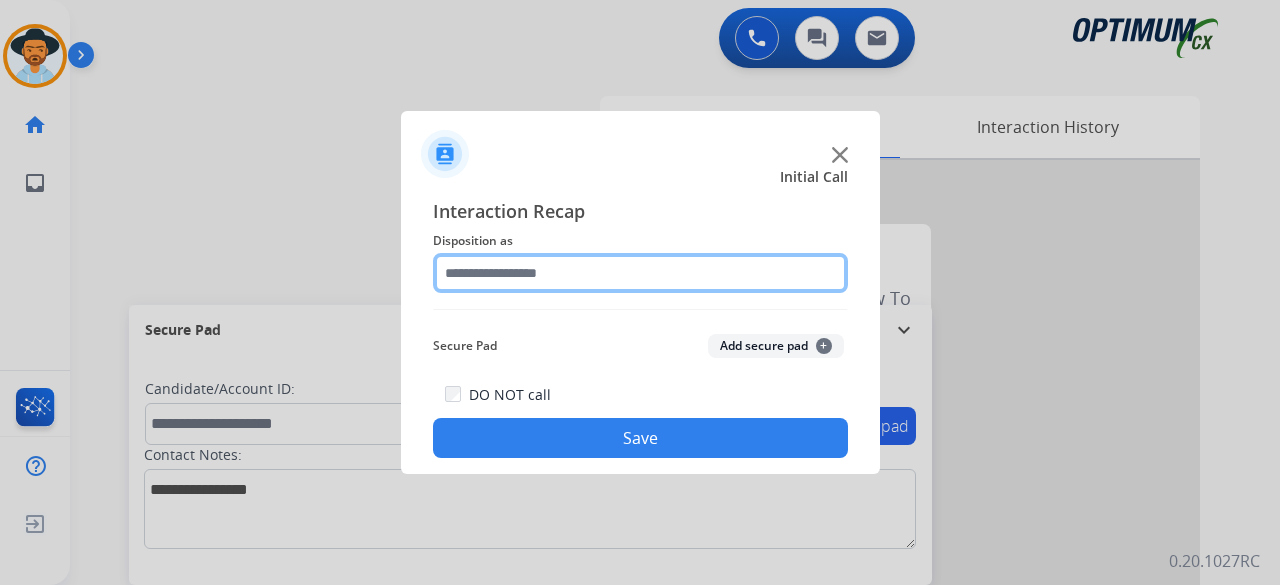 click 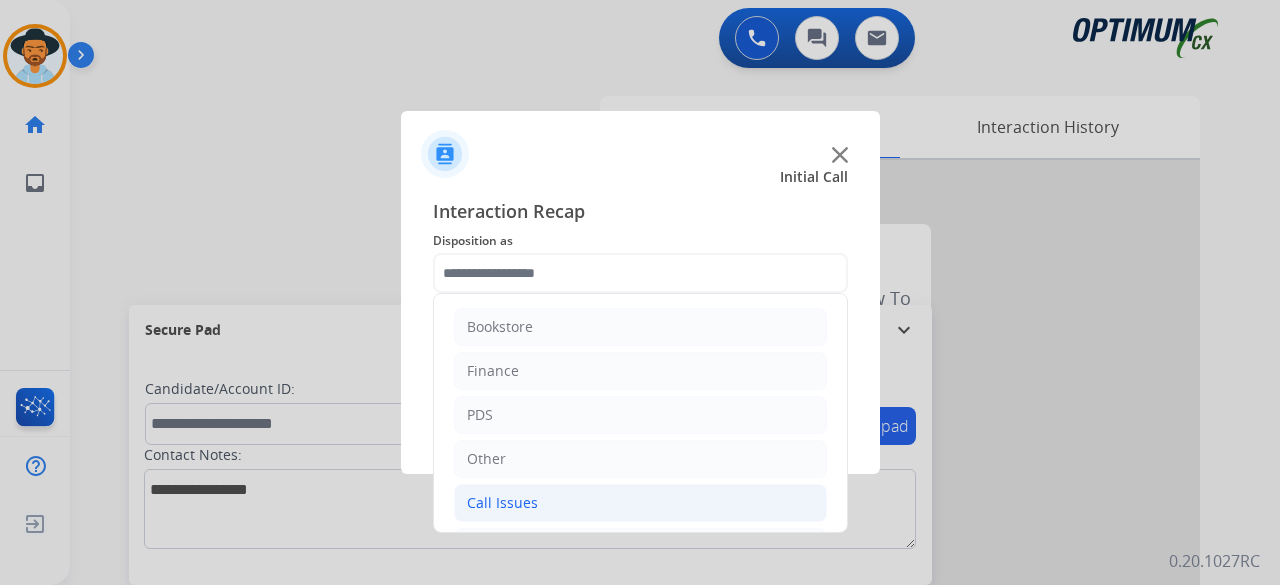 click on "Call Issues" 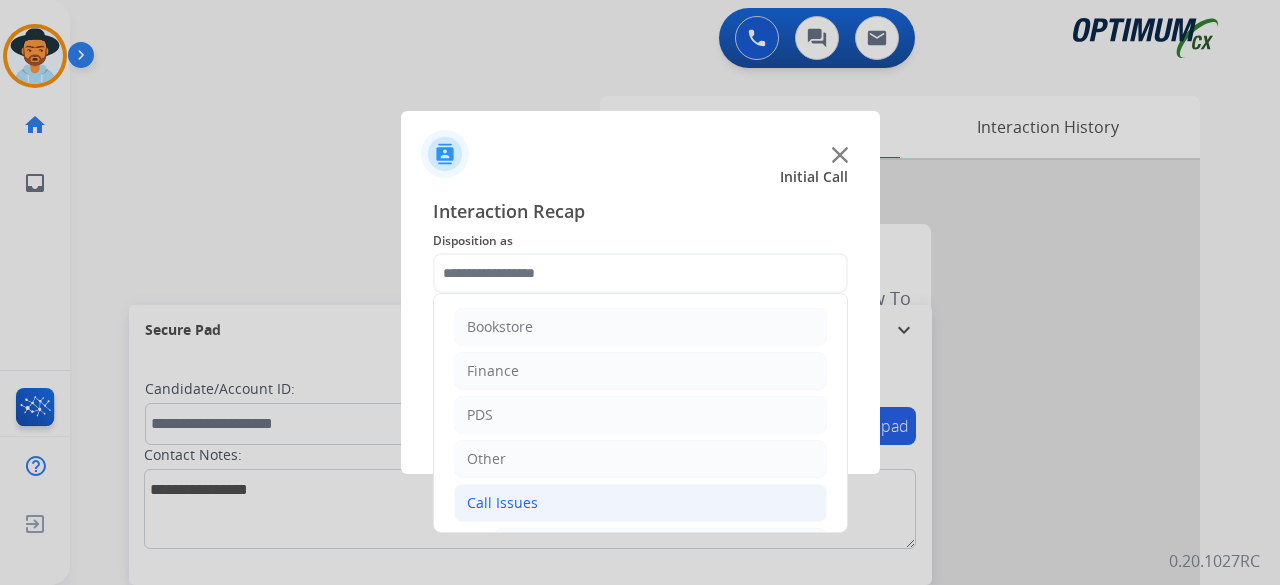 click on "Call Issues" 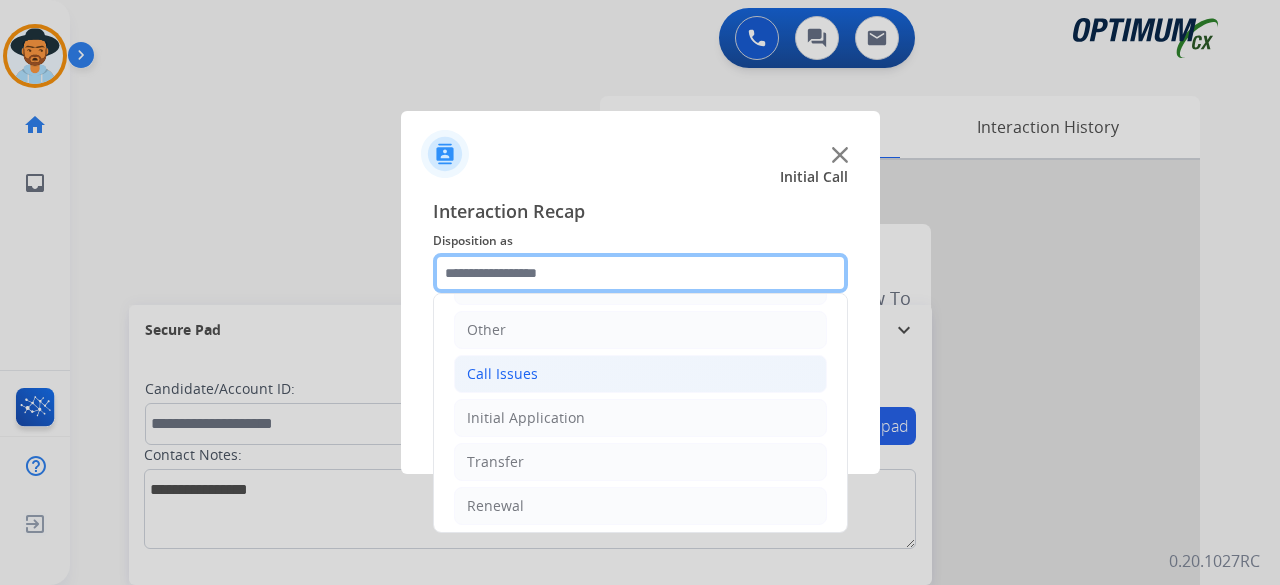 scroll, scrollTop: 0, scrollLeft: 0, axis: both 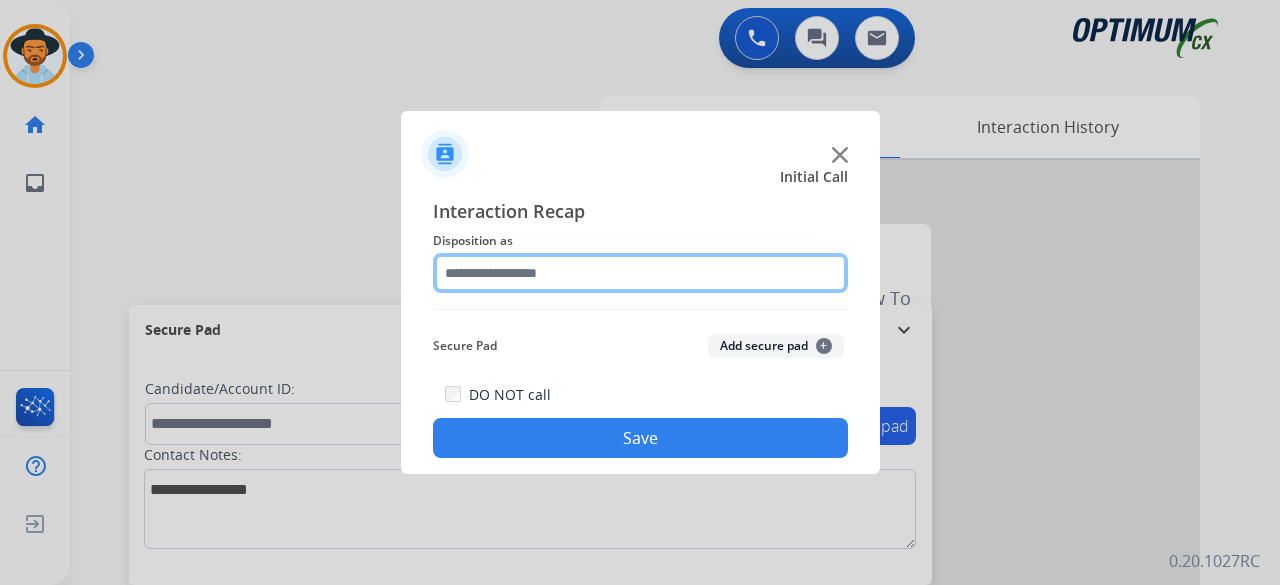 click 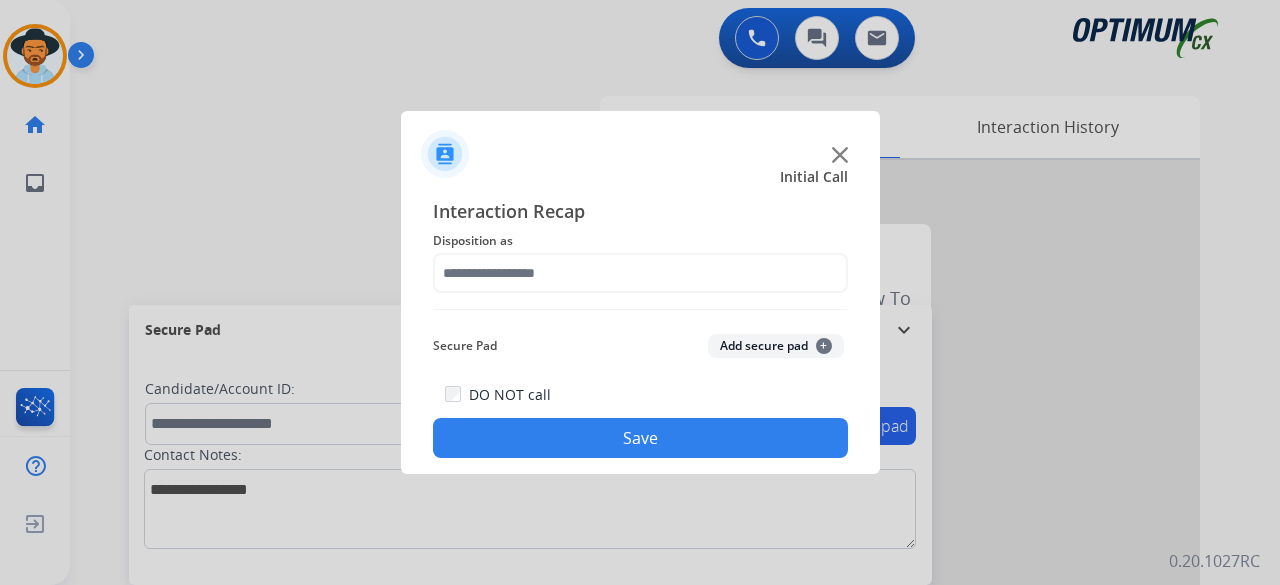 click on "Interaction Recap Disposition as    Secure Pad  Add secure pad  +  DO NOT call  Save" 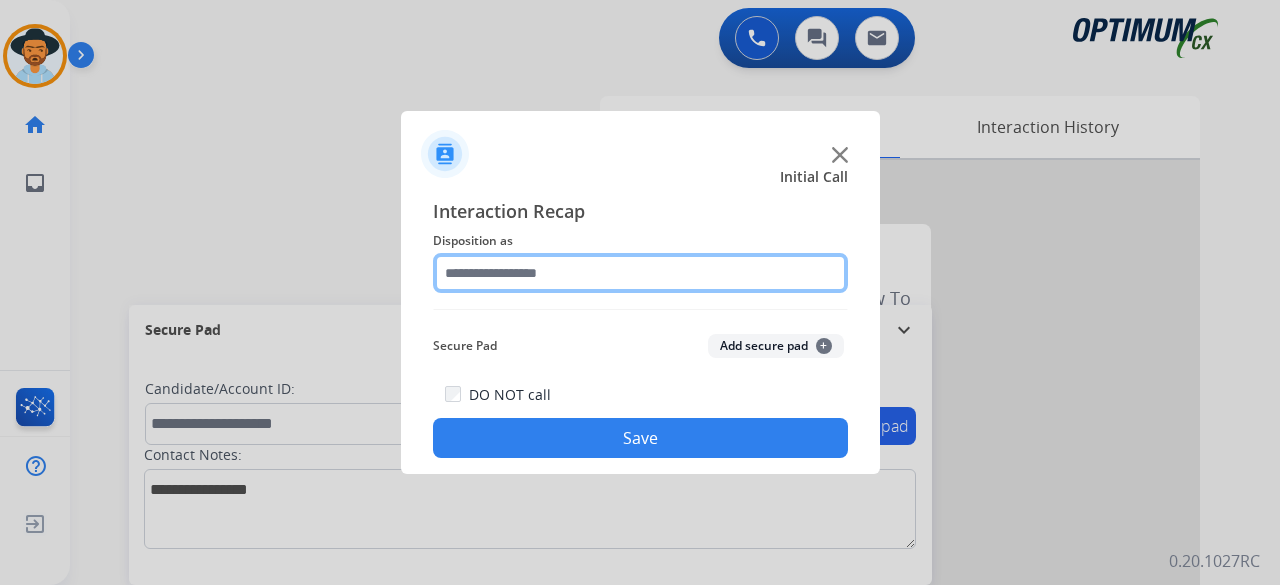 click 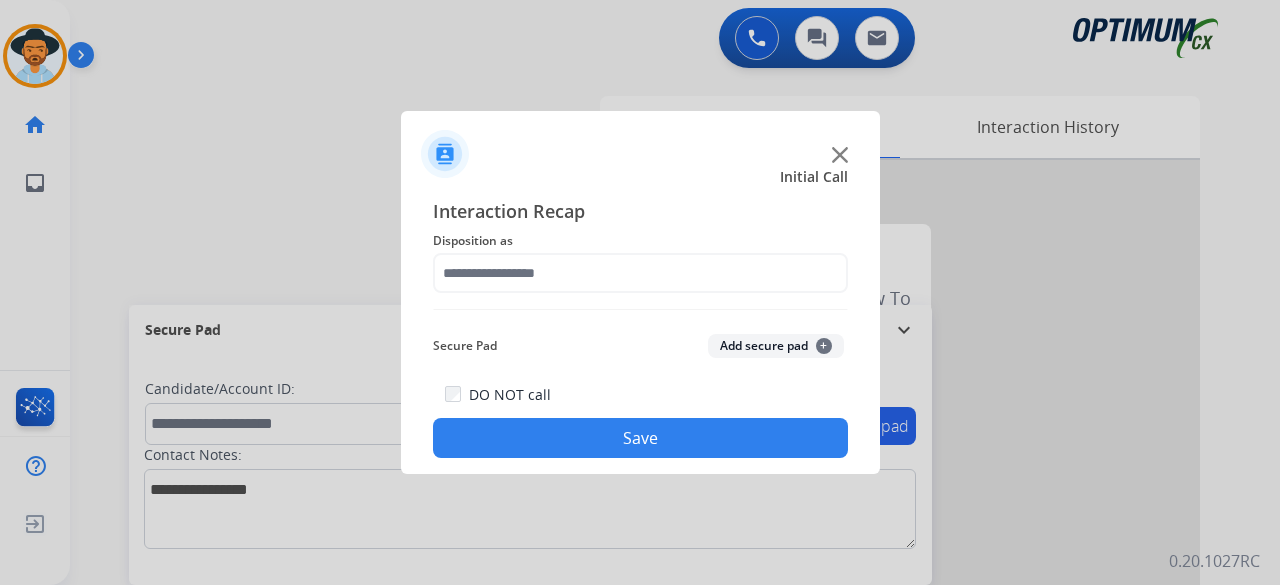 click on "Interaction Recap" 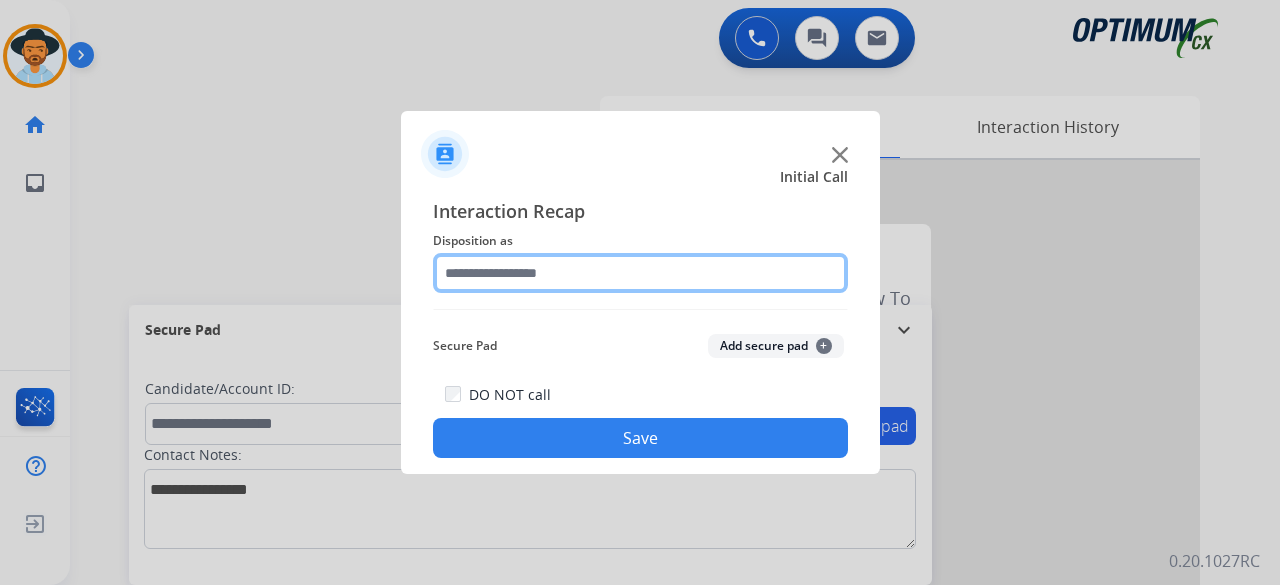 click 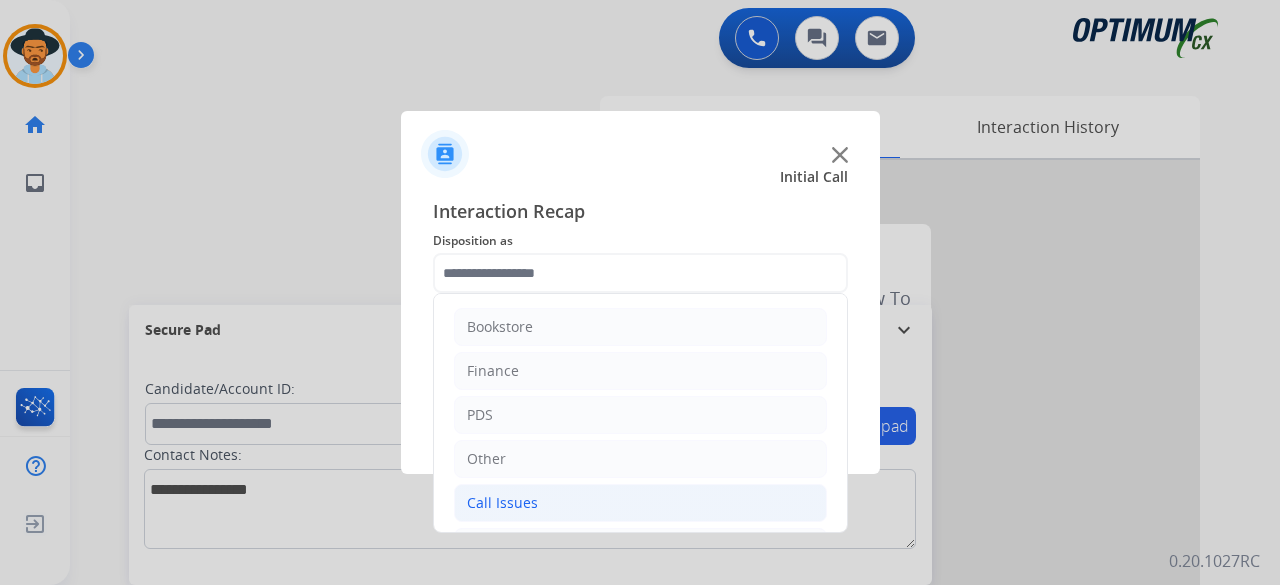 click on "Call Issues" 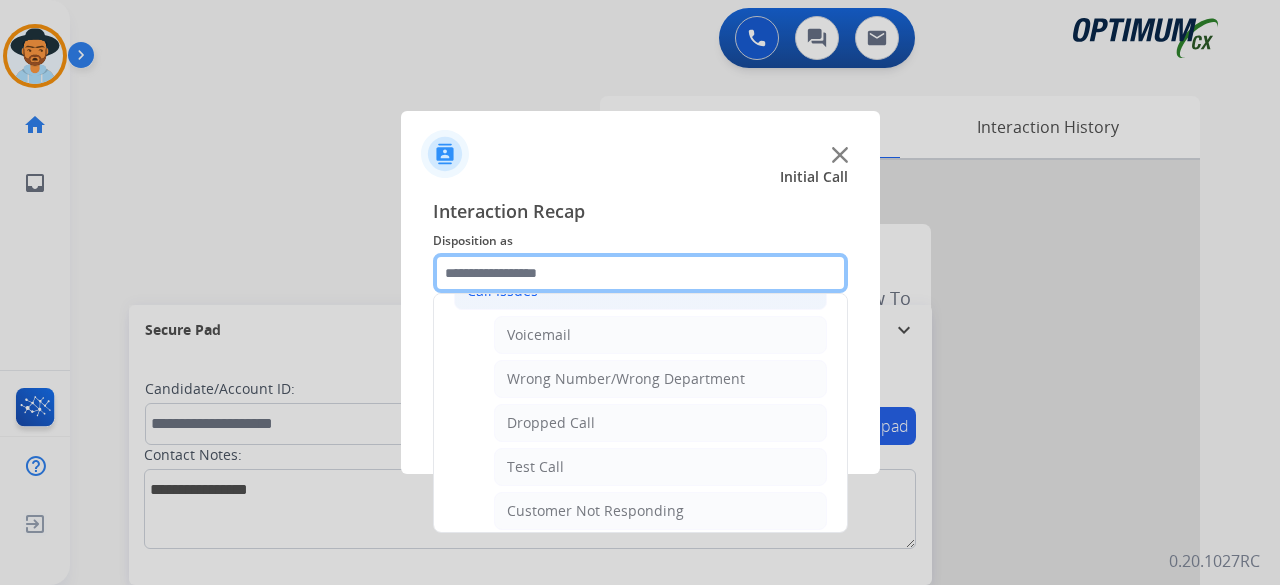 scroll, scrollTop: 239, scrollLeft: 0, axis: vertical 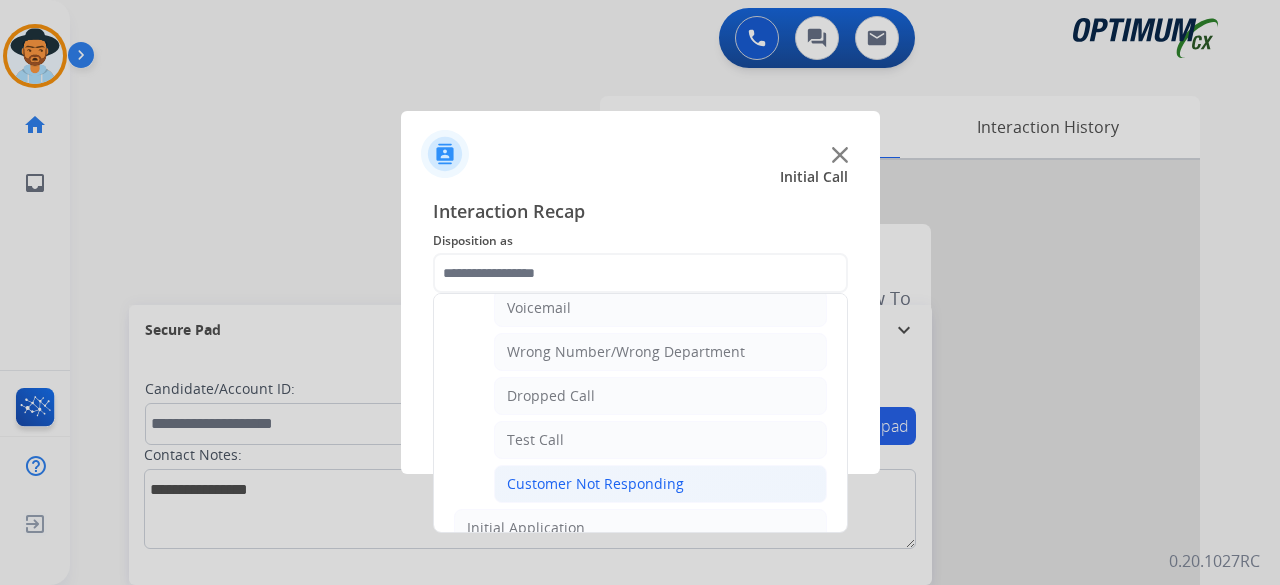 click on "Customer Not Responding" 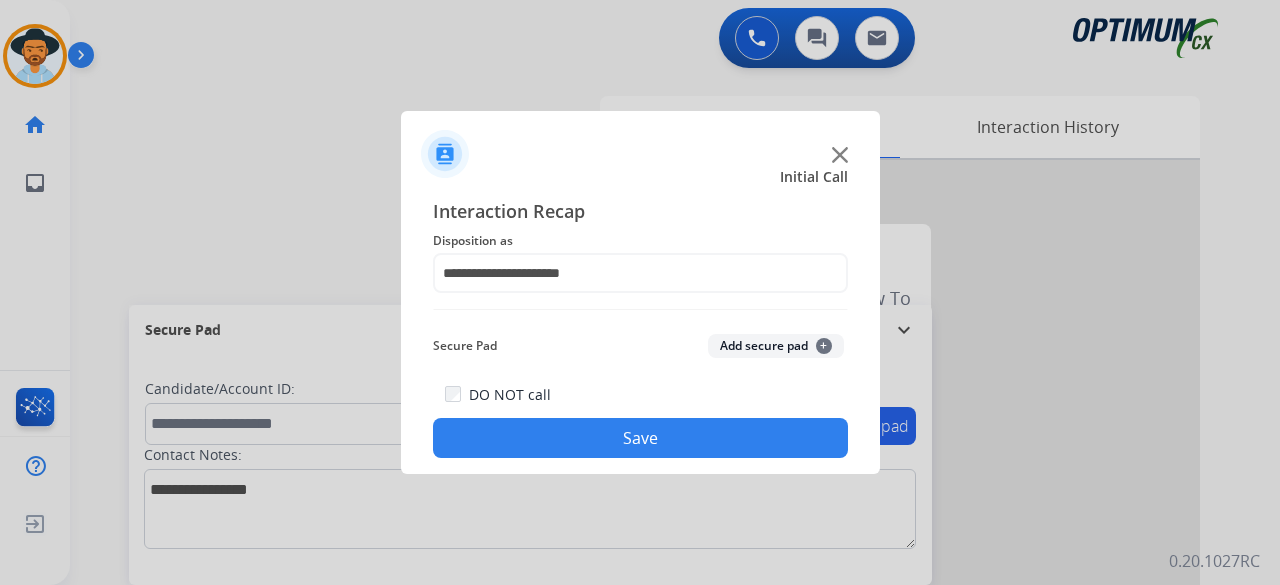 click on "Add secure pad  +" 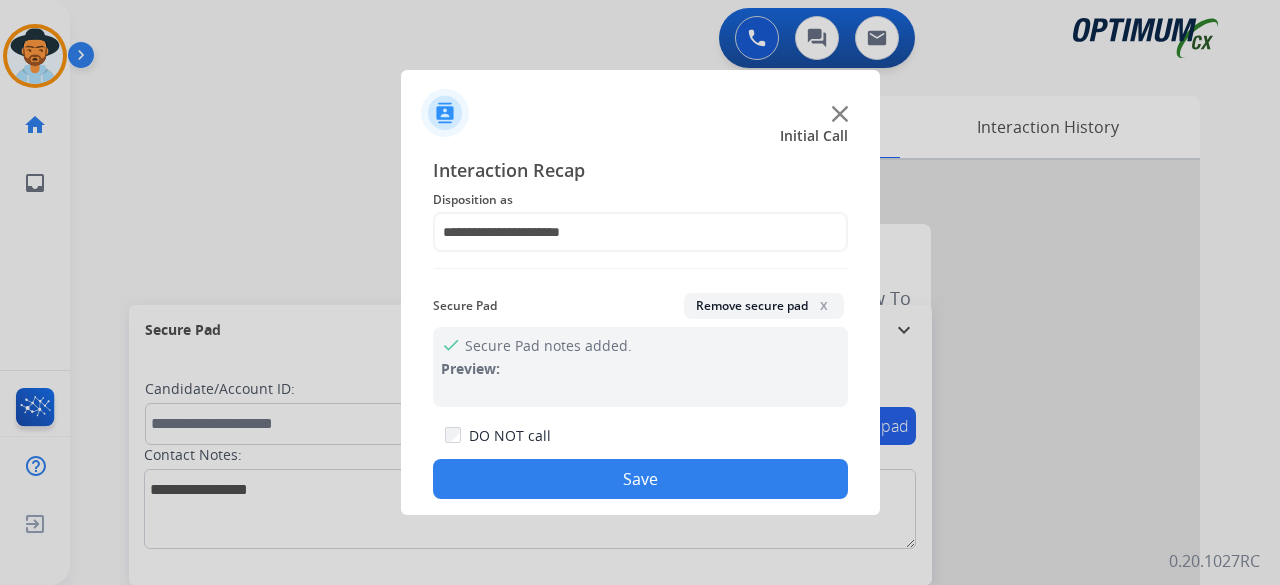 click on "Save" 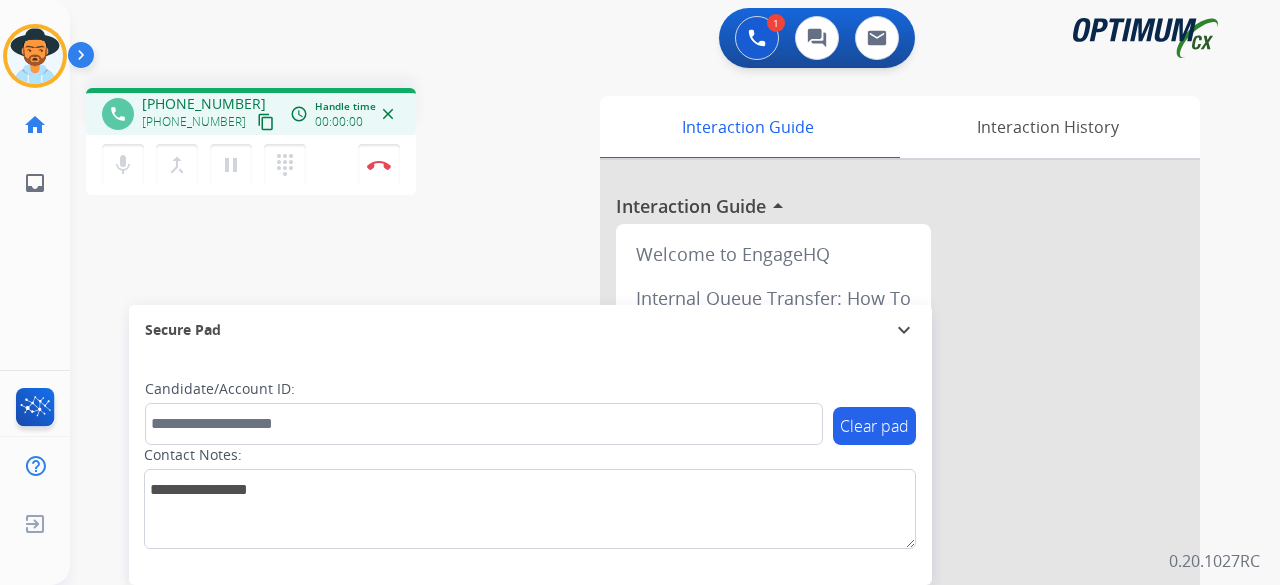 click on "content_copy" at bounding box center [266, 122] 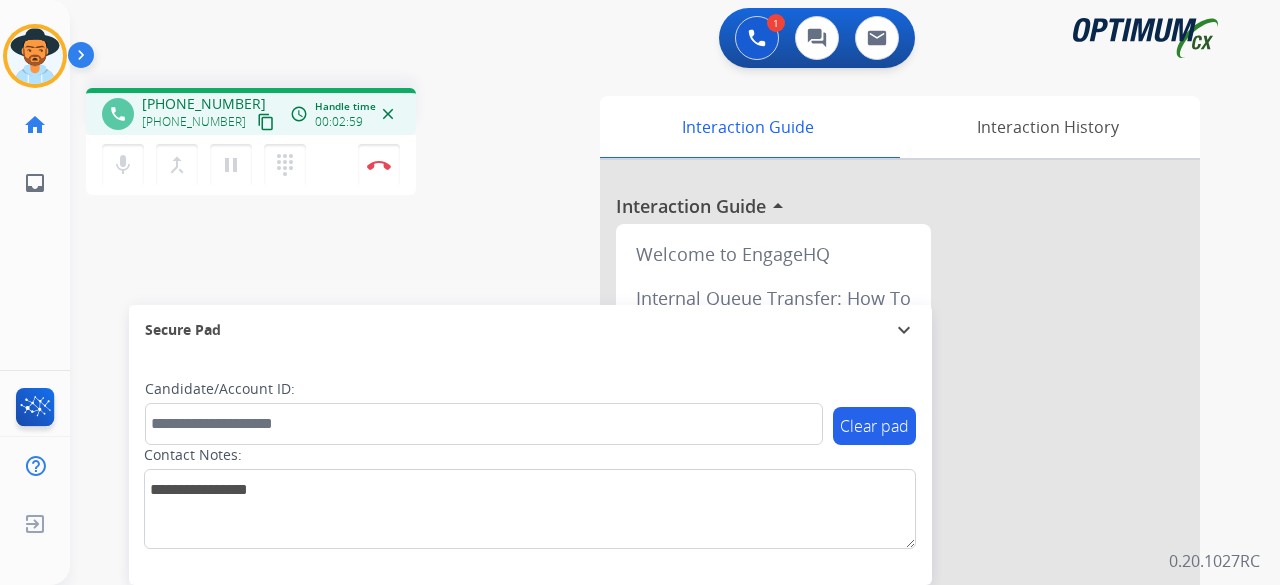click on "content_copy" at bounding box center (266, 122) 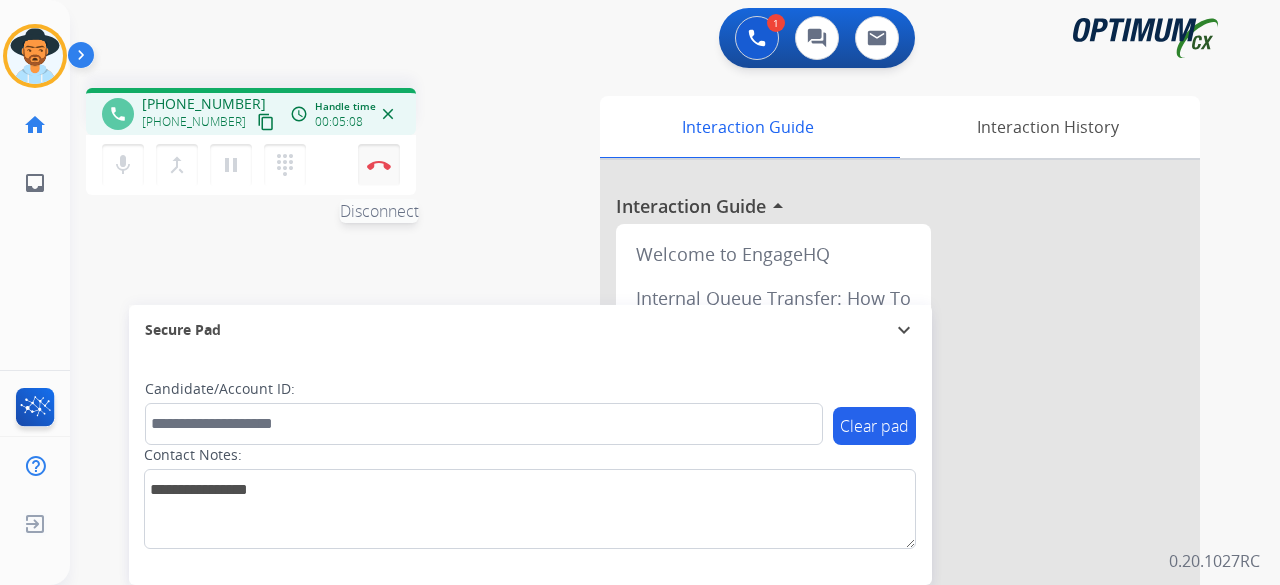 click on "Disconnect" at bounding box center (379, 165) 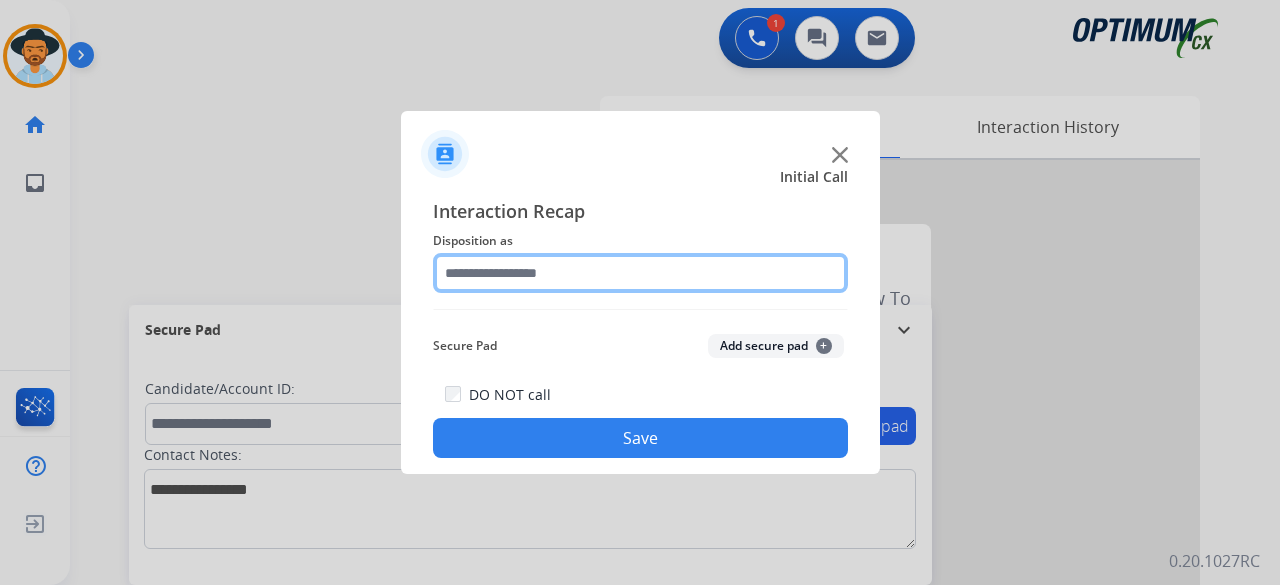 click 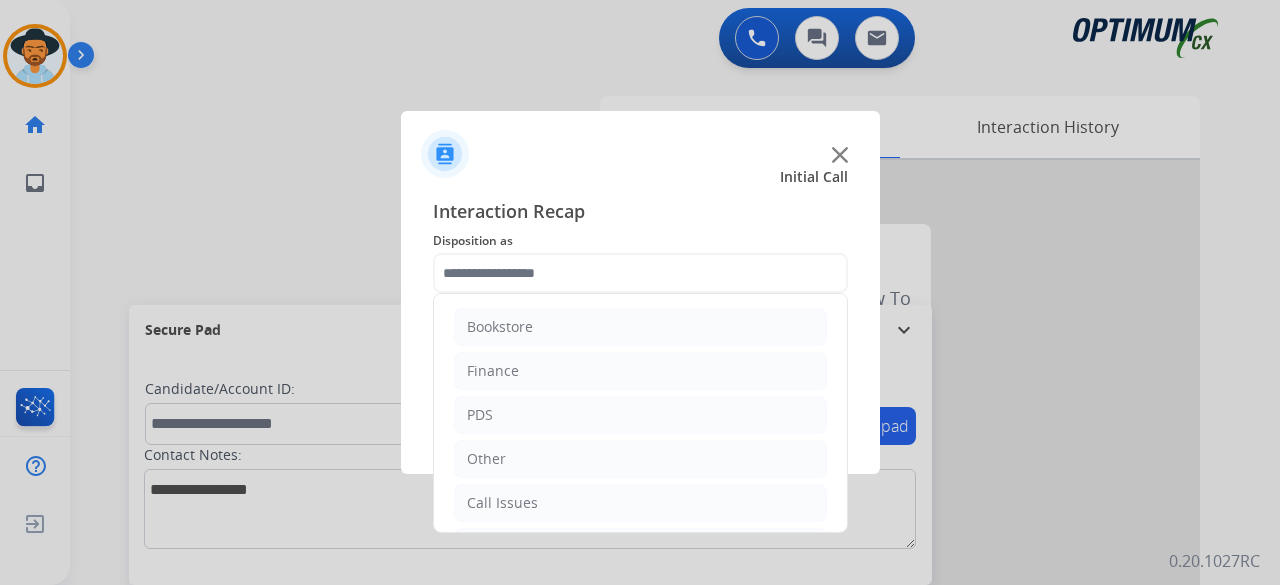 click 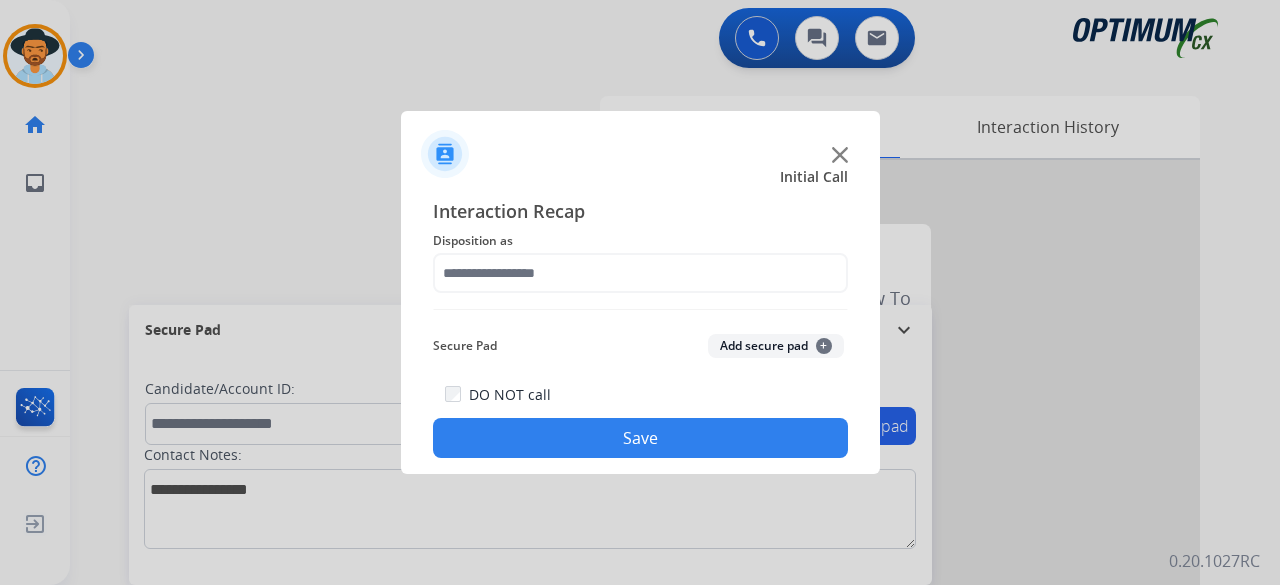 click 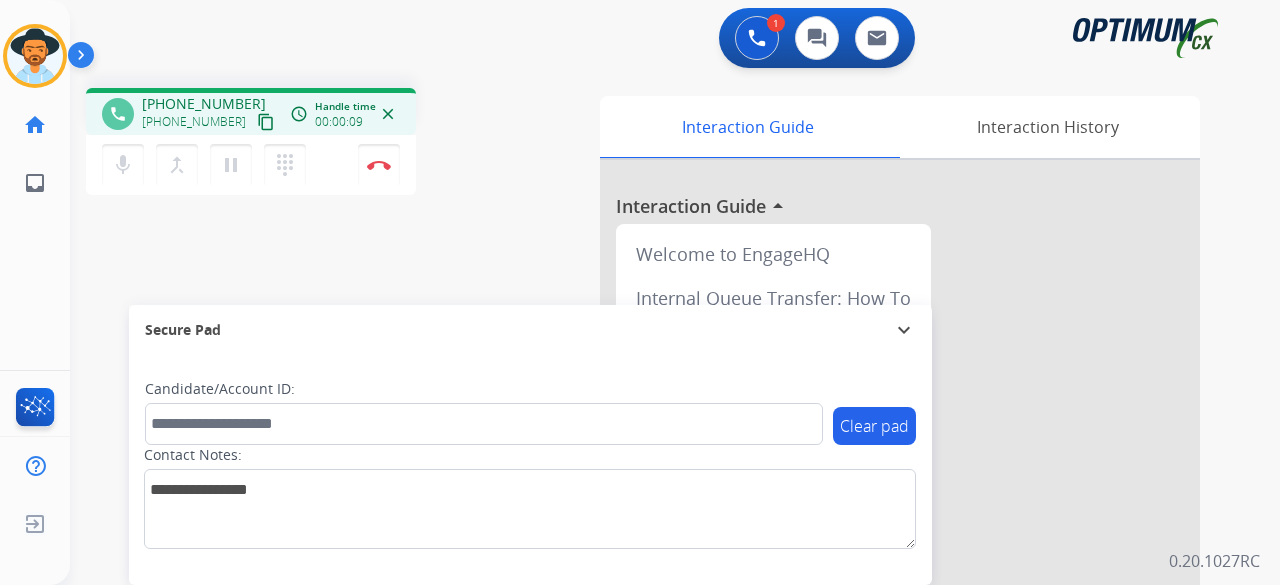 click on "content_copy" at bounding box center [266, 122] 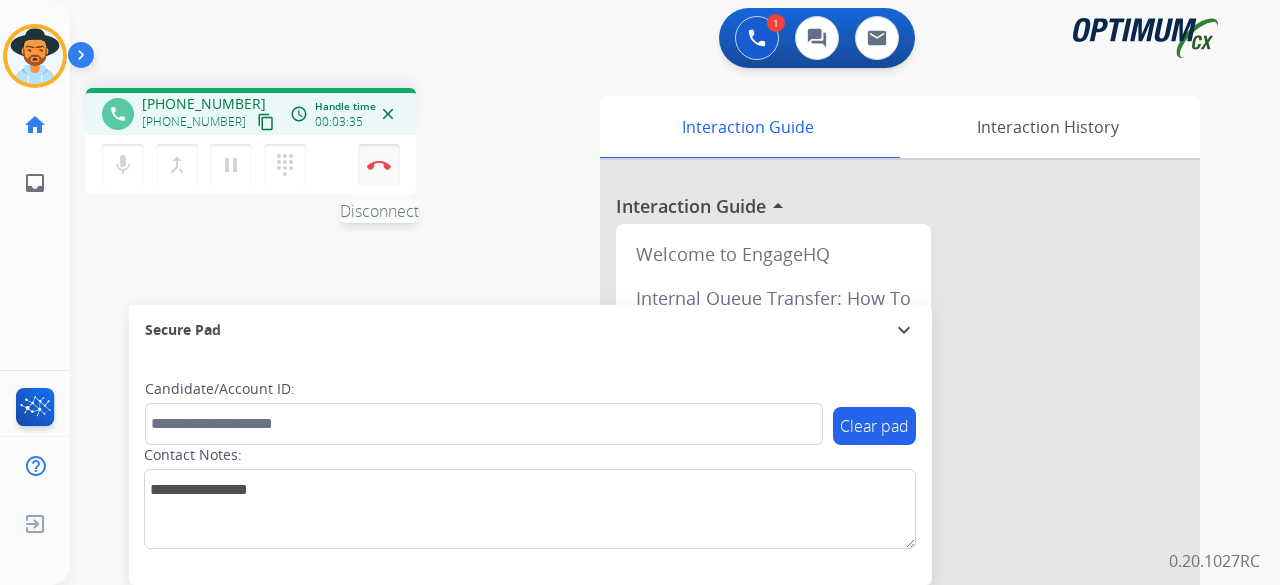 click on "Disconnect" at bounding box center (379, 165) 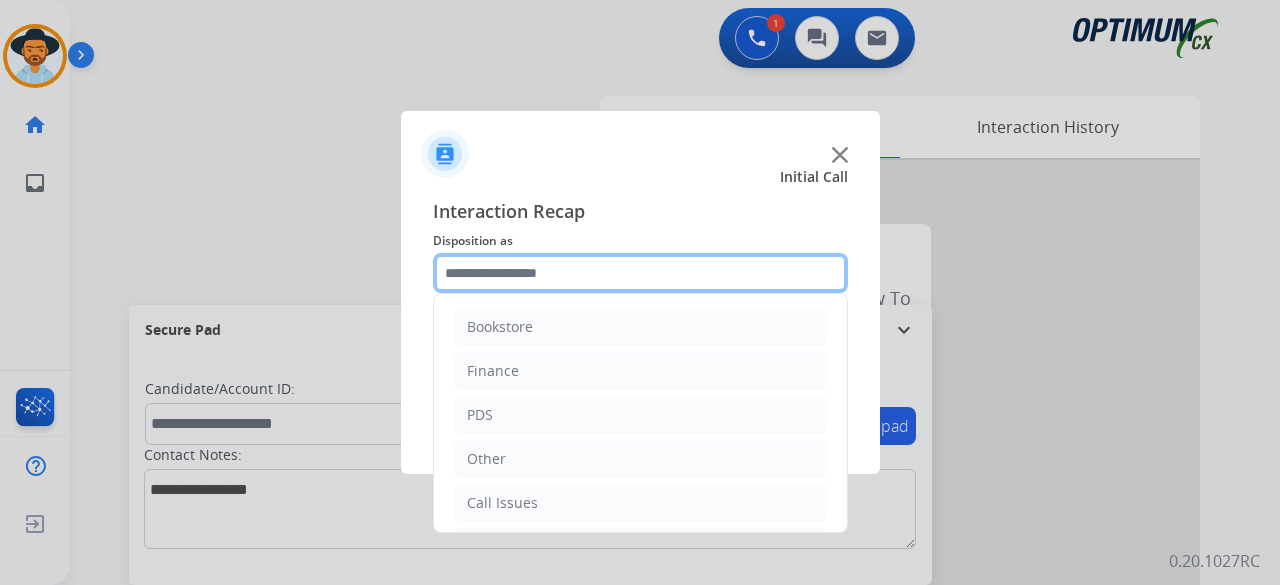 click 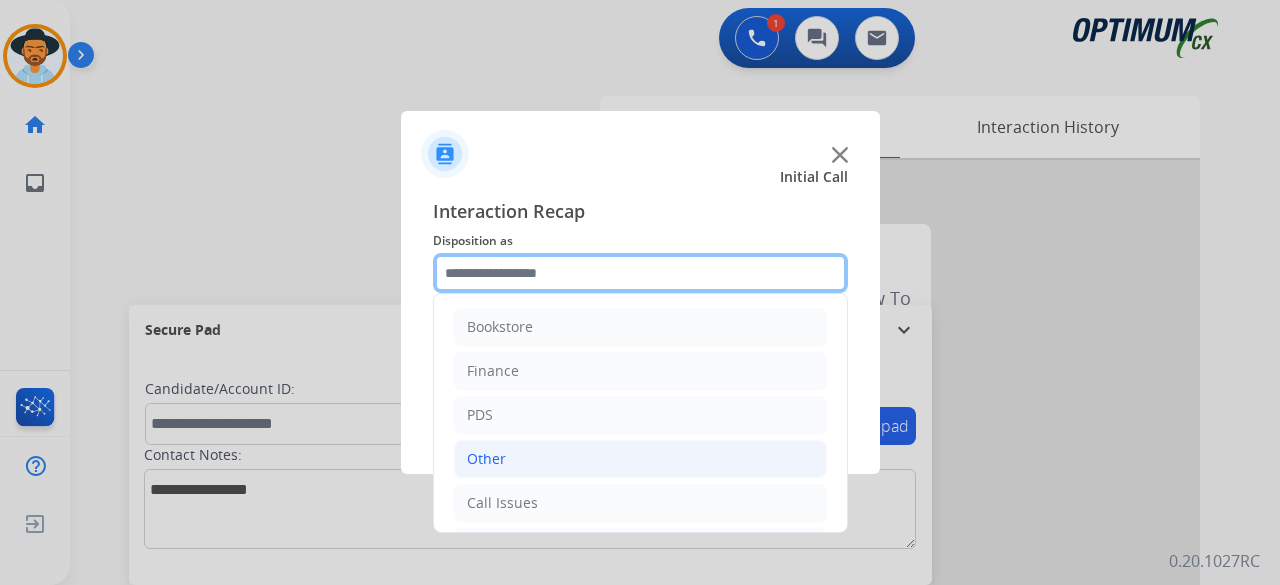 scroll, scrollTop: 130, scrollLeft: 0, axis: vertical 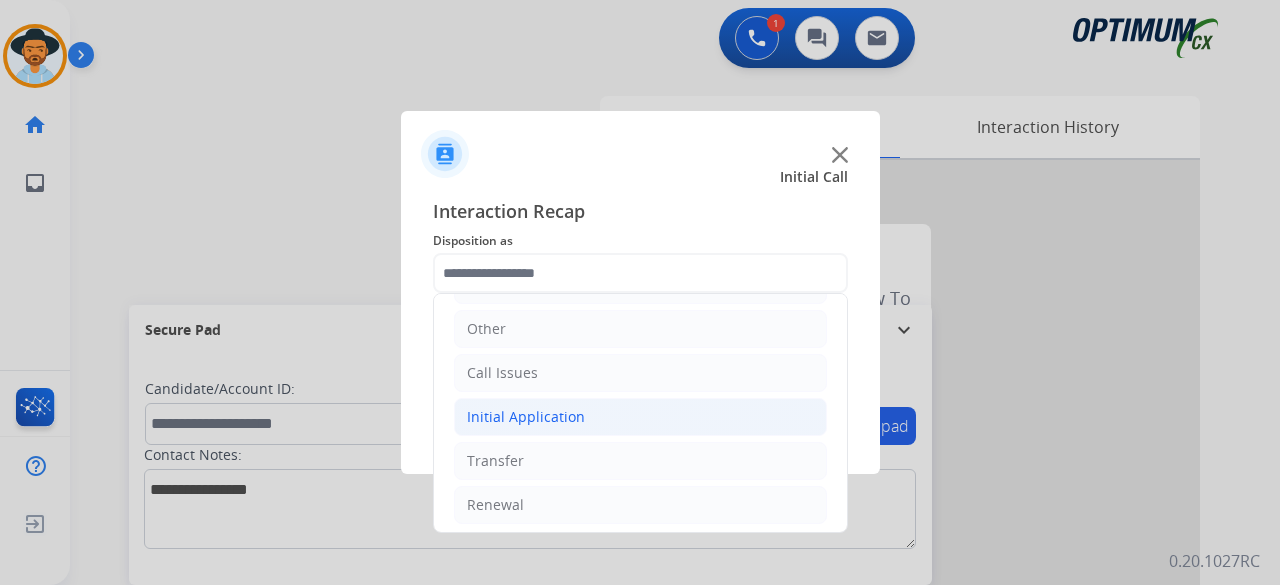 click on "Initial Application" 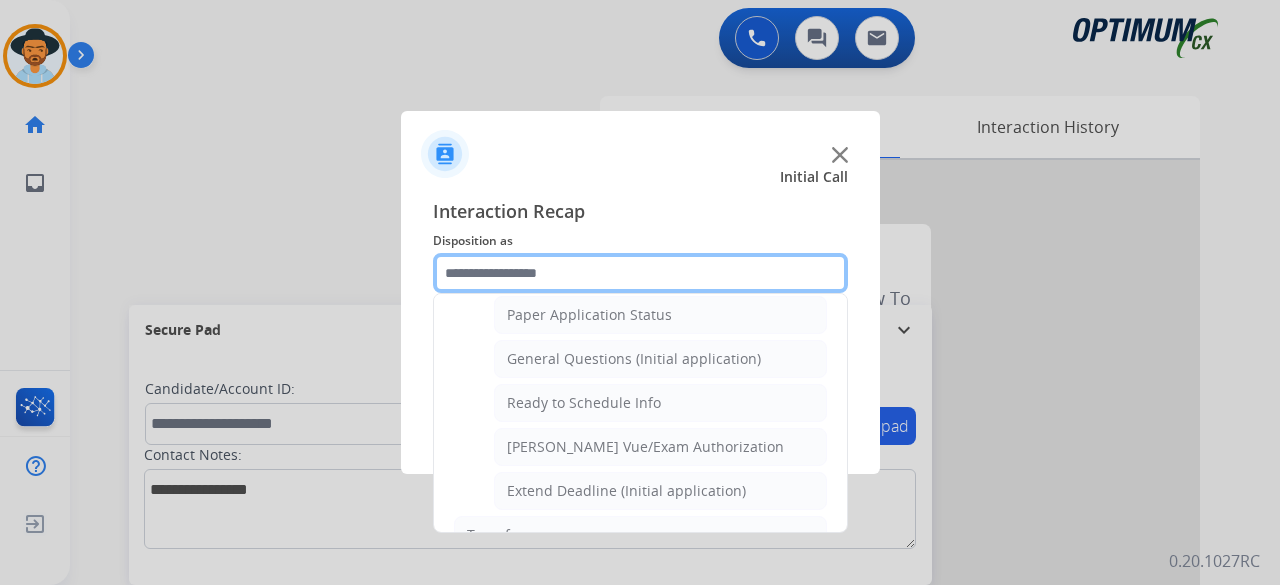 scroll, scrollTop: 1096, scrollLeft: 0, axis: vertical 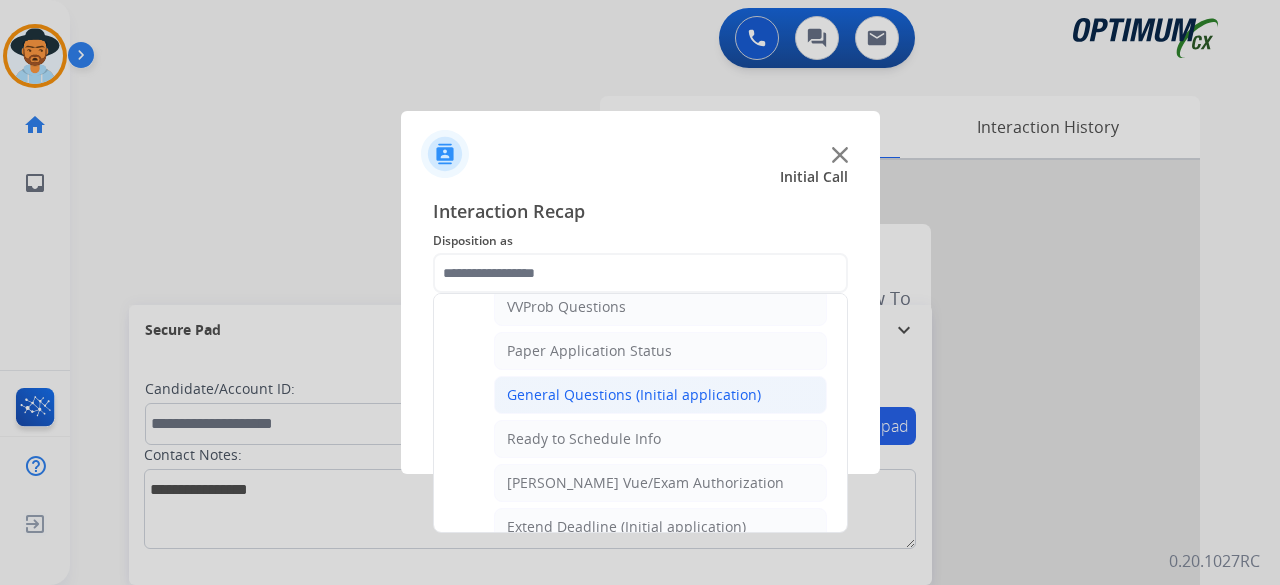click on "General Questions (Initial application)" 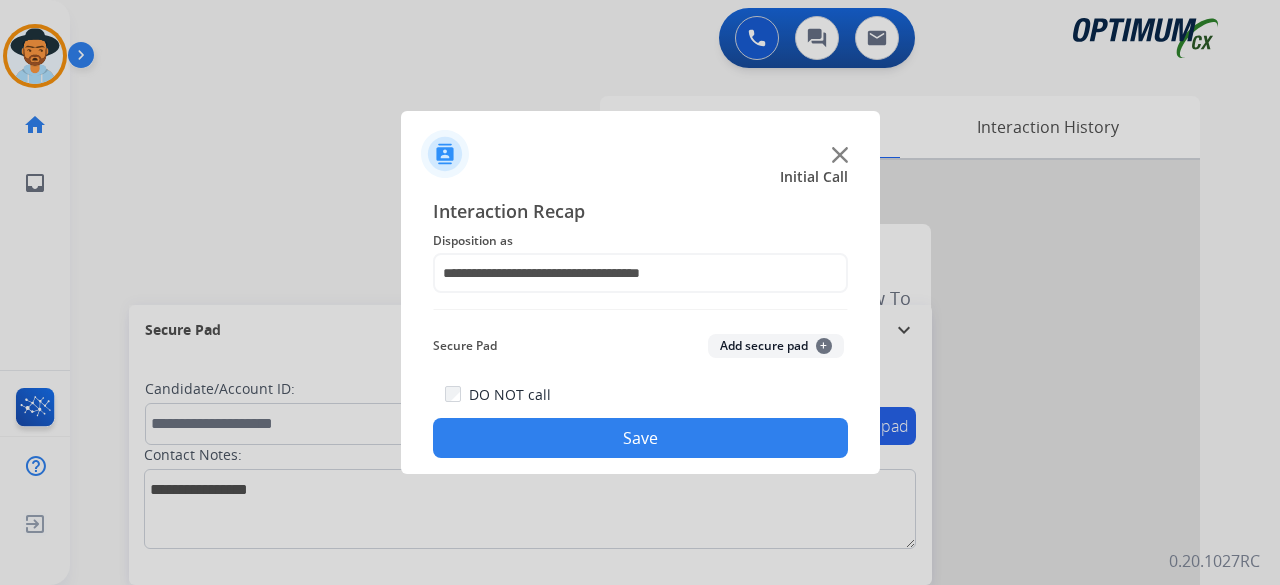 click on "Add secure pad  +" 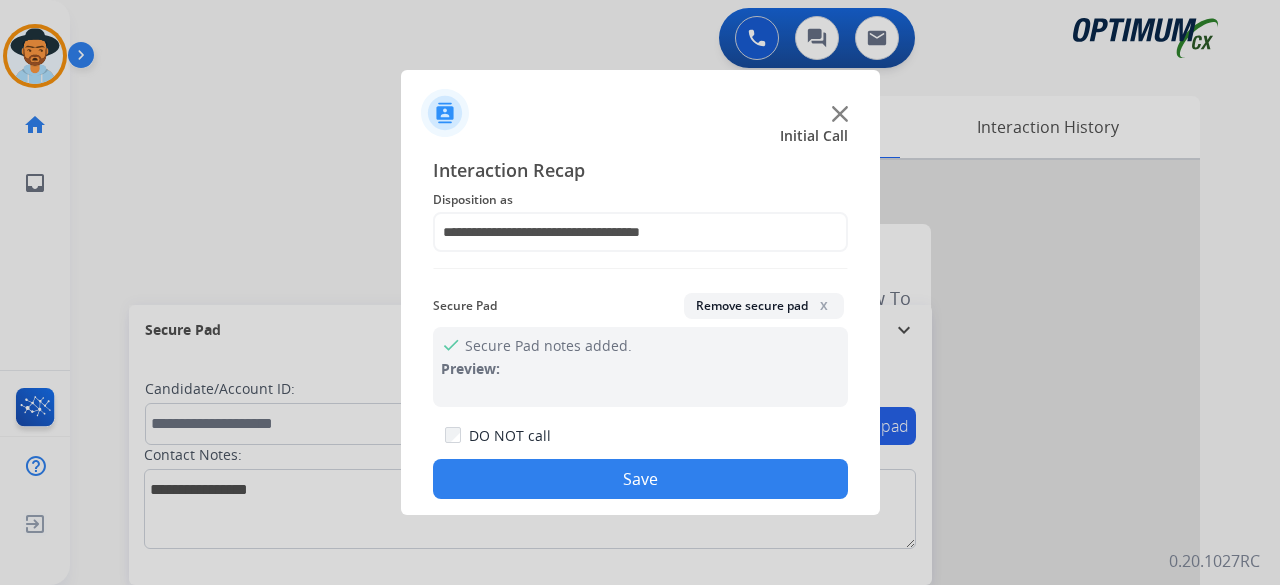 click on "Save" 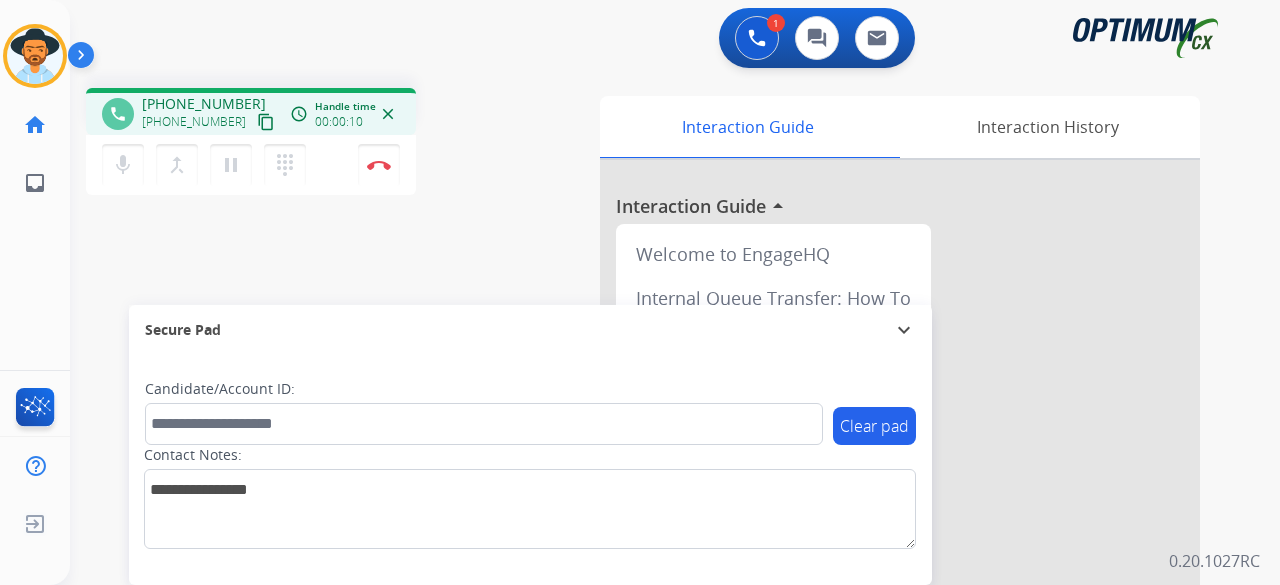 click on "content_copy" at bounding box center (266, 122) 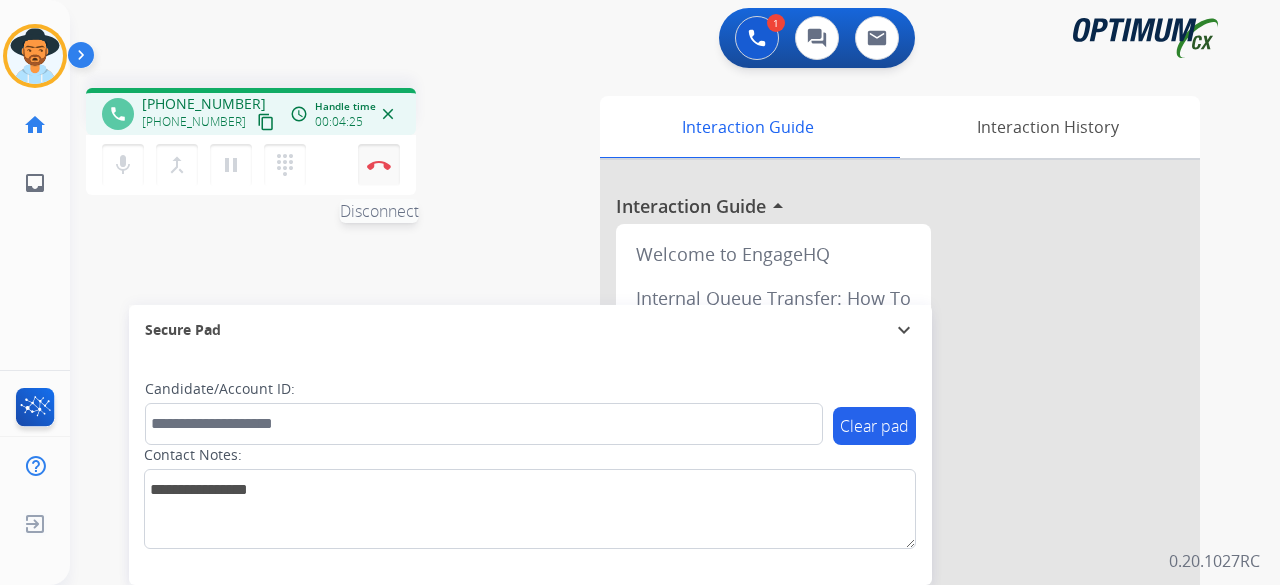click at bounding box center (379, 165) 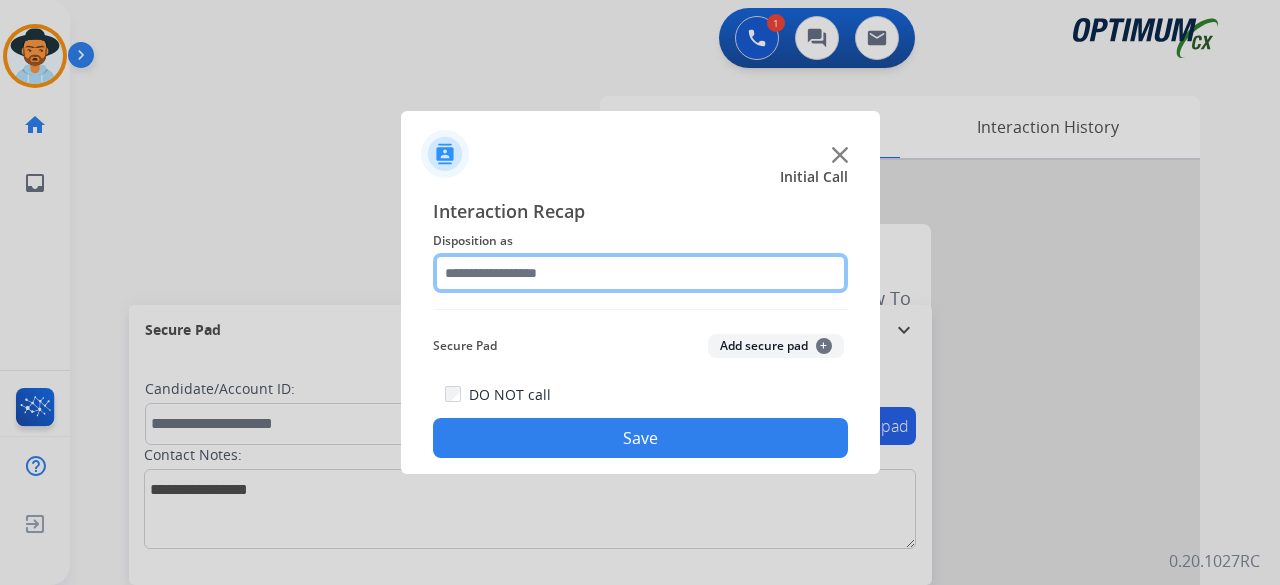 click 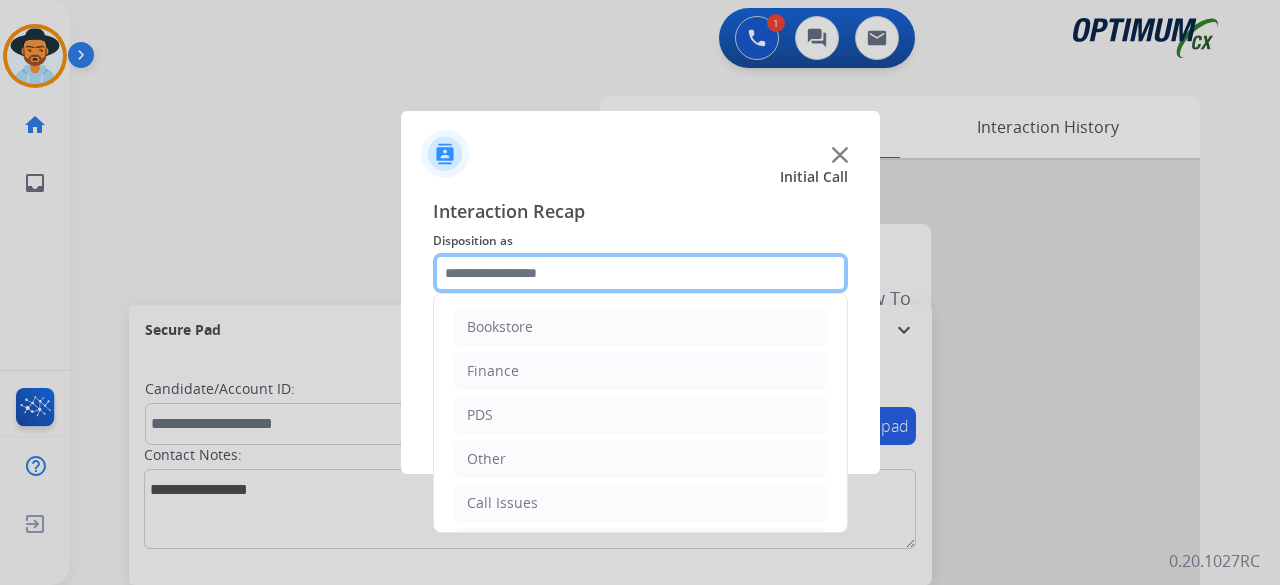 scroll, scrollTop: 130, scrollLeft: 0, axis: vertical 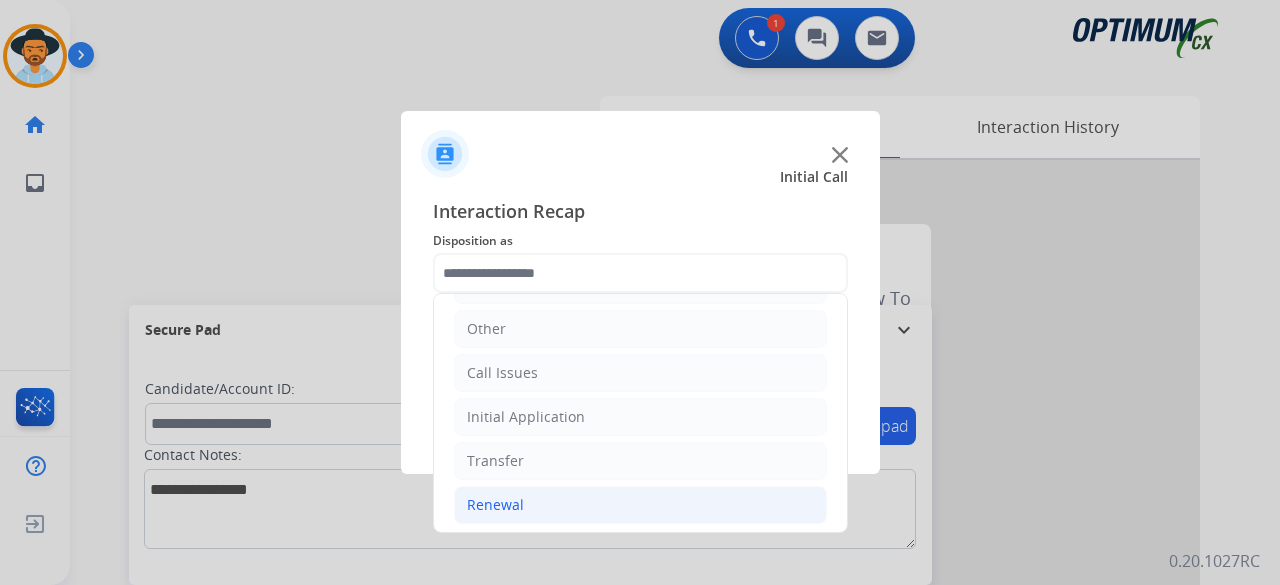 click on "Renewal" 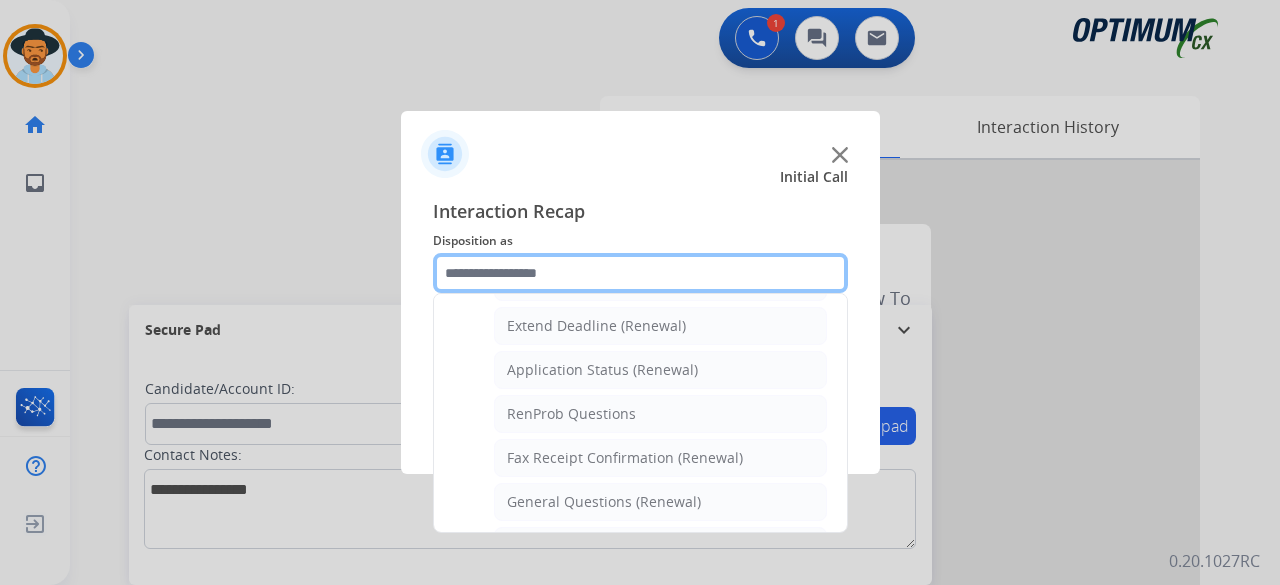 scroll, scrollTop: 433, scrollLeft: 0, axis: vertical 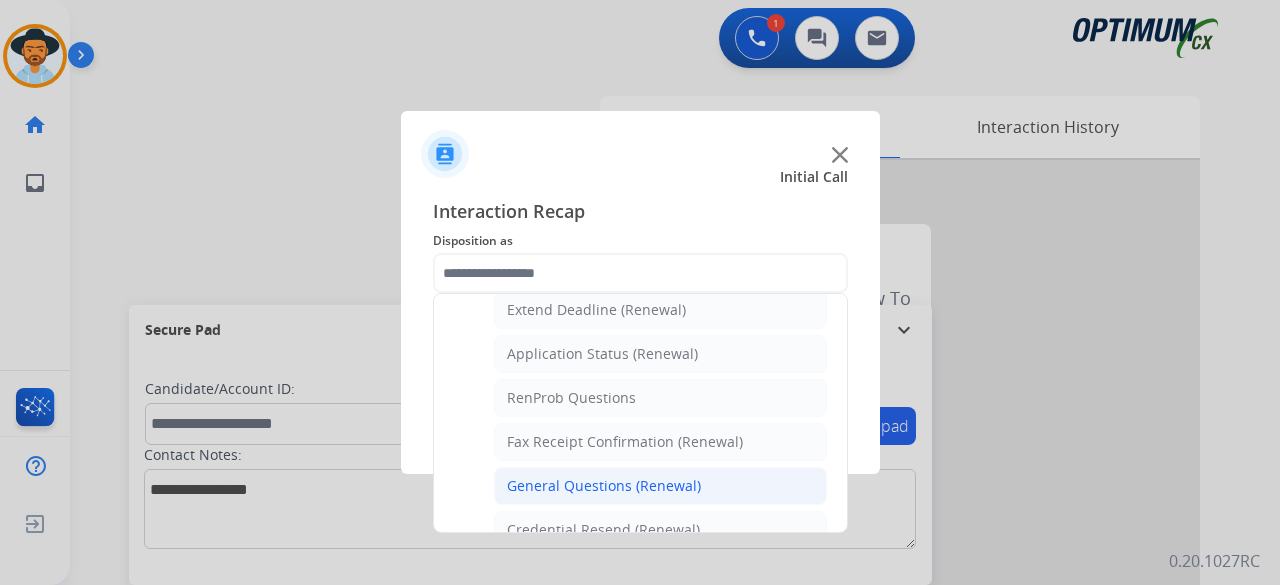 click on "General Questions (Renewal)" 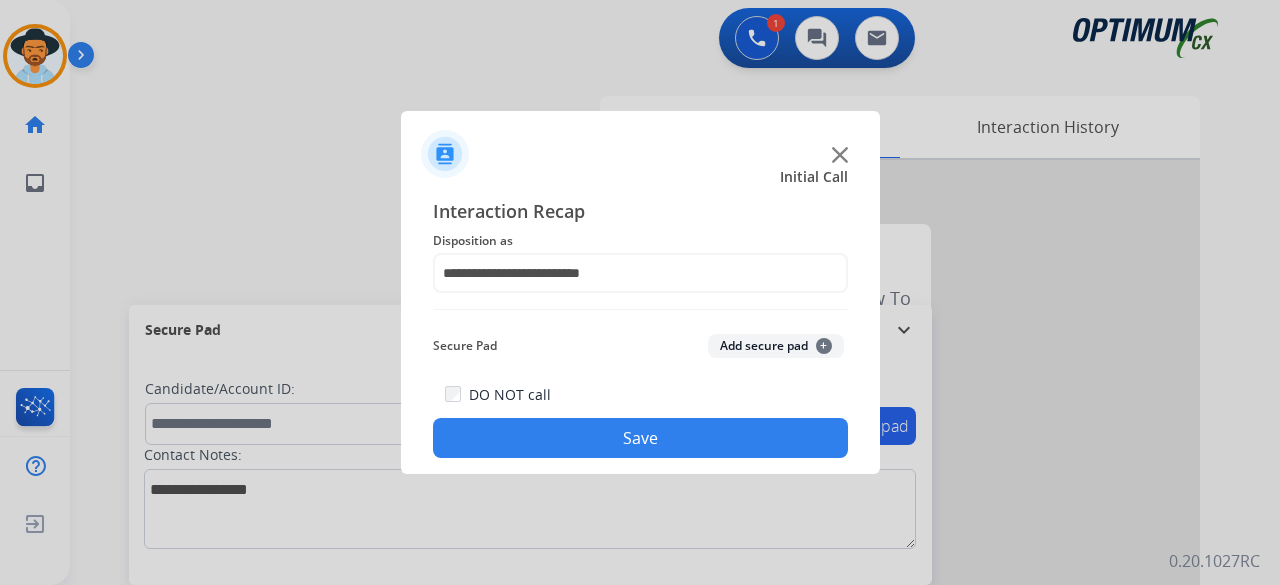 drag, startPoint x: 754, startPoint y: 347, endPoint x: 734, endPoint y: 351, distance: 20.396078 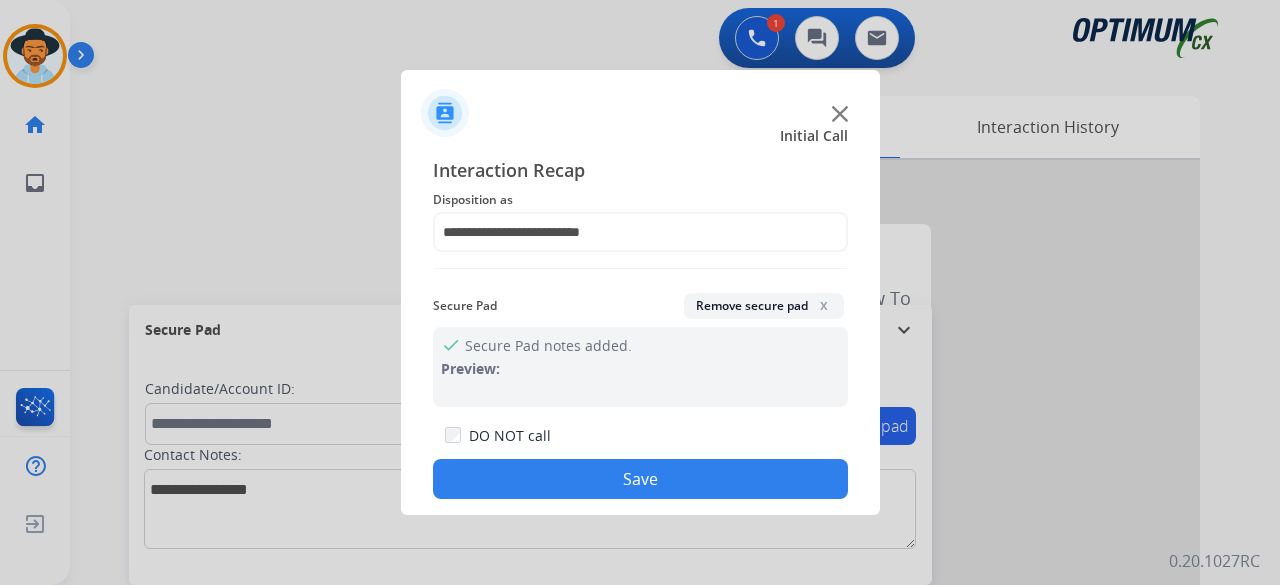 click on "Save" 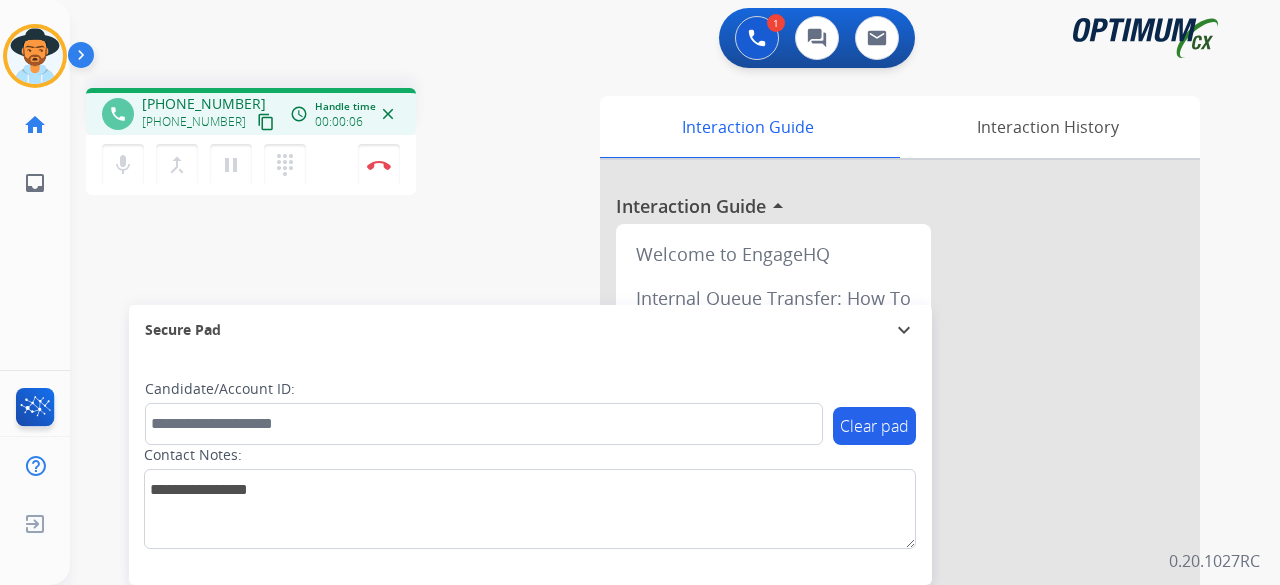 click on "content_copy" at bounding box center (266, 122) 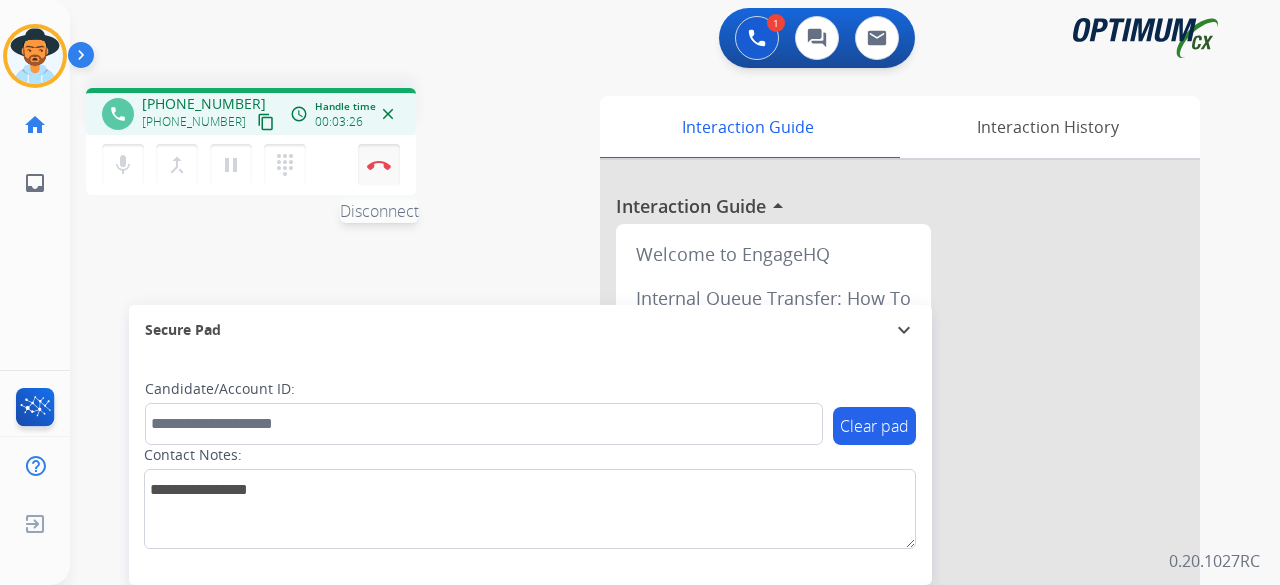 click at bounding box center (379, 165) 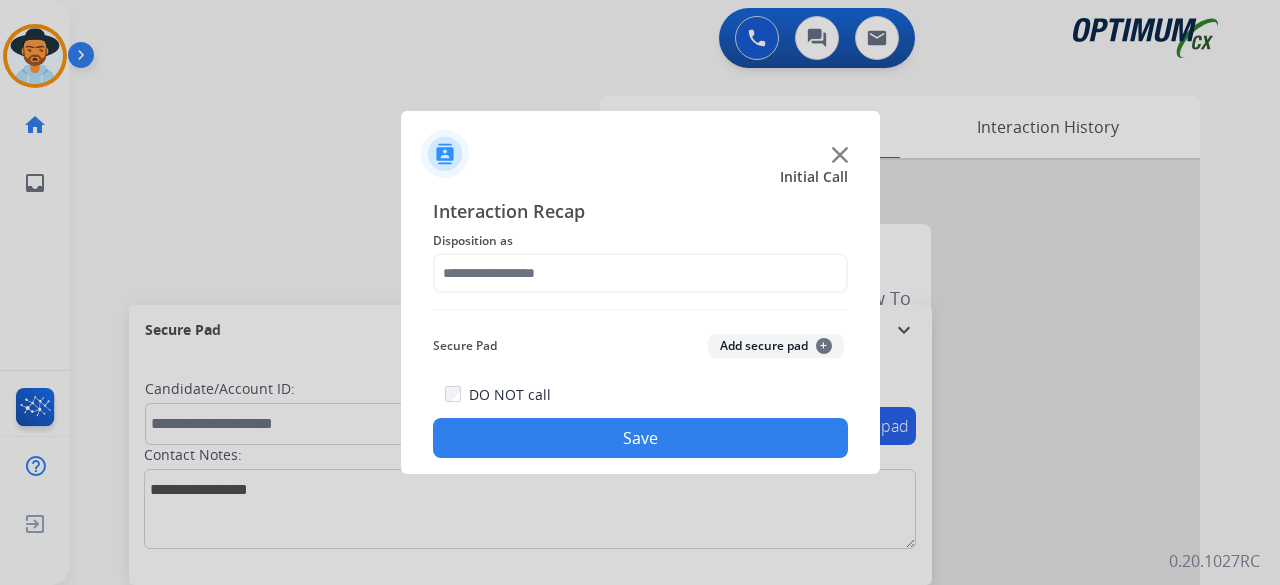 click 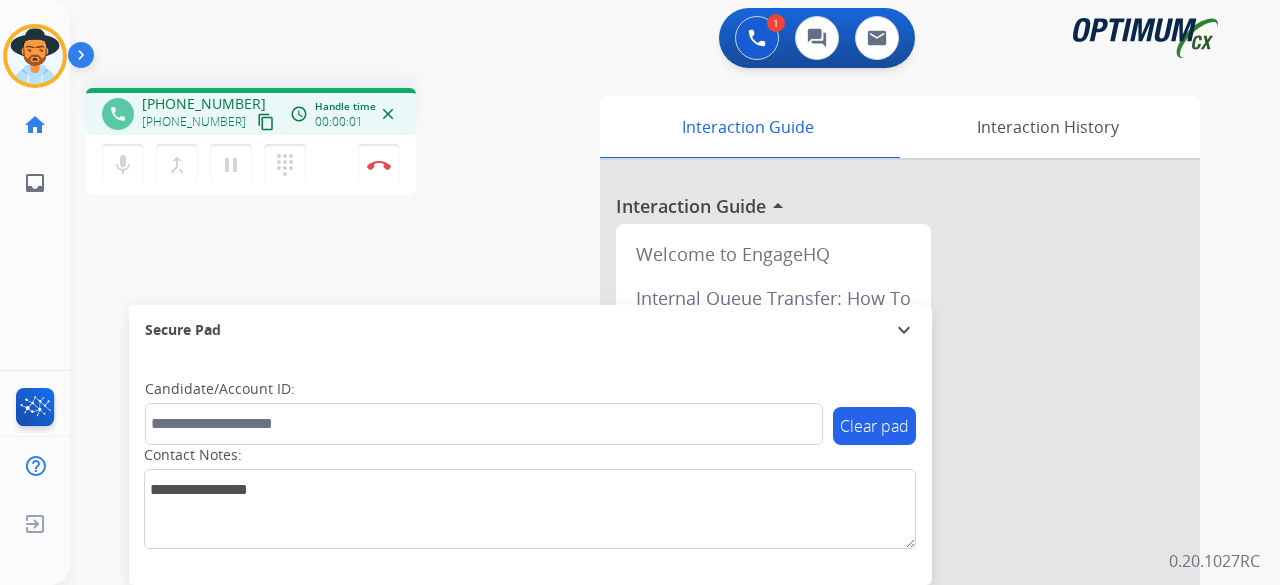 click on "content_copy" at bounding box center [266, 122] 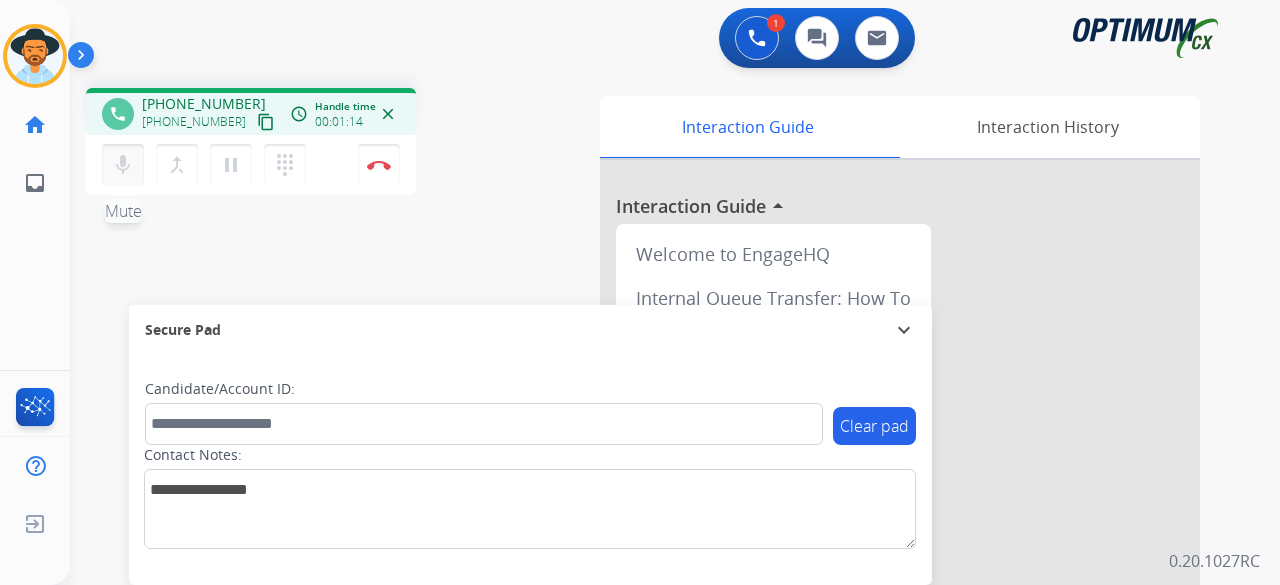 click on "mic" at bounding box center [123, 165] 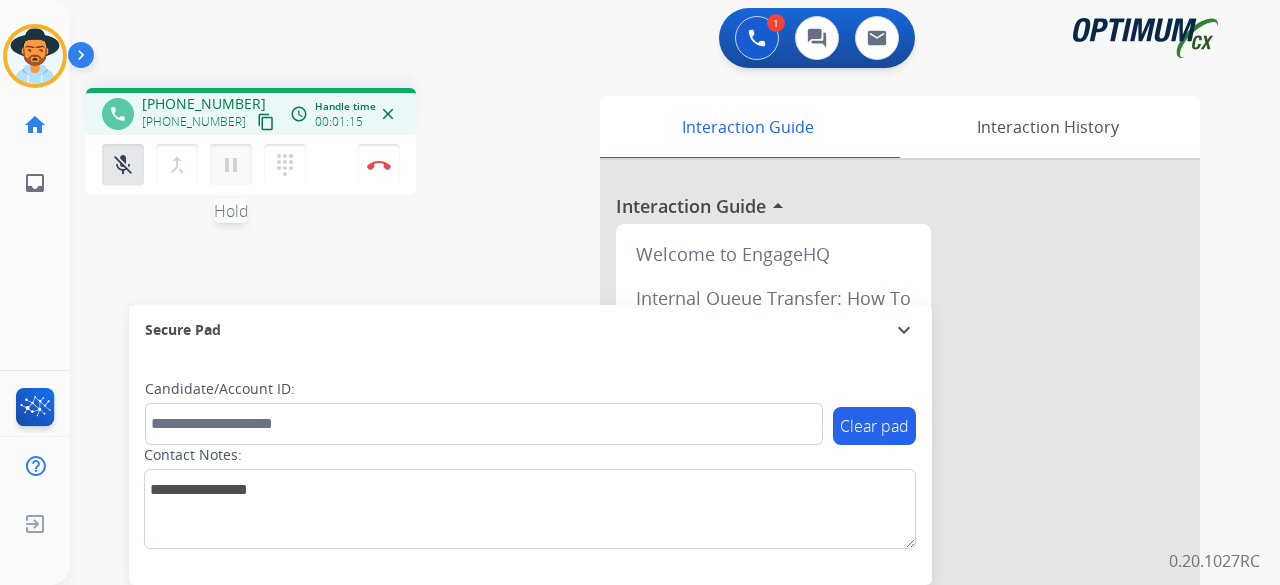 click on "pause" at bounding box center [231, 165] 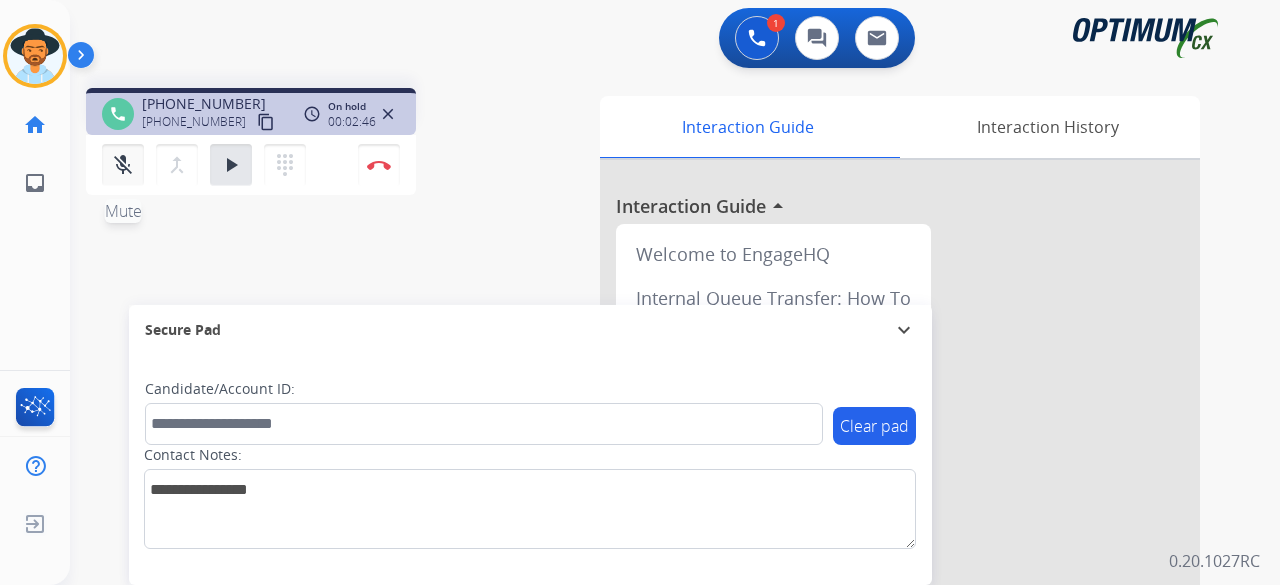 click on "mic_off" at bounding box center [123, 165] 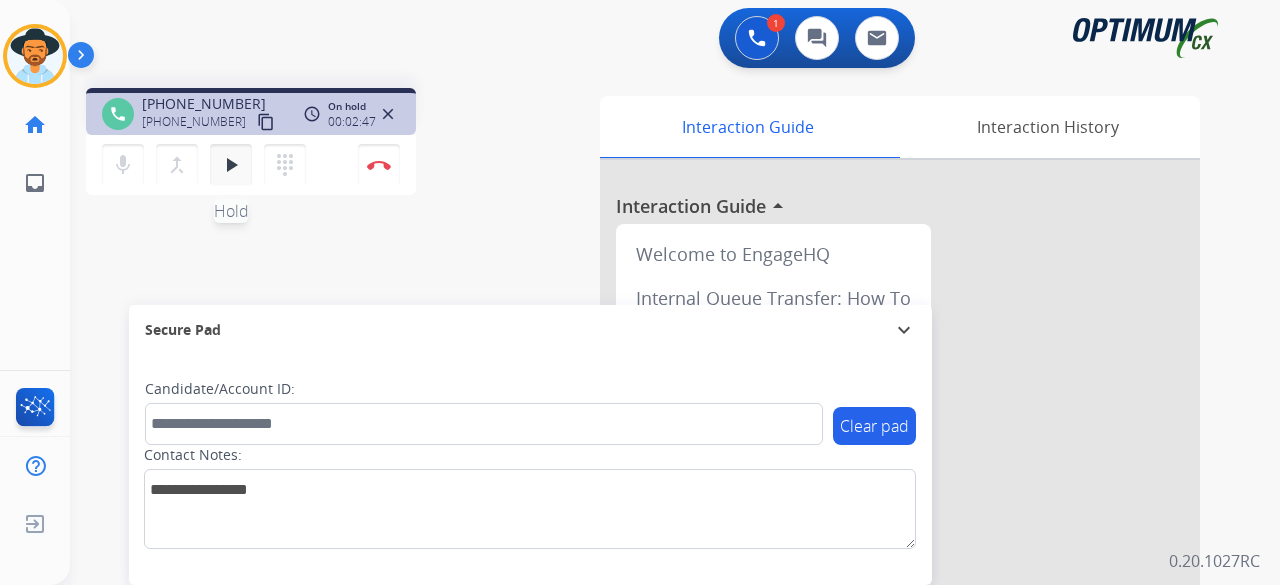 click on "play_arrow" at bounding box center [231, 165] 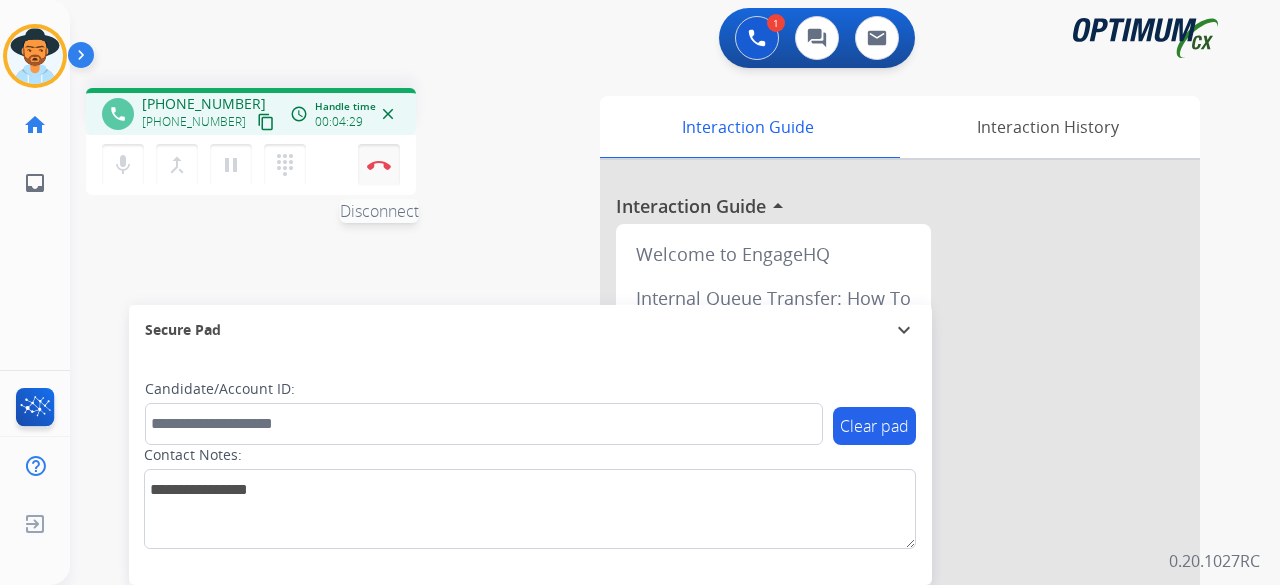 click on "Disconnect" at bounding box center (379, 165) 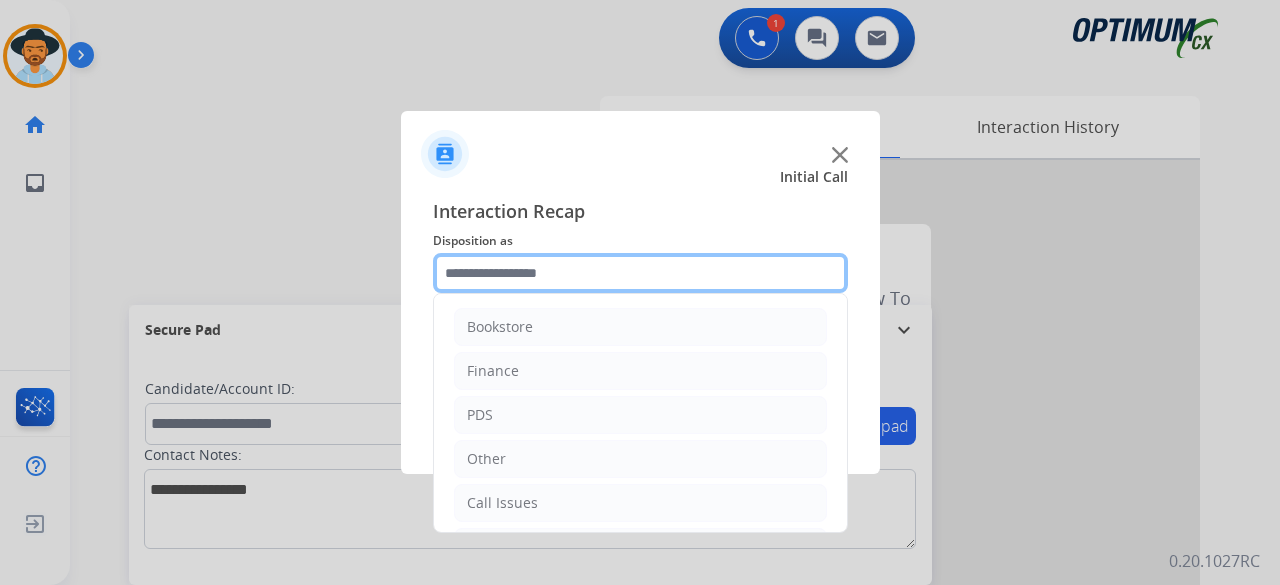 click 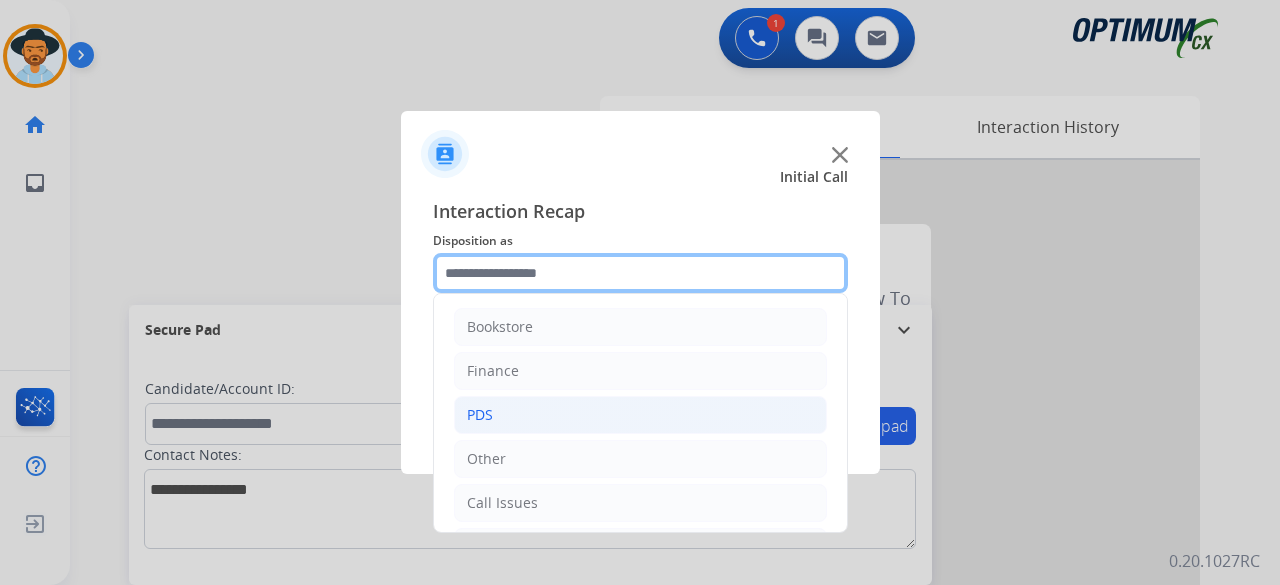 scroll, scrollTop: 130, scrollLeft: 0, axis: vertical 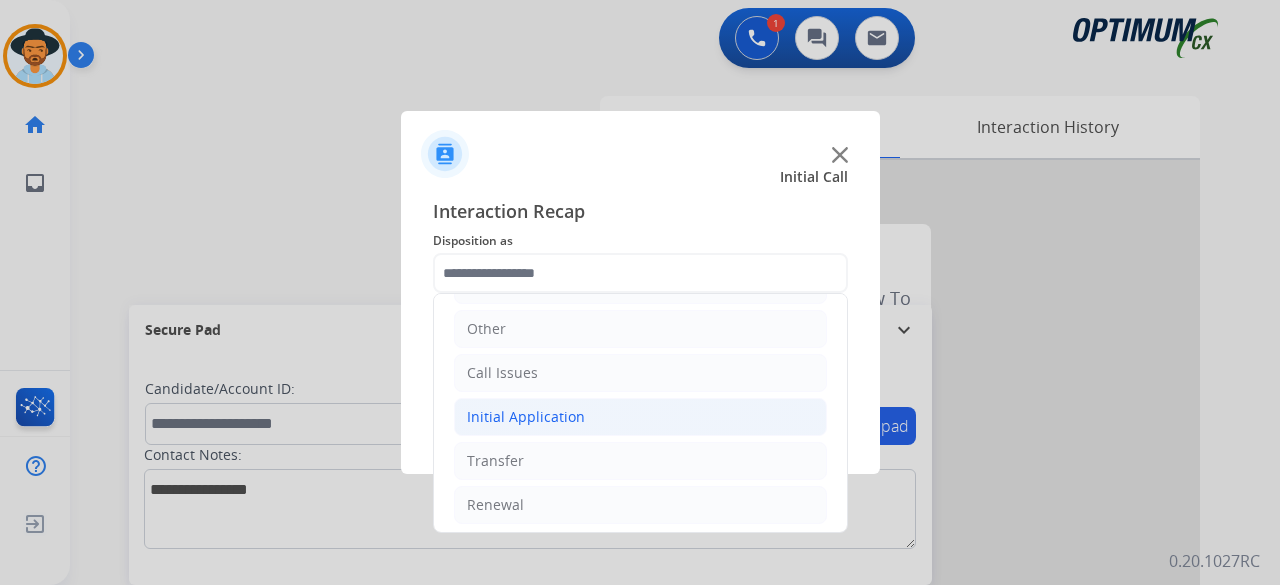 click on "Initial Application" 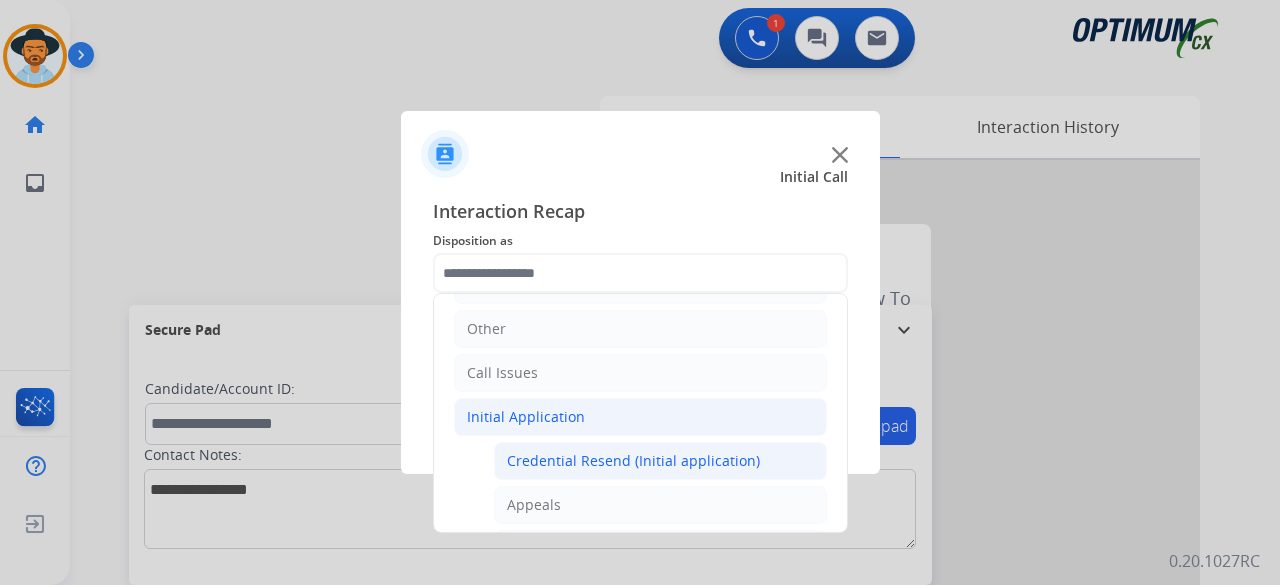 click on "Credential Resend (Initial application)" 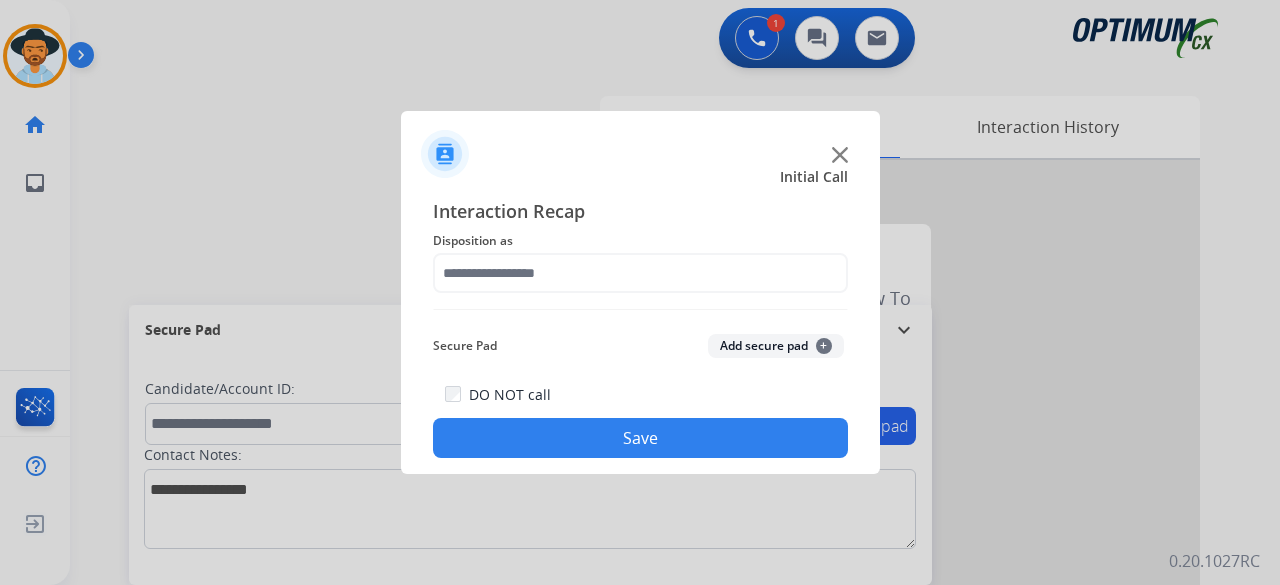 type on "**********" 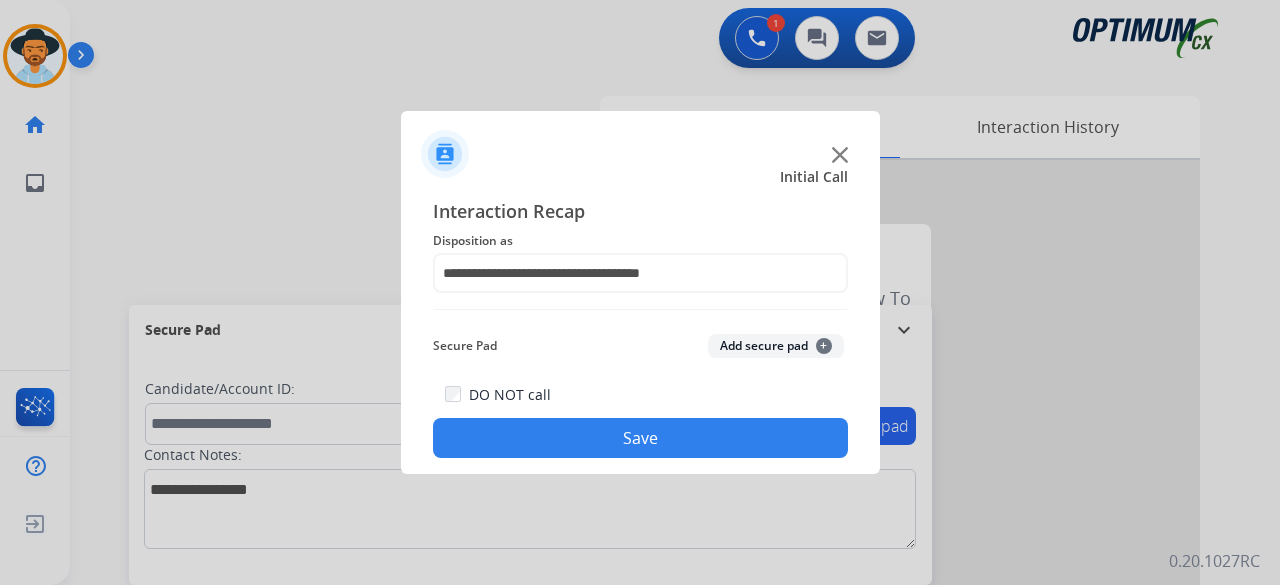click on "Add secure pad  +" 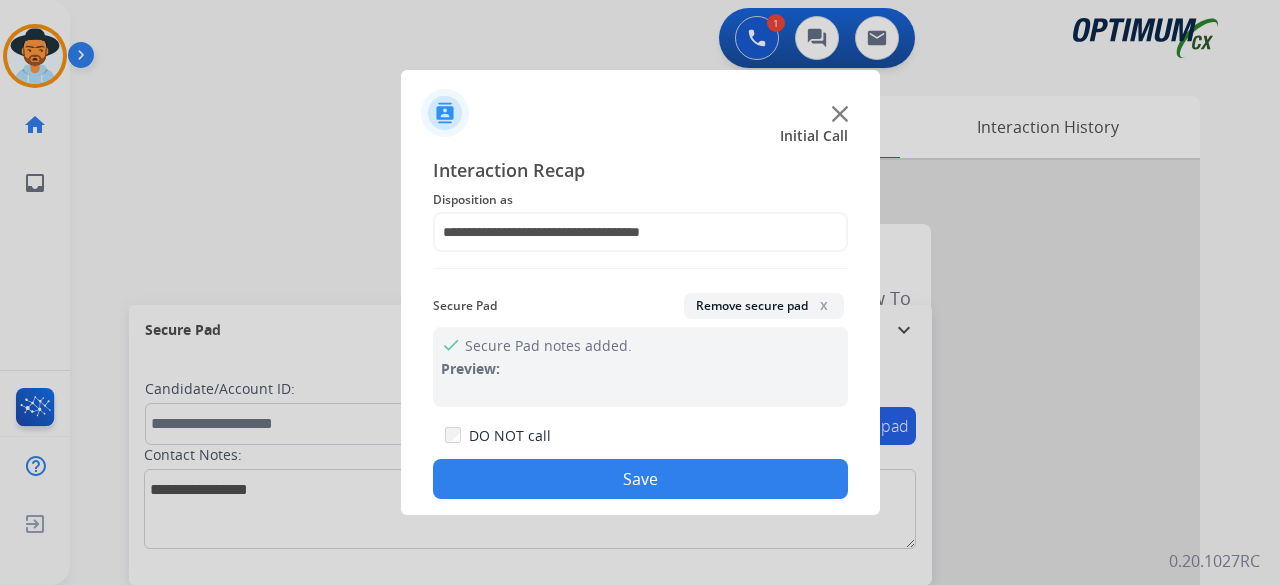 click on "Save" 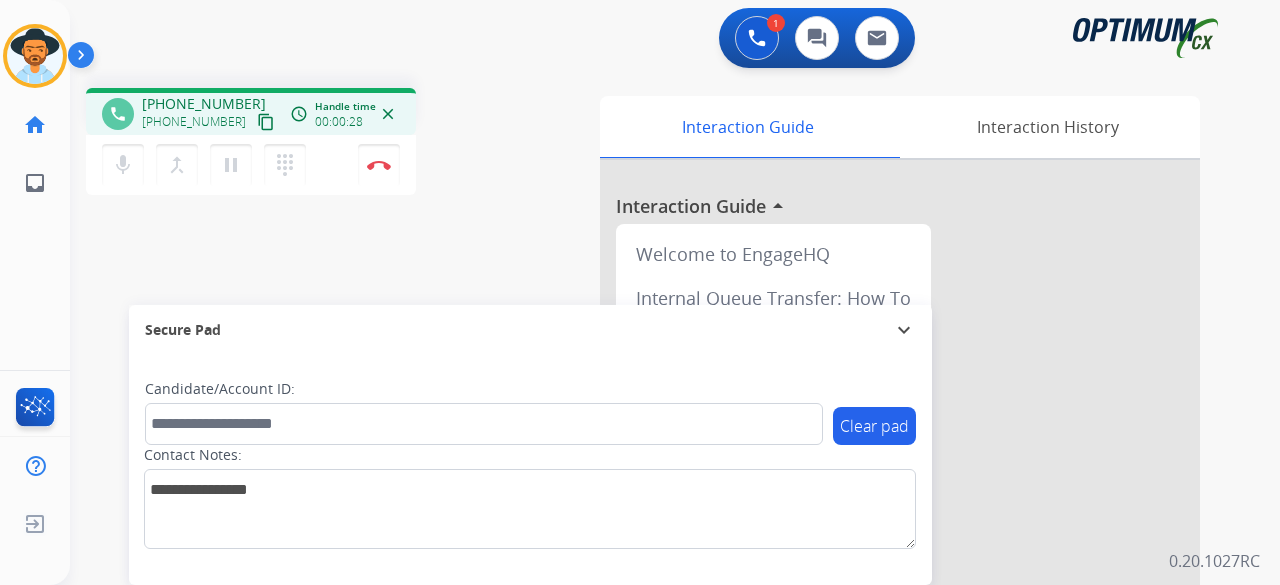 click on "content_copy" at bounding box center (266, 122) 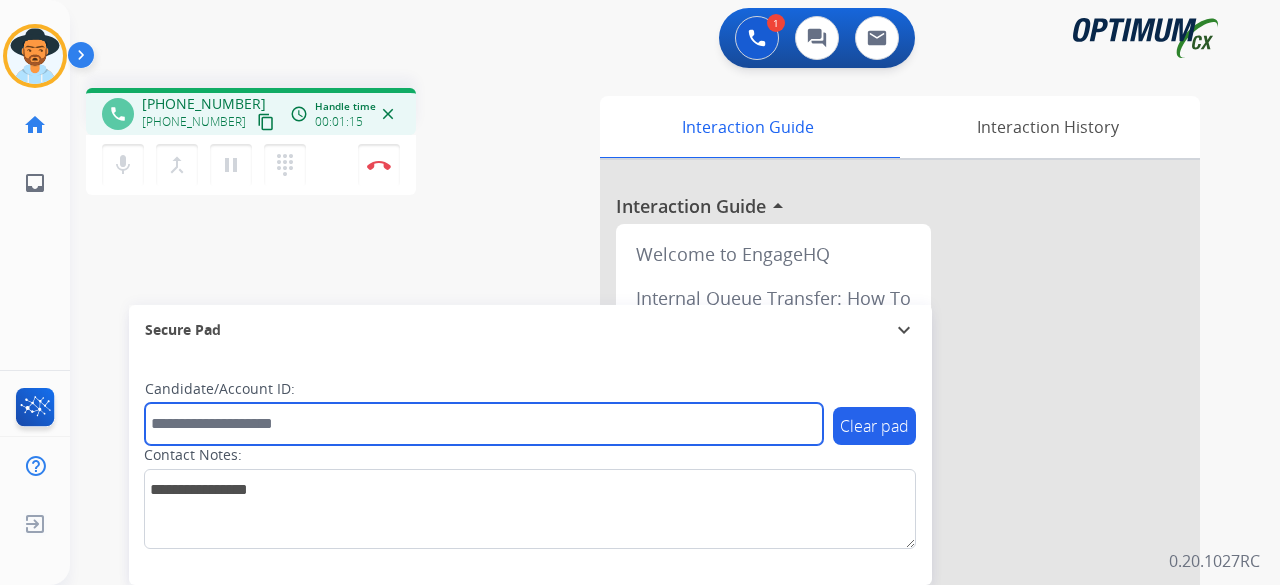 click at bounding box center (484, 424) 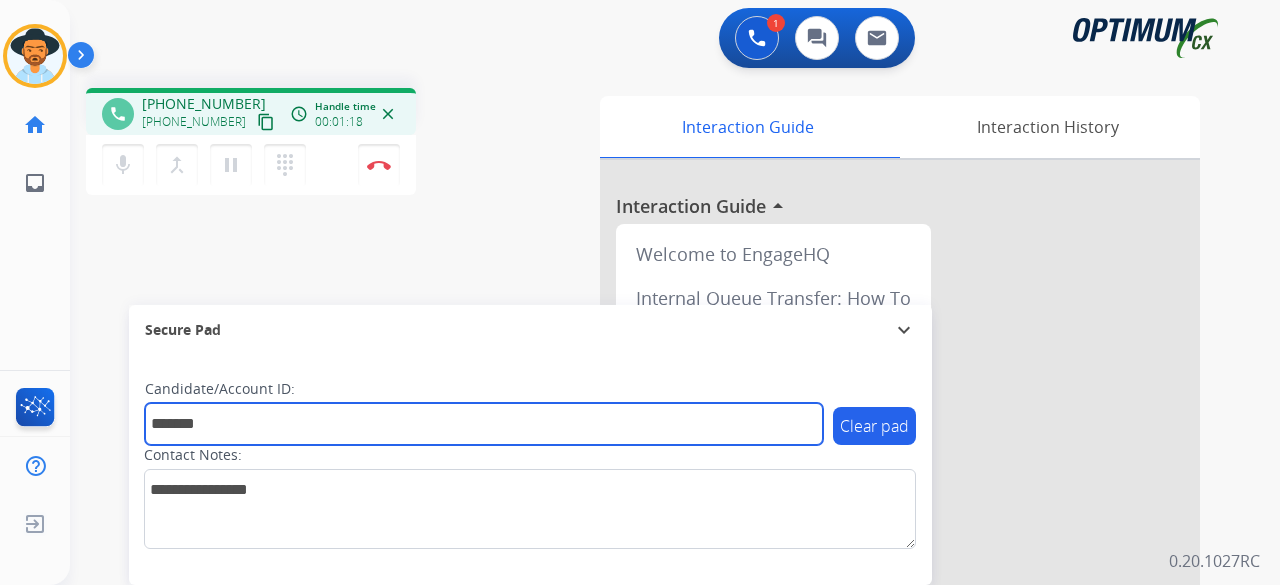 type on "*******" 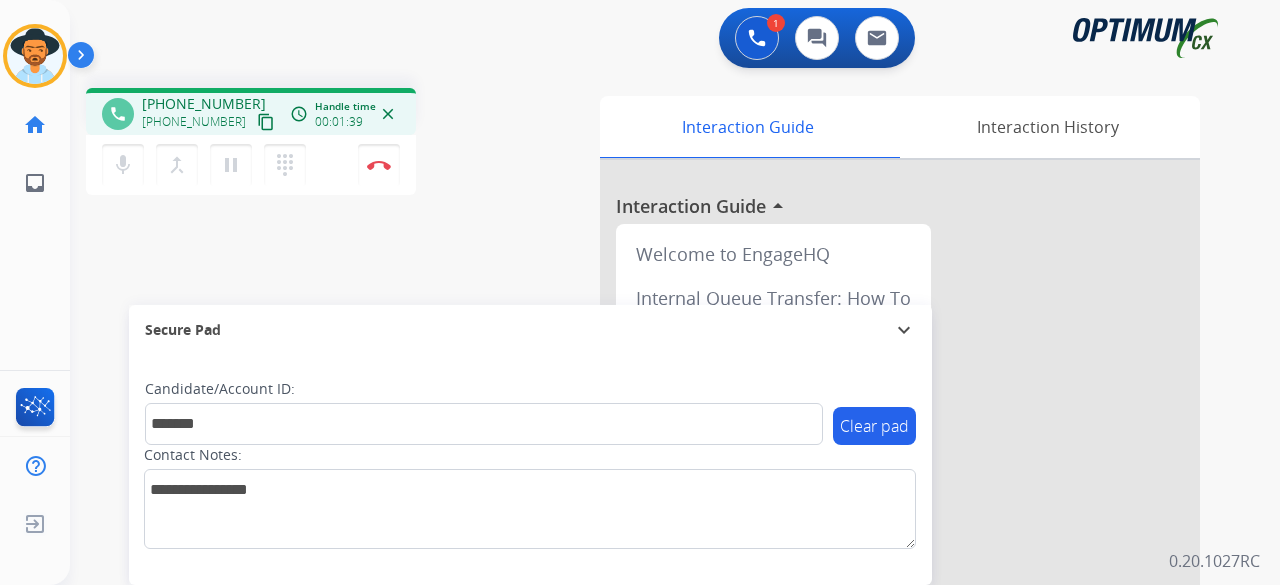 click on "phone +17203394483 +17203394483 content_copy access_time Call metrics Queue   01:47 Hold   00:00 Talk   01:40 Total   03:26 Handle time 00:01:39 close mic Mute merge_type Bridge pause Hold dialpad Dialpad Disconnect swap_horiz Break voice bridge close_fullscreen Connect 3-Way Call merge_type Separate 3-Way Call" at bounding box center [325, 144] 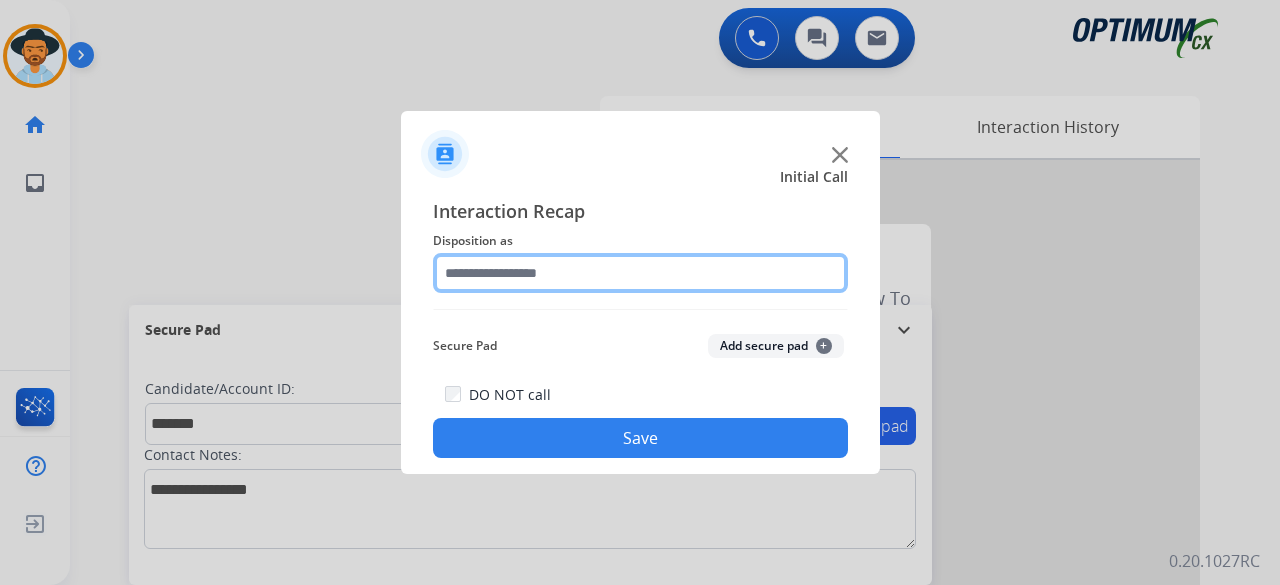 click 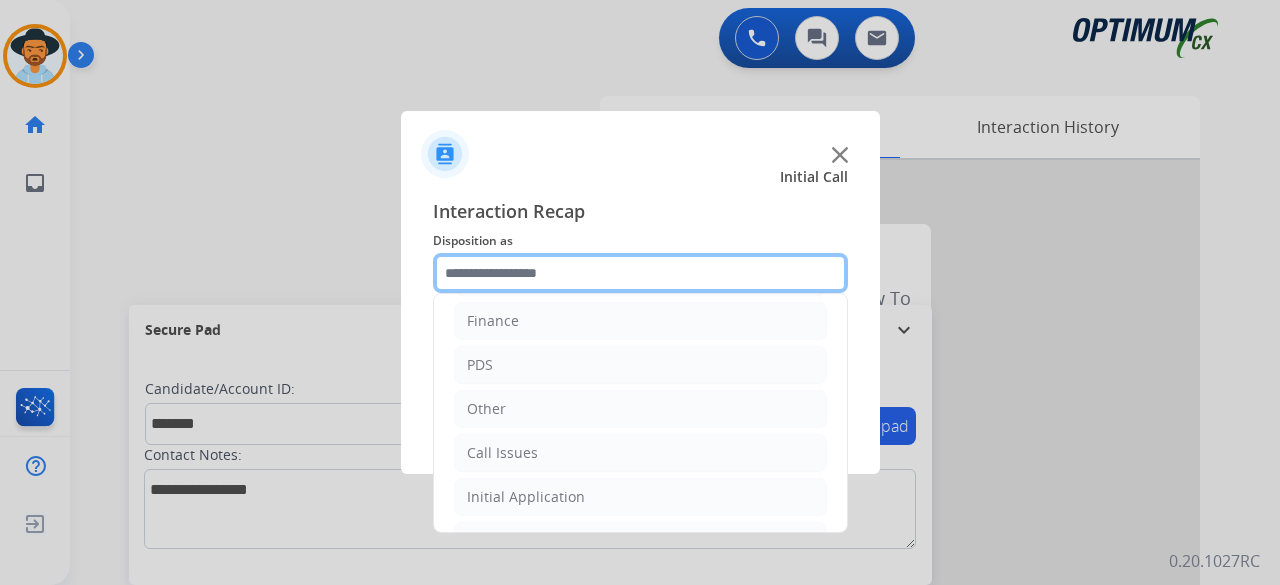 scroll, scrollTop: 130, scrollLeft: 0, axis: vertical 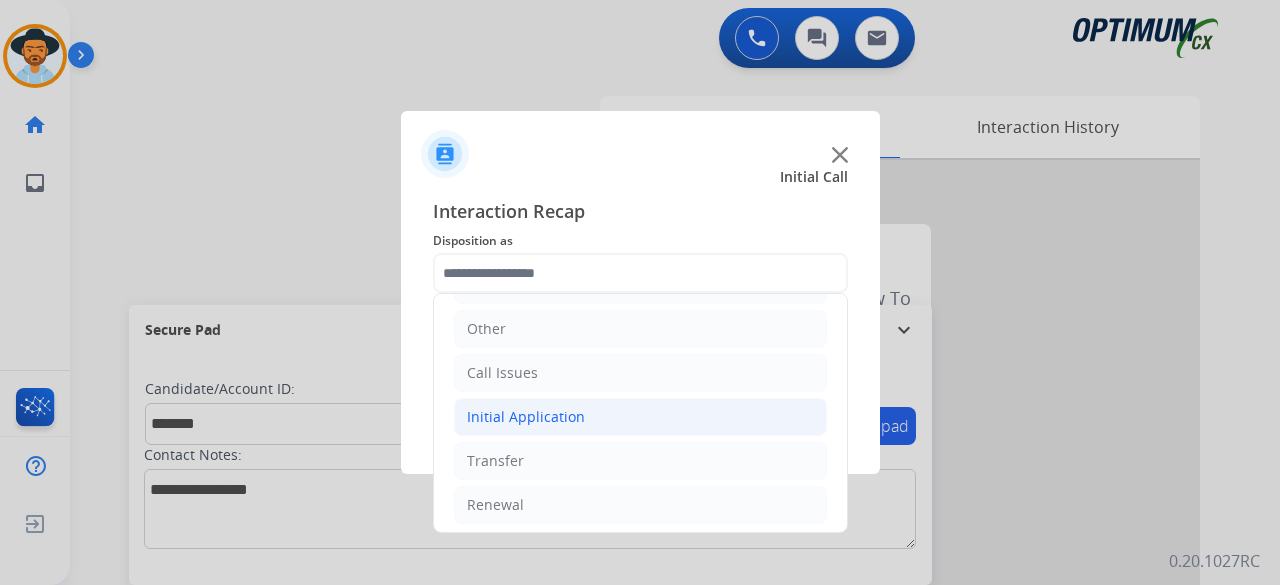 click on "Initial Application" 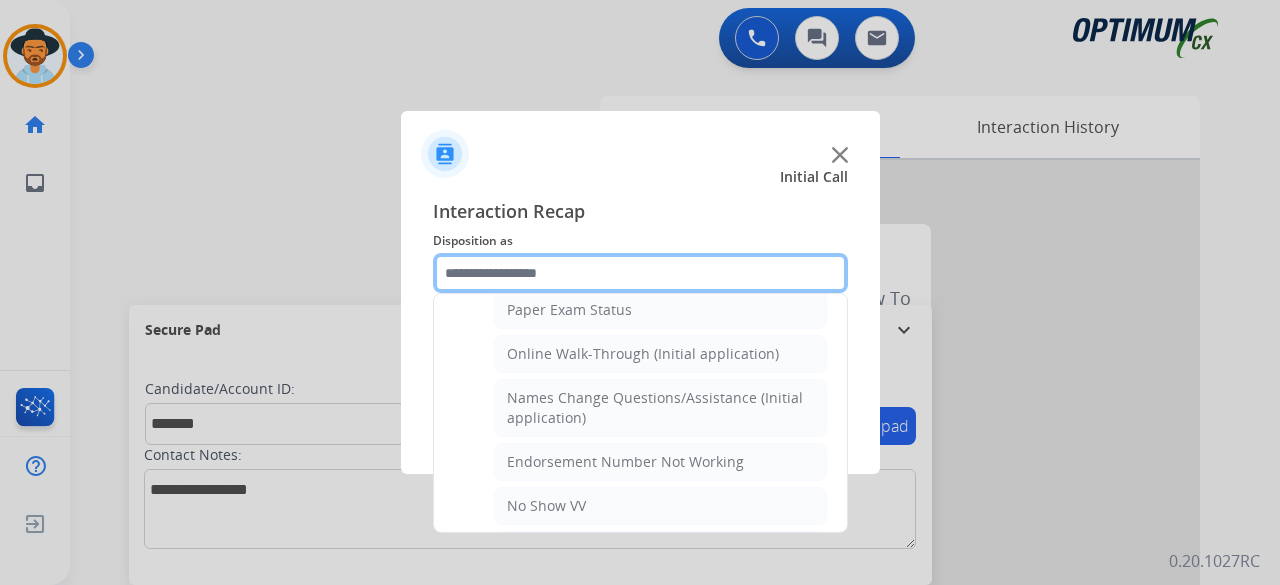 scroll, scrollTop: 416, scrollLeft: 0, axis: vertical 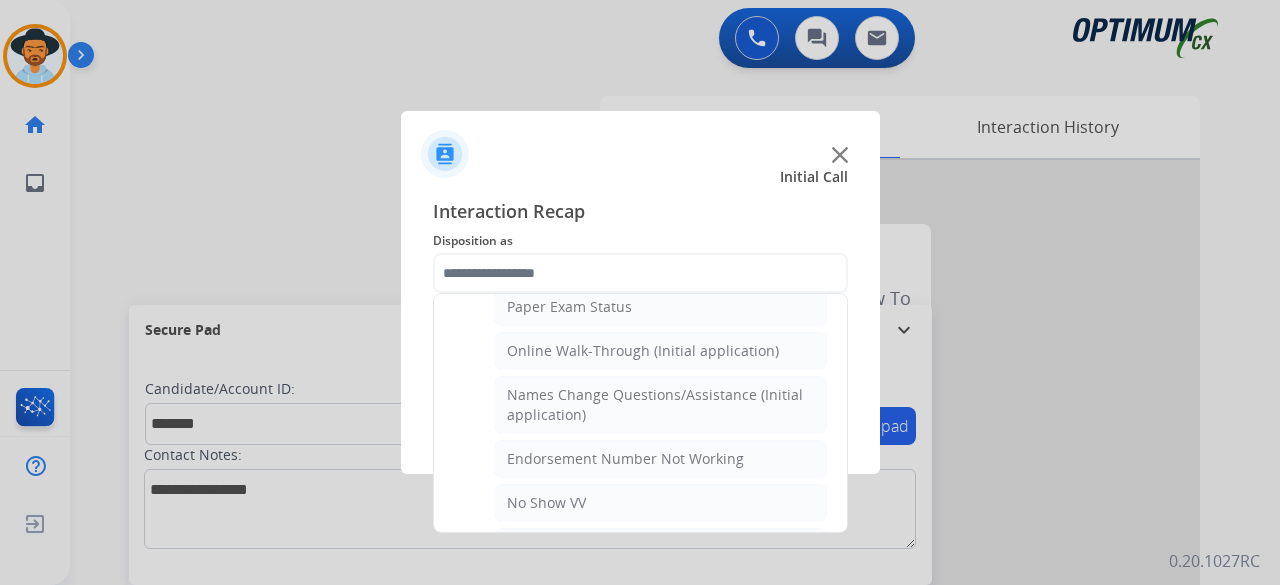 click 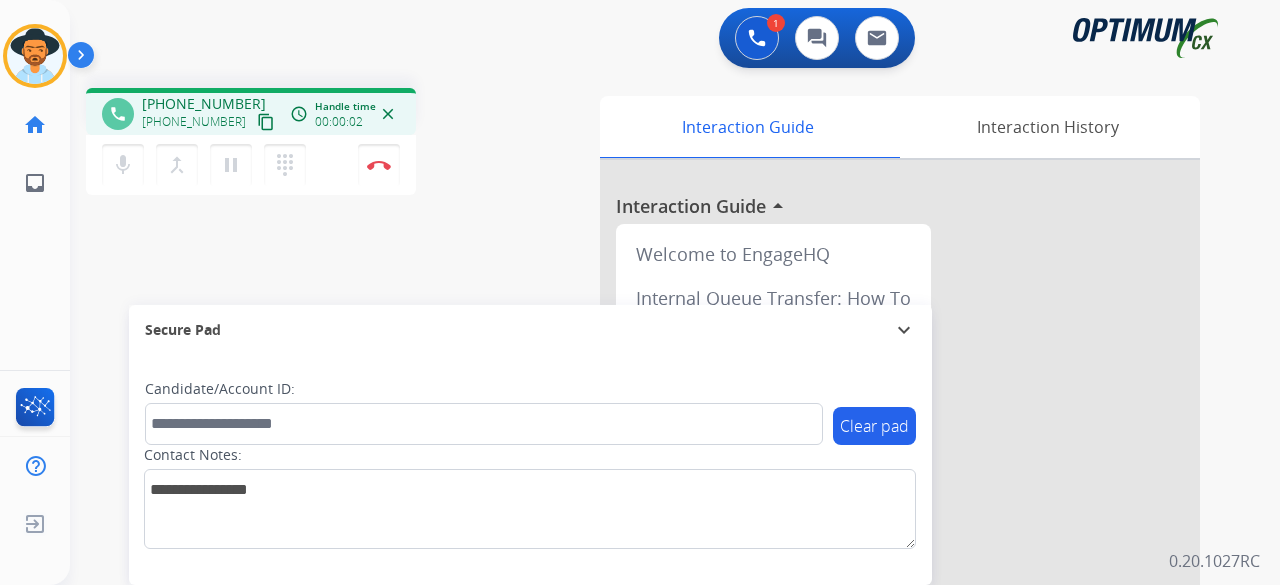 click on "content_copy" at bounding box center (266, 122) 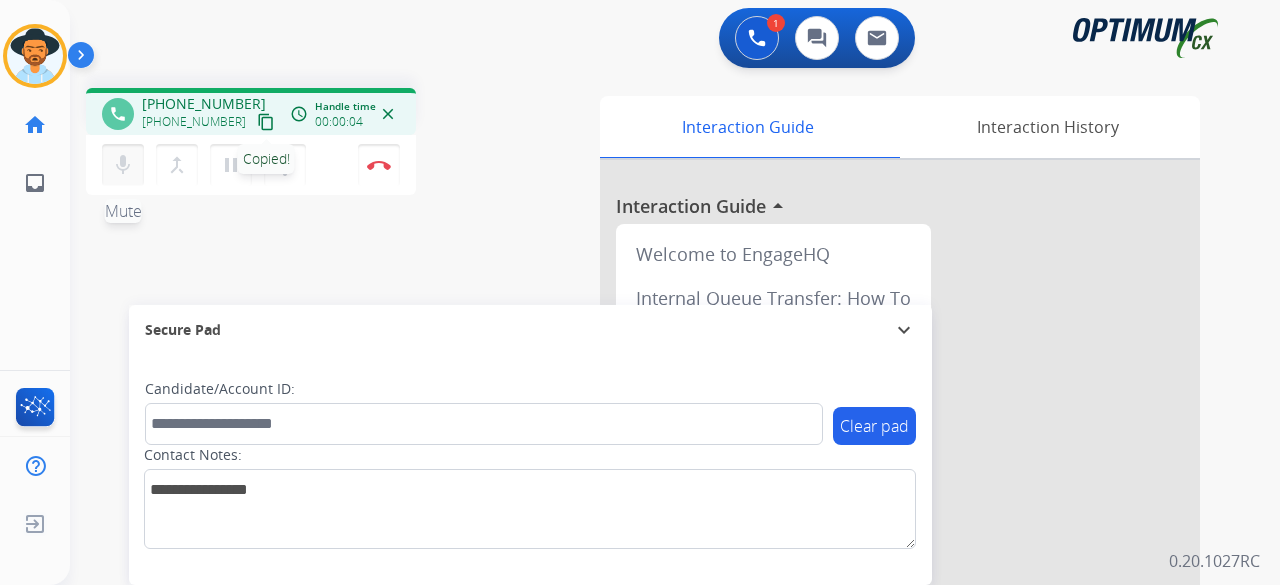 click on "mic" at bounding box center [123, 165] 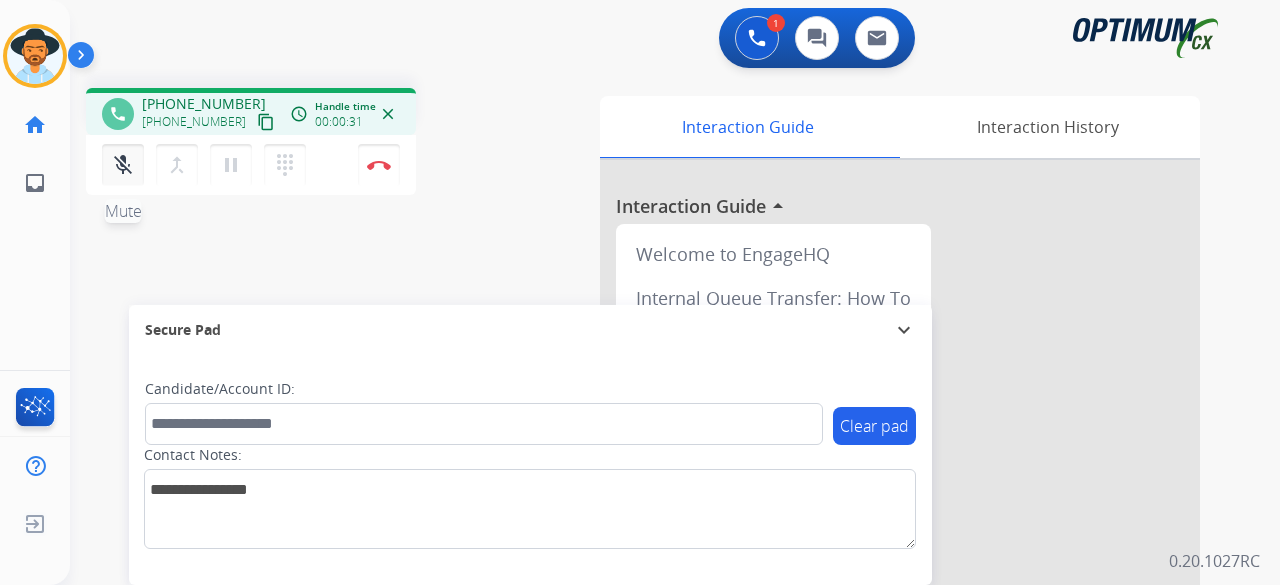 click on "mic_off Mute" at bounding box center (123, 165) 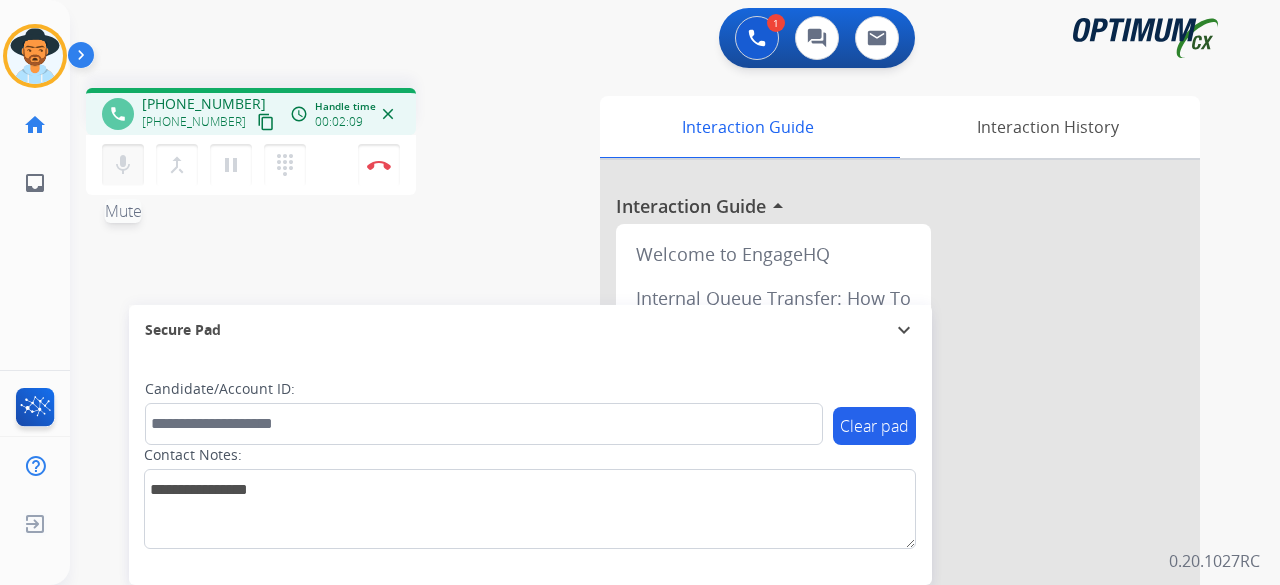 click on "mic" at bounding box center [123, 165] 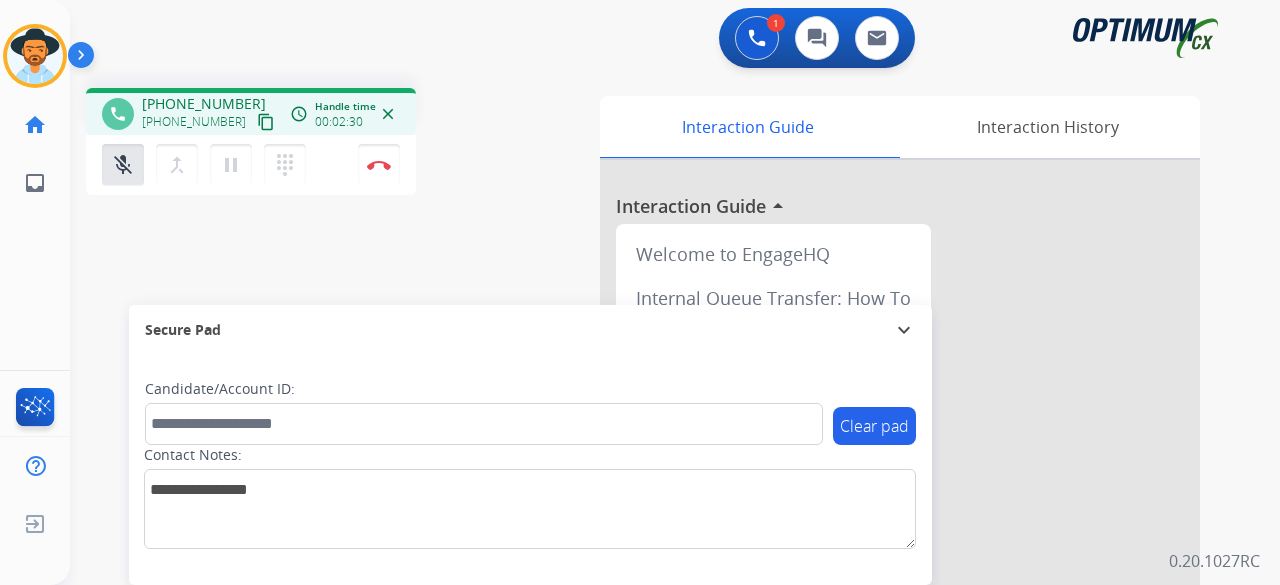 click on "mic_off Mute merge_type Bridge pause Hold dialpad Dialpad Disconnect" at bounding box center (251, 165) 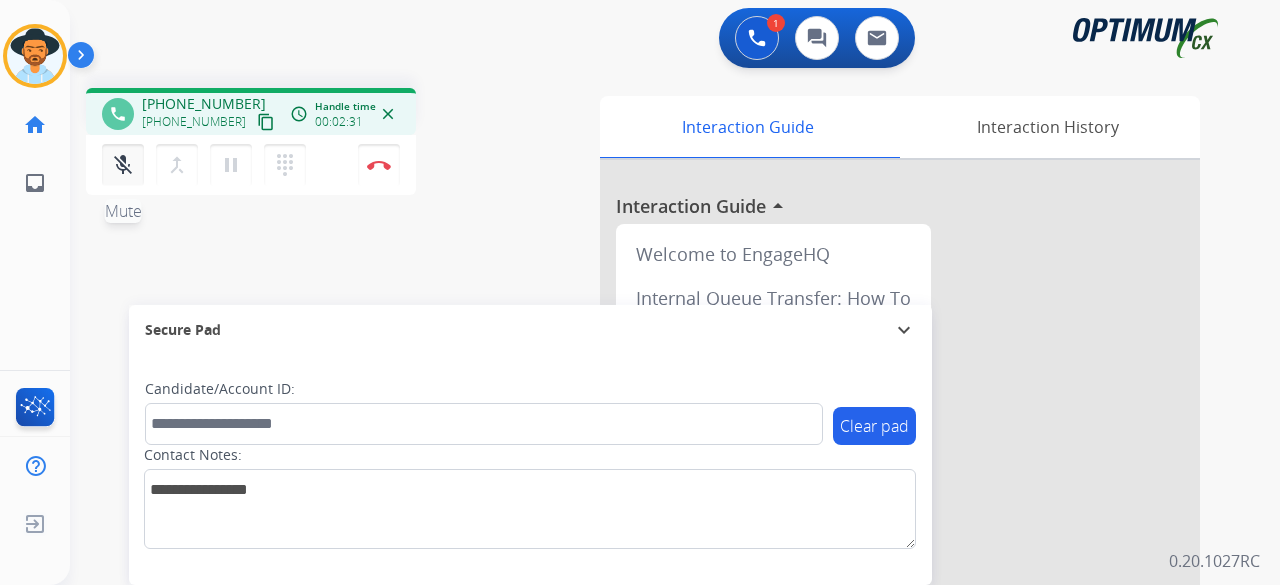 click on "mic_off" at bounding box center [123, 165] 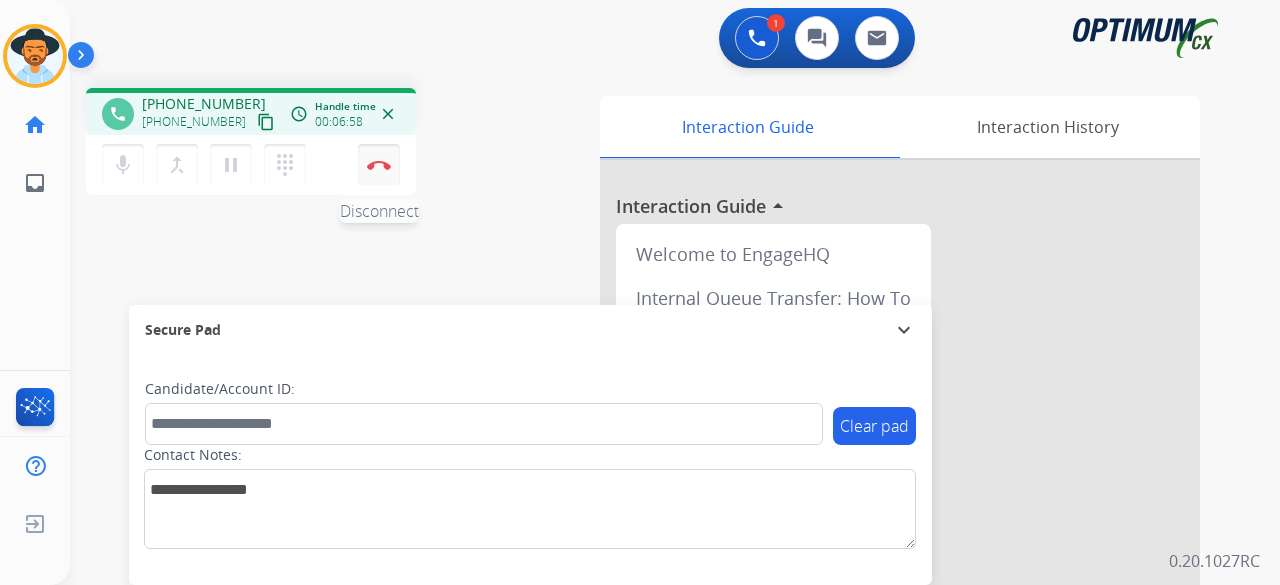 click at bounding box center (379, 165) 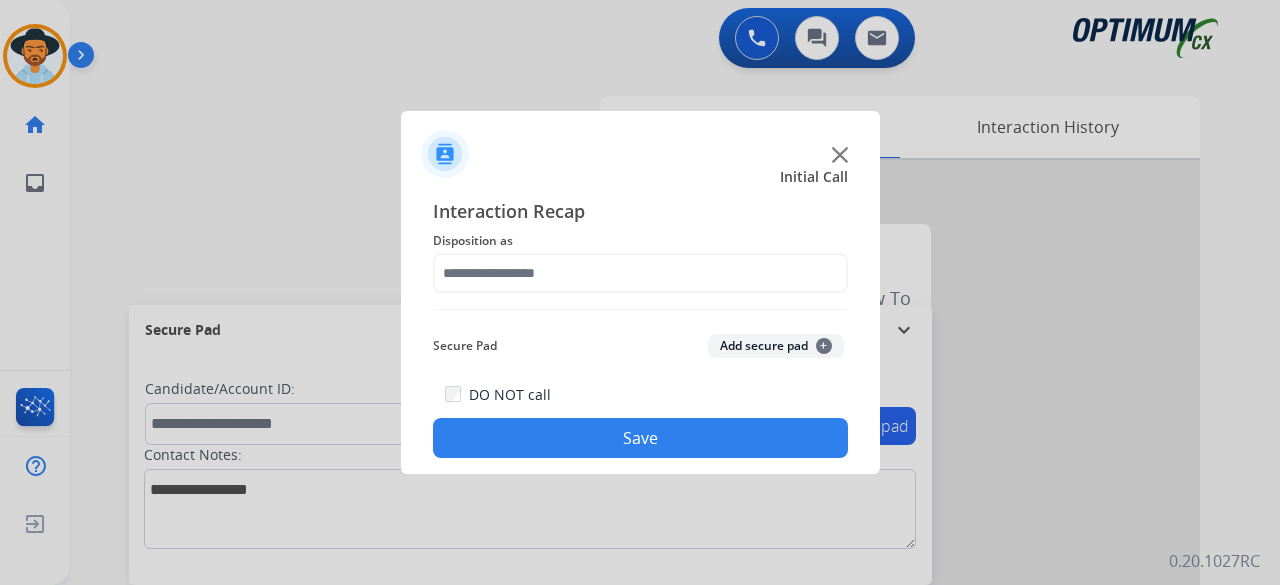 click 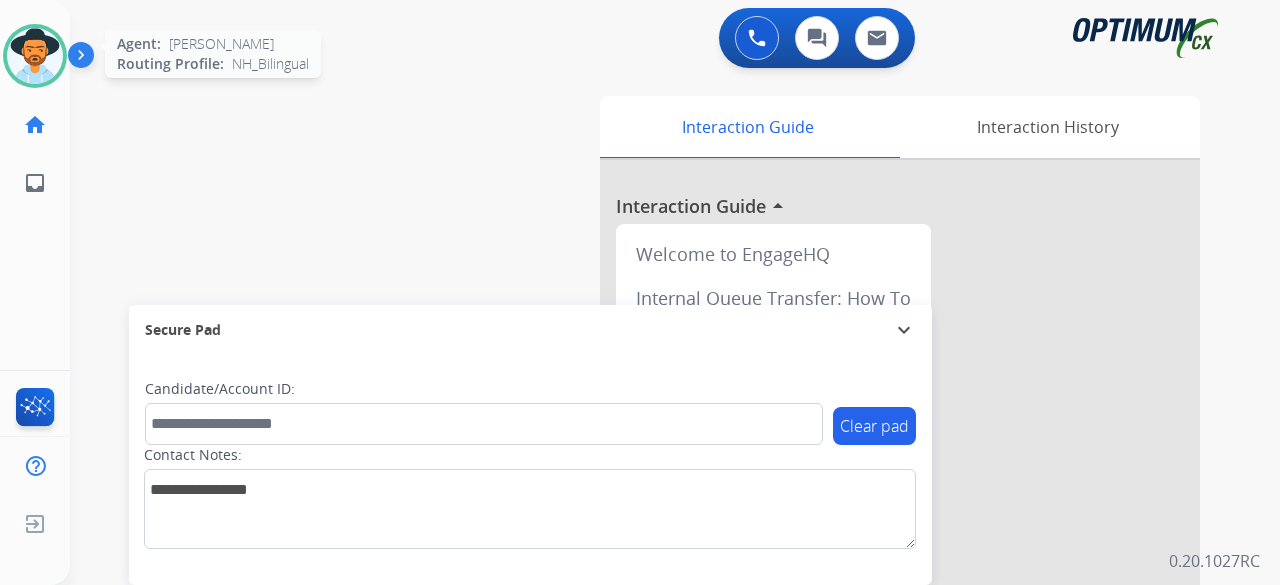 click at bounding box center [35, 56] 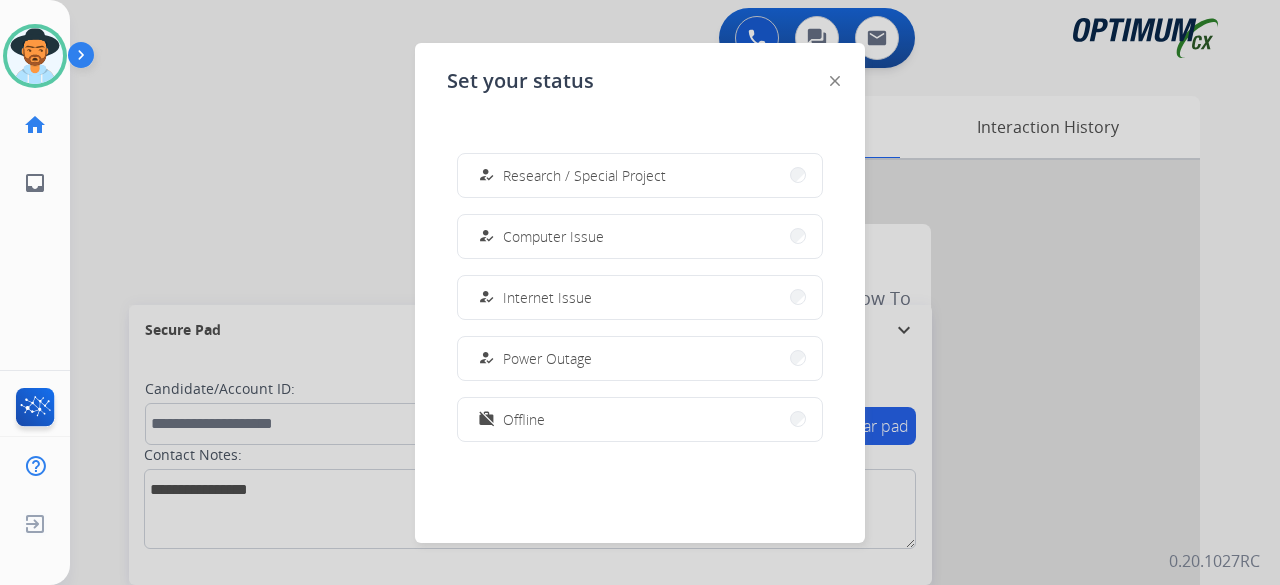 scroll, scrollTop: 499, scrollLeft: 0, axis: vertical 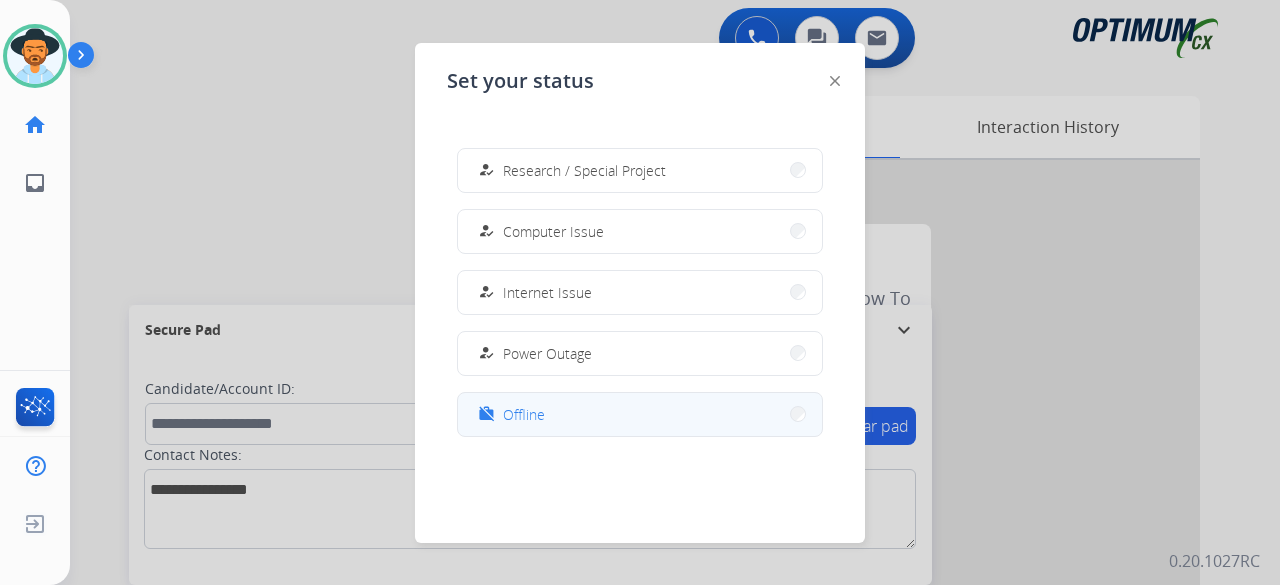 click on "work_off Offline" at bounding box center (640, 414) 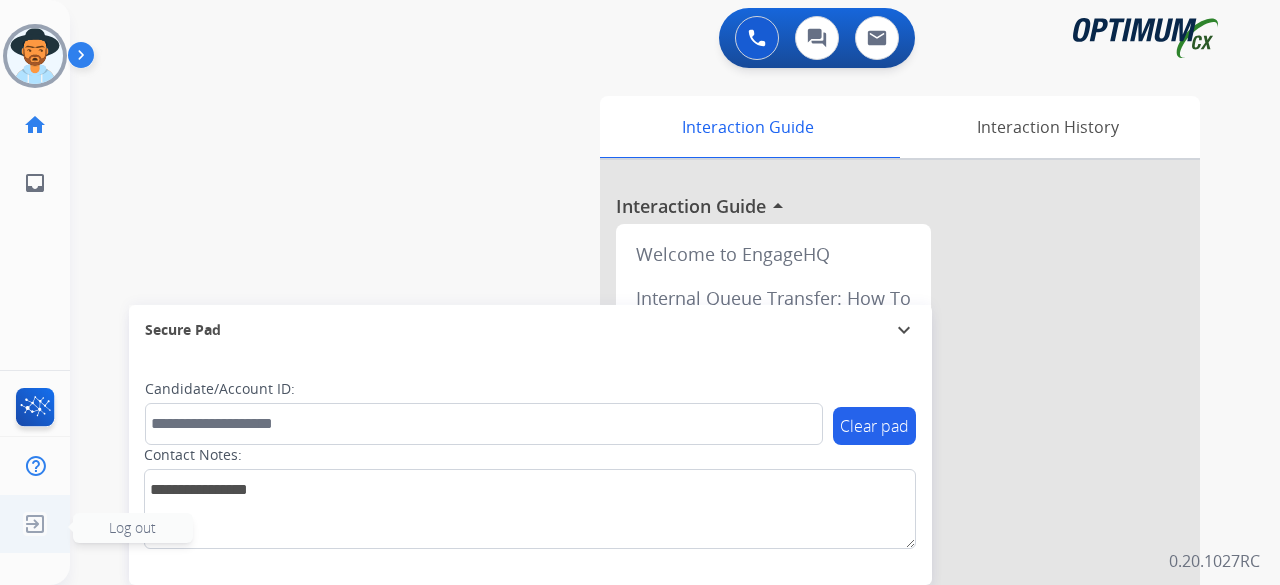 click 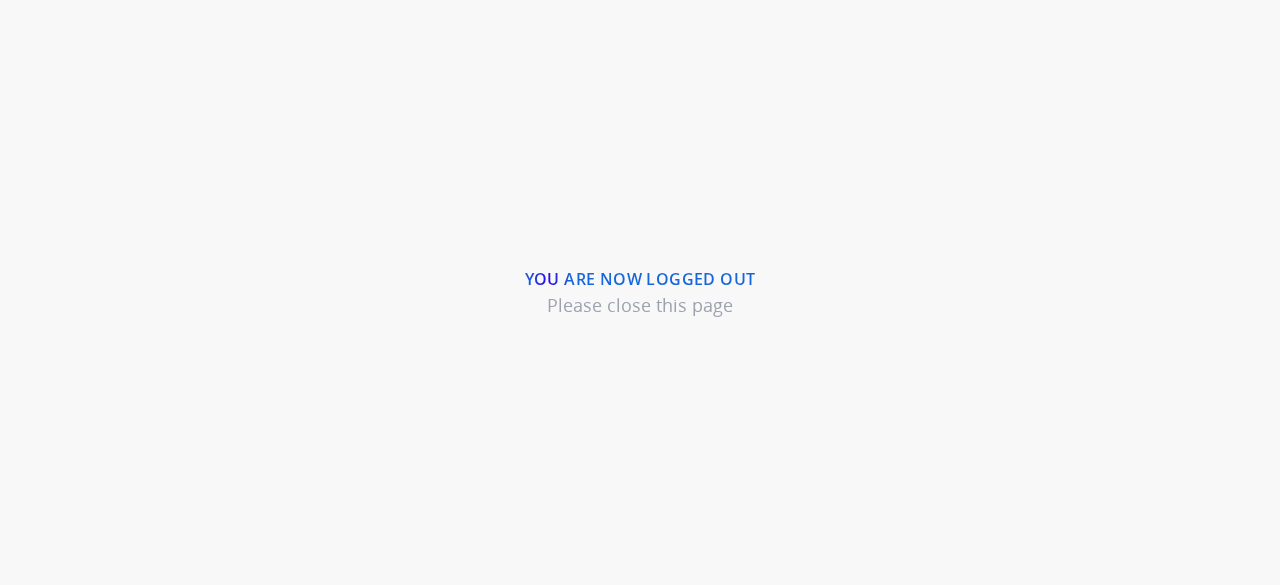 scroll, scrollTop: 0, scrollLeft: 0, axis: both 